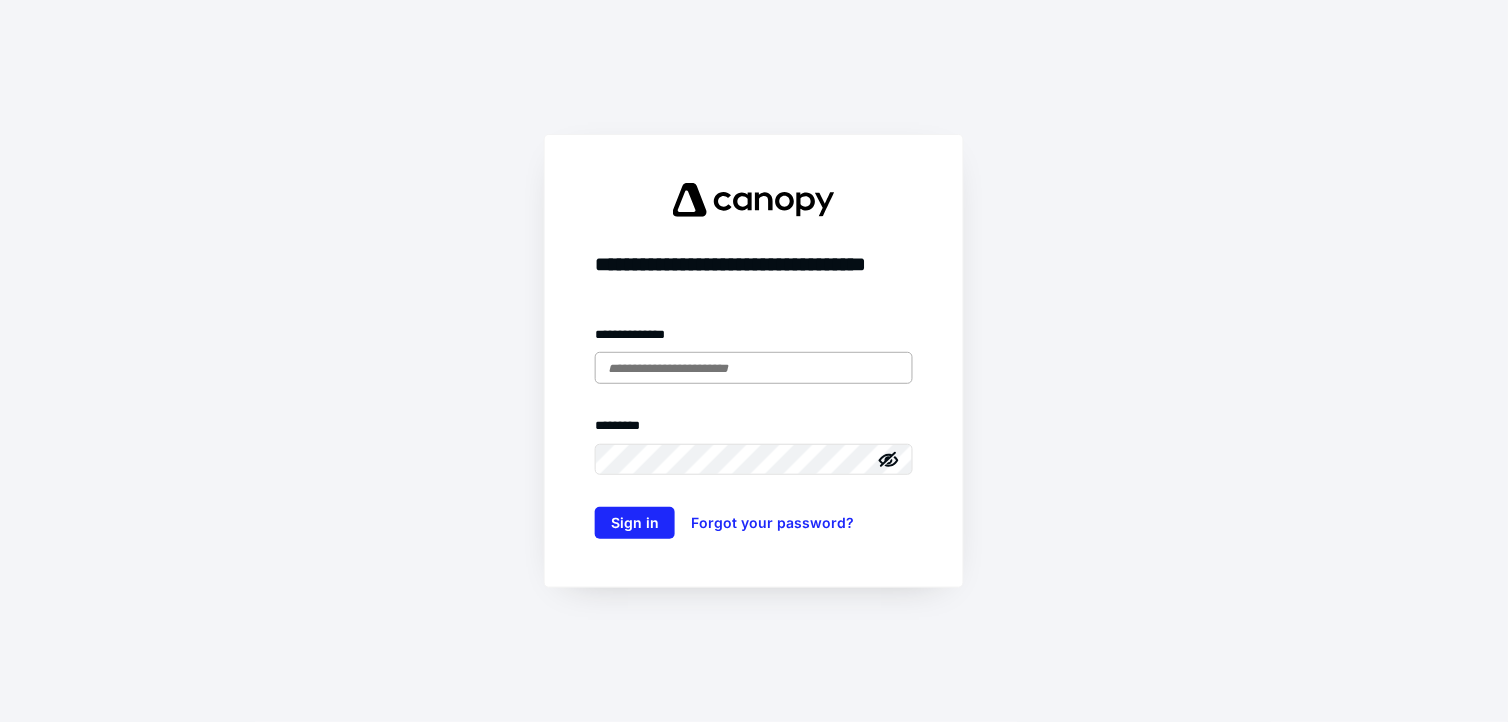 scroll, scrollTop: 0, scrollLeft: 0, axis: both 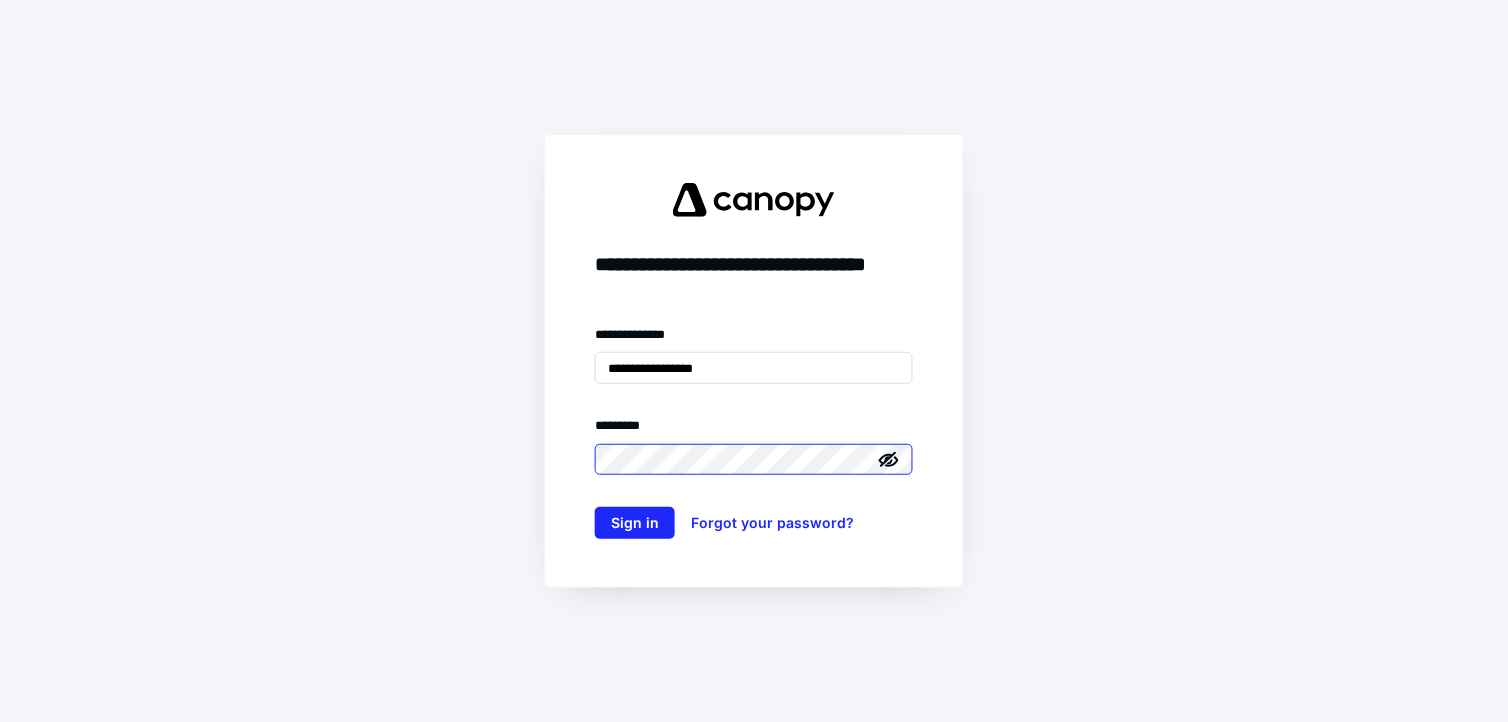 click on "Sign in" at bounding box center (635, 523) 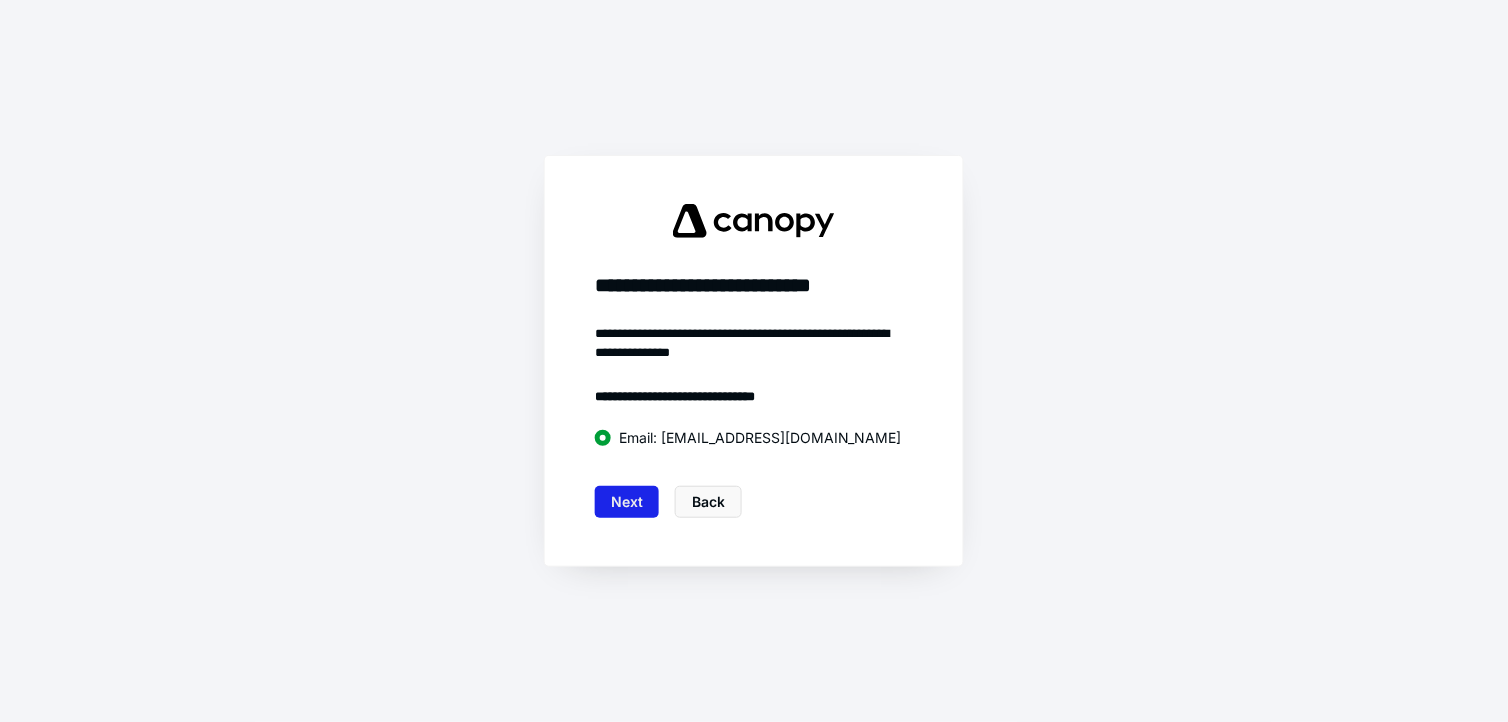 click on "Next" at bounding box center (627, 502) 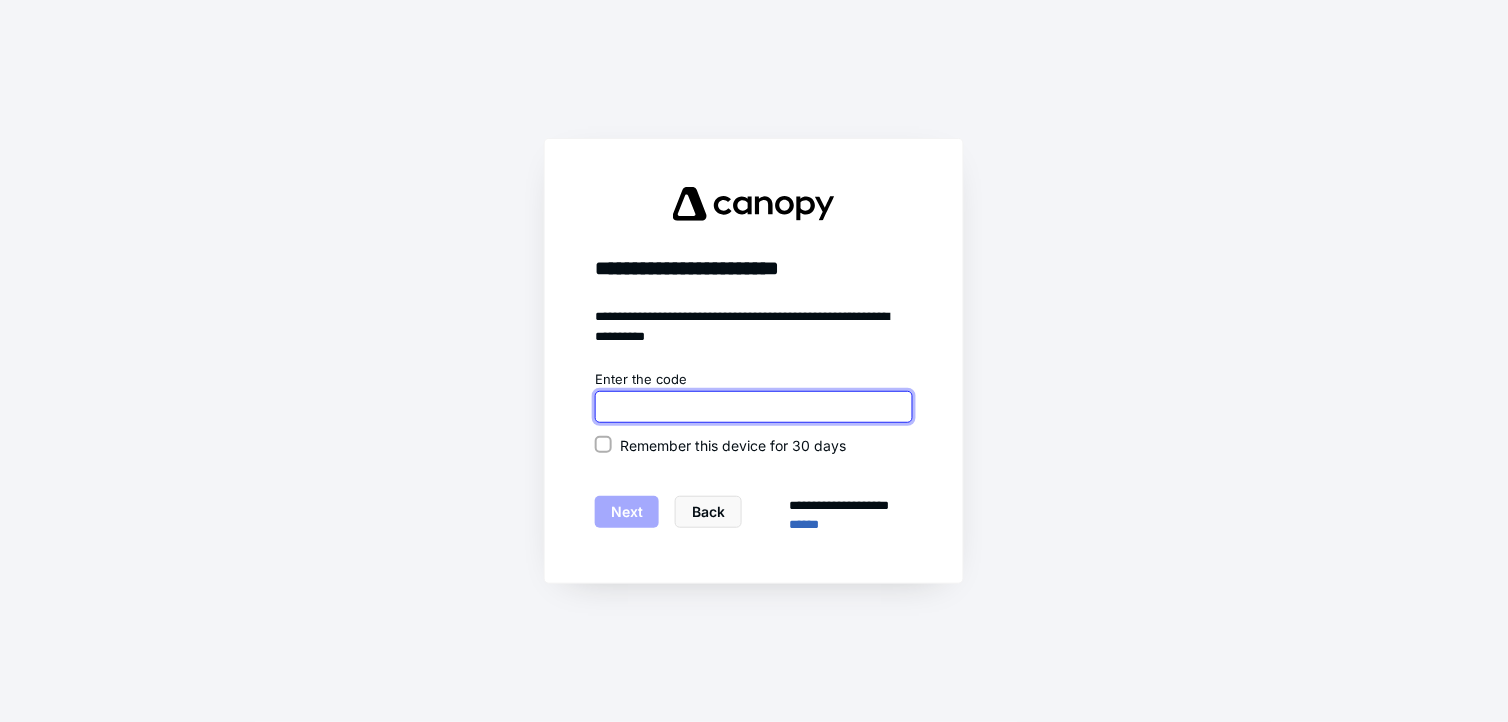 click at bounding box center (754, 407) 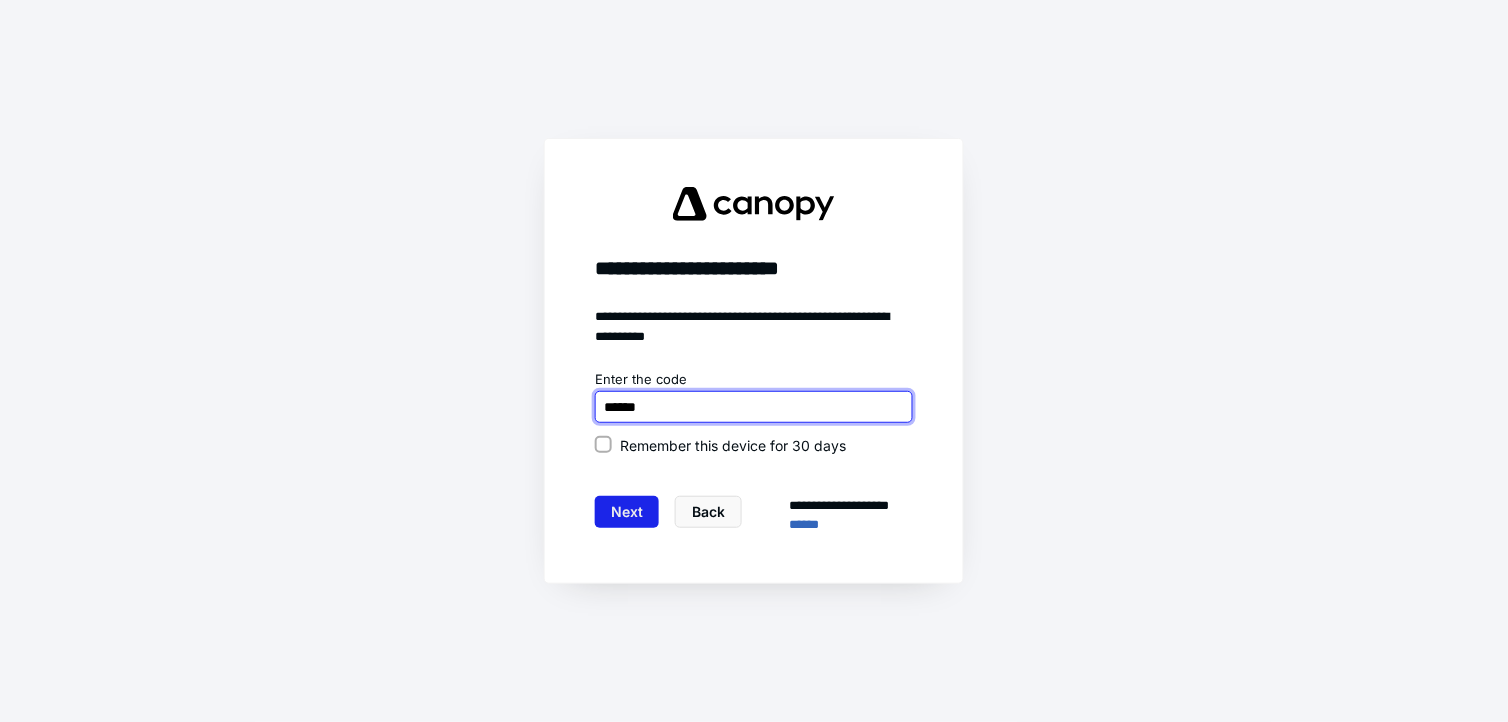 type on "******" 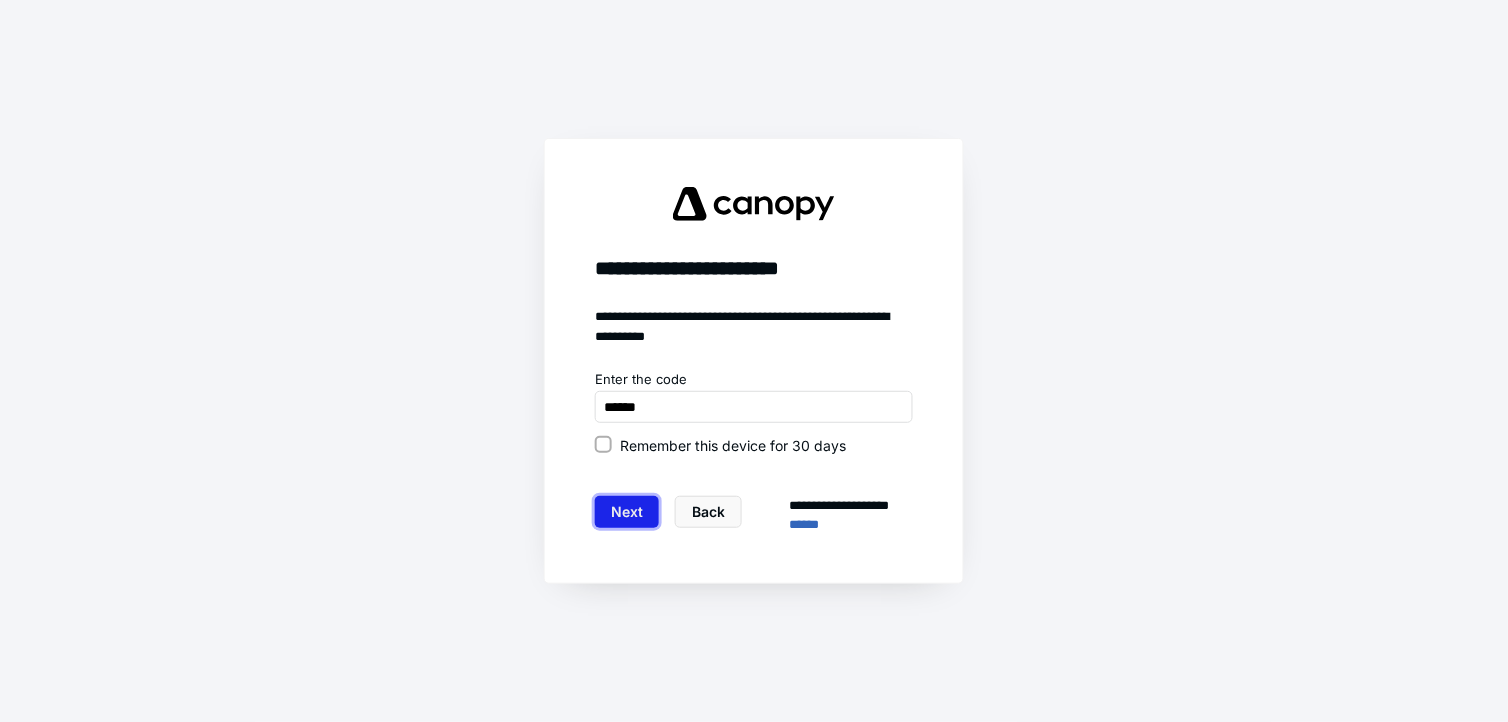 click on "Next" at bounding box center [627, 512] 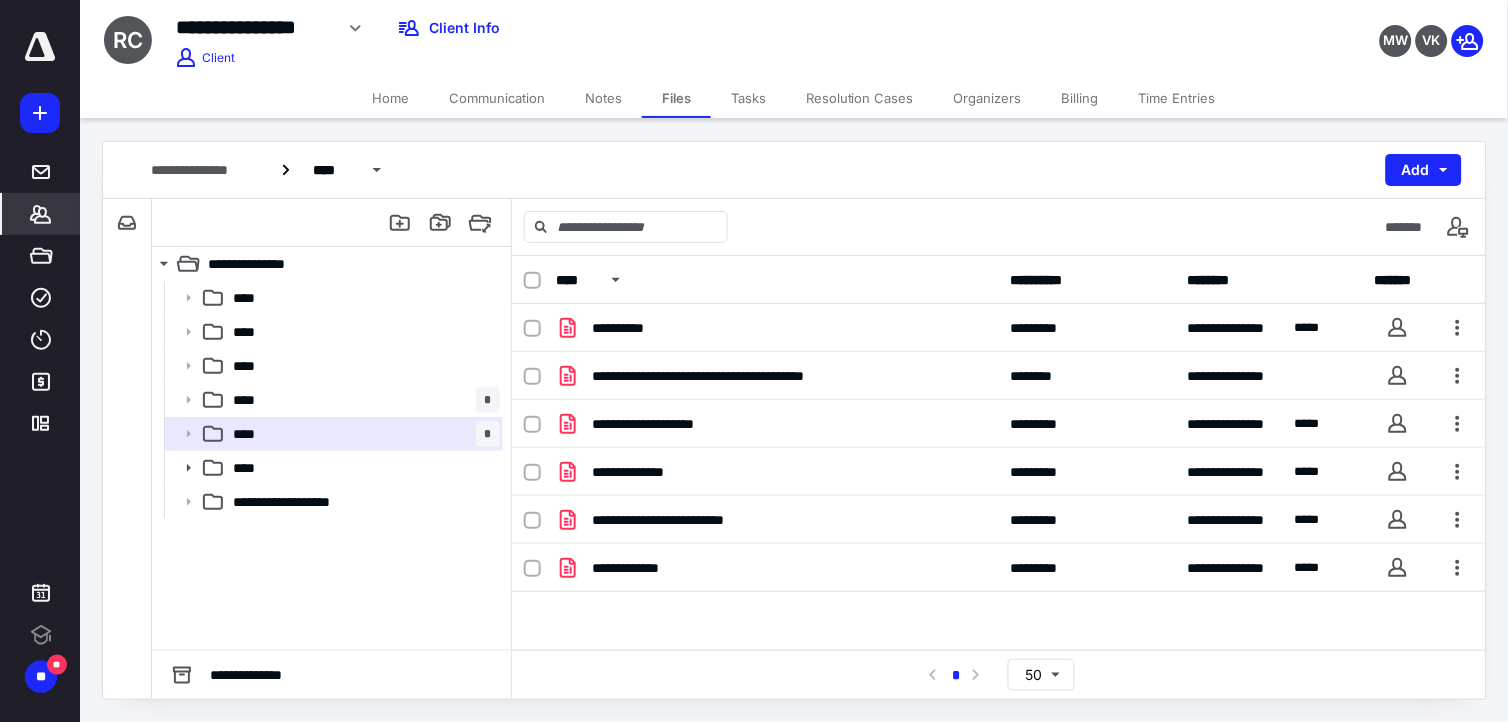 click on "*******" at bounding box center [41, 214] 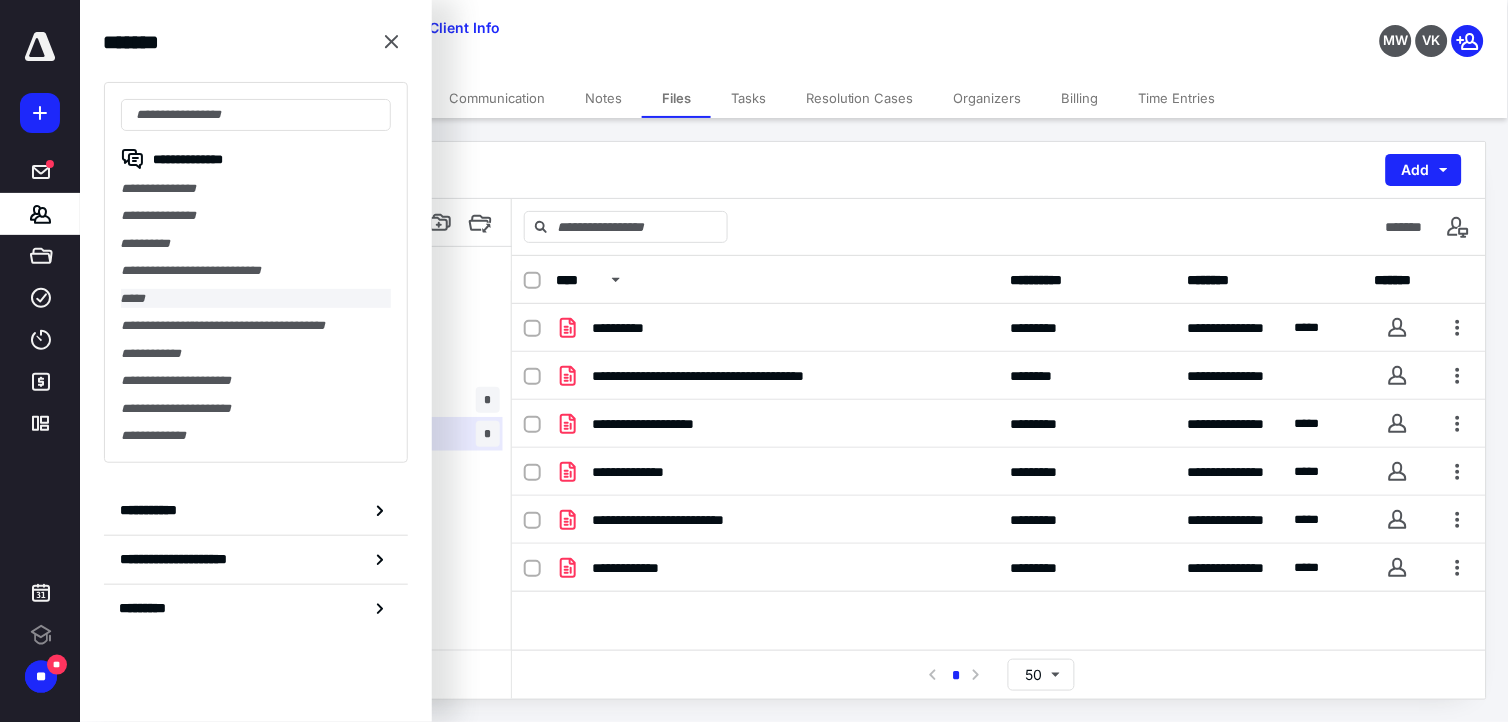 scroll, scrollTop: 0, scrollLeft: 0, axis: both 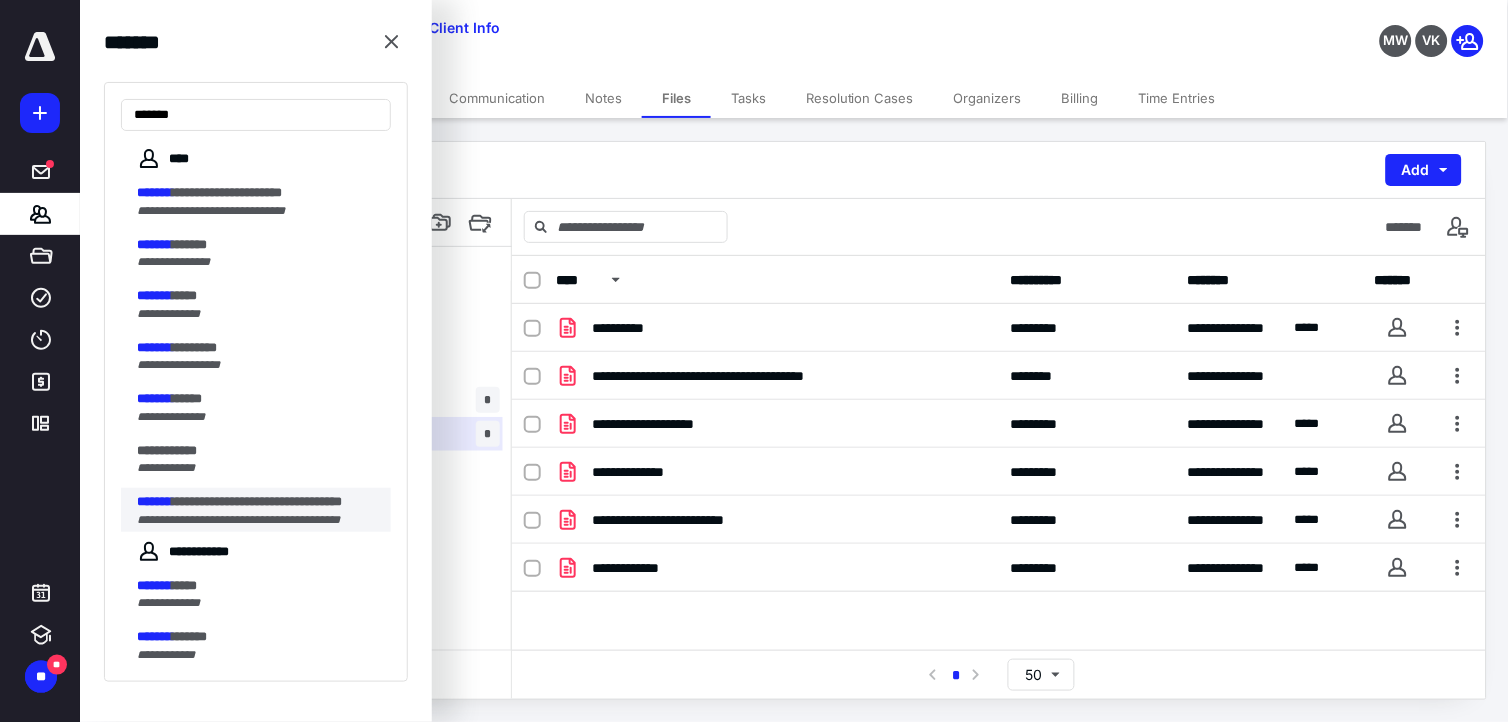 type on "*******" 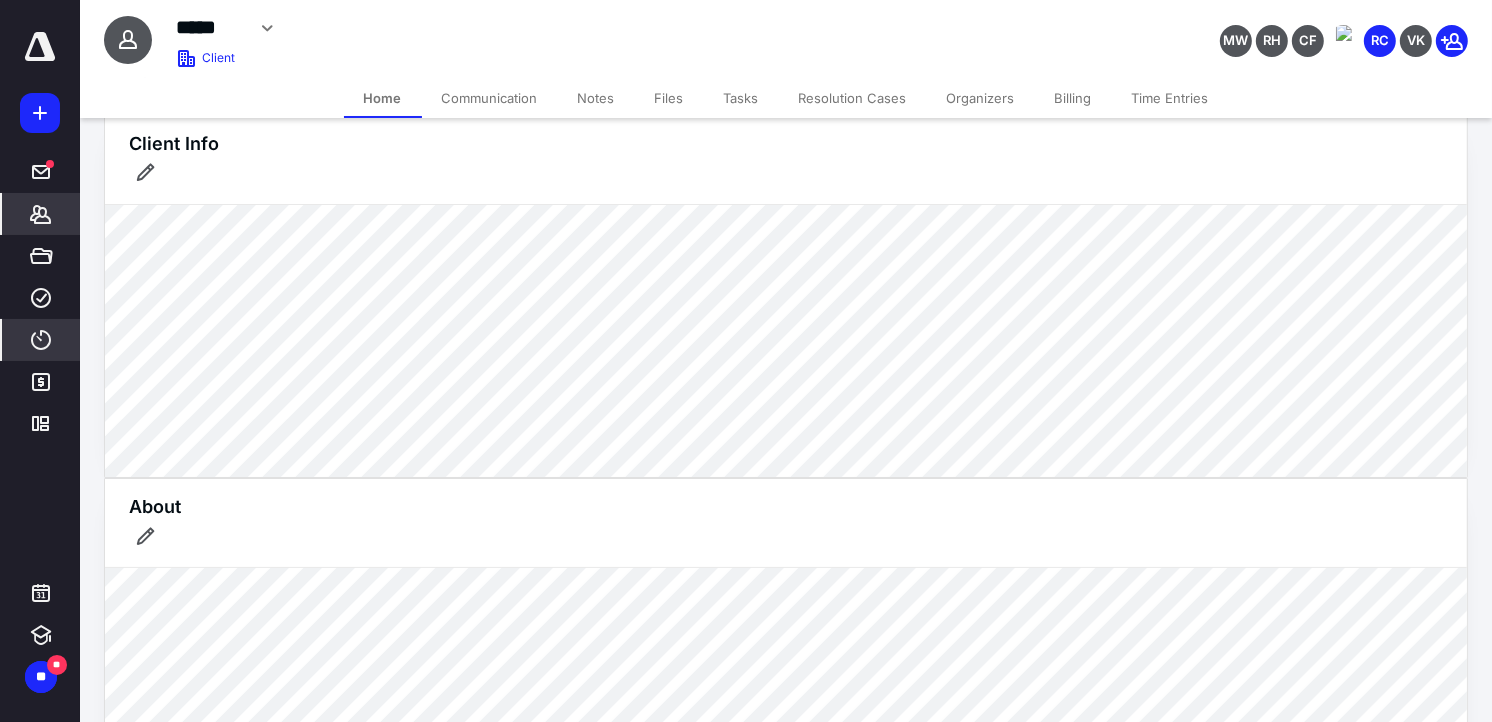 click on "****" at bounding box center [41, 340] 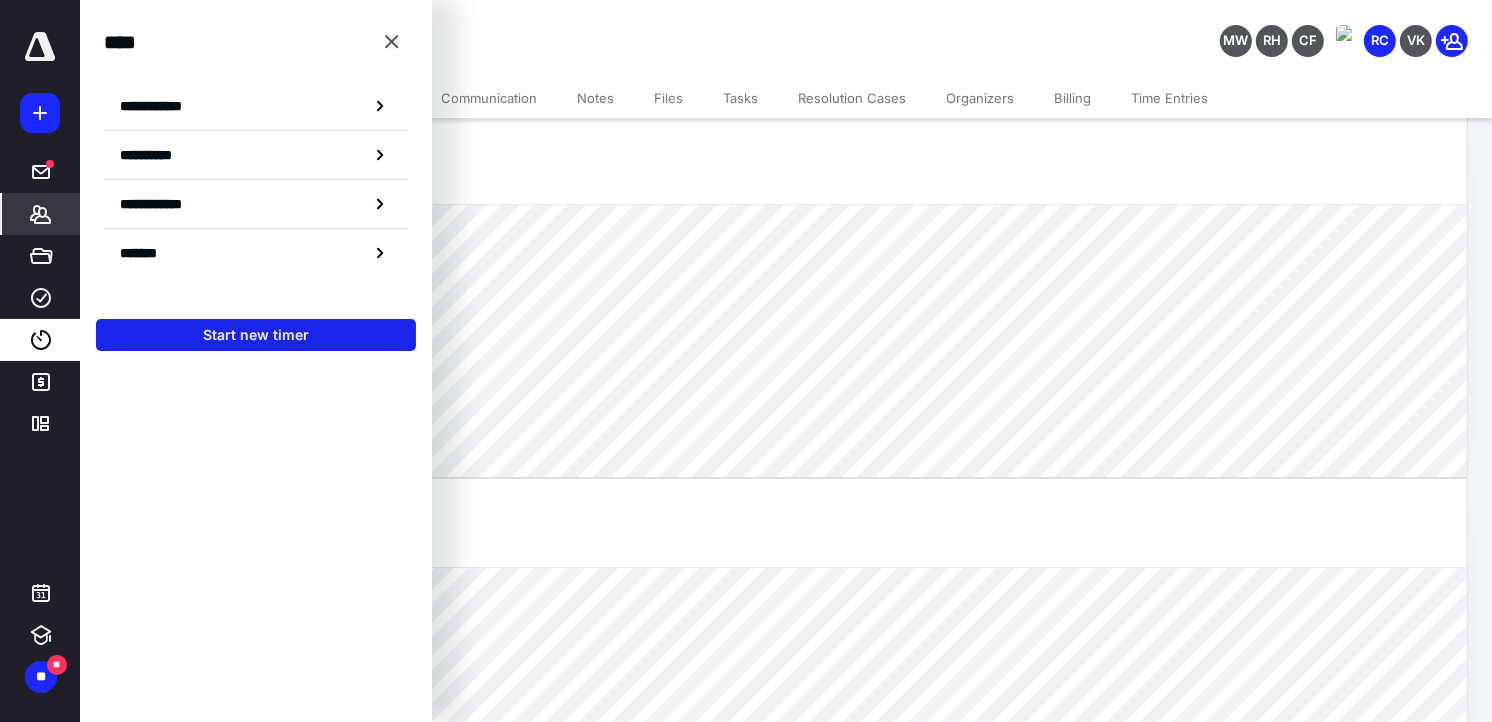 click on "Start new timer" at bounding box center (256, 335) 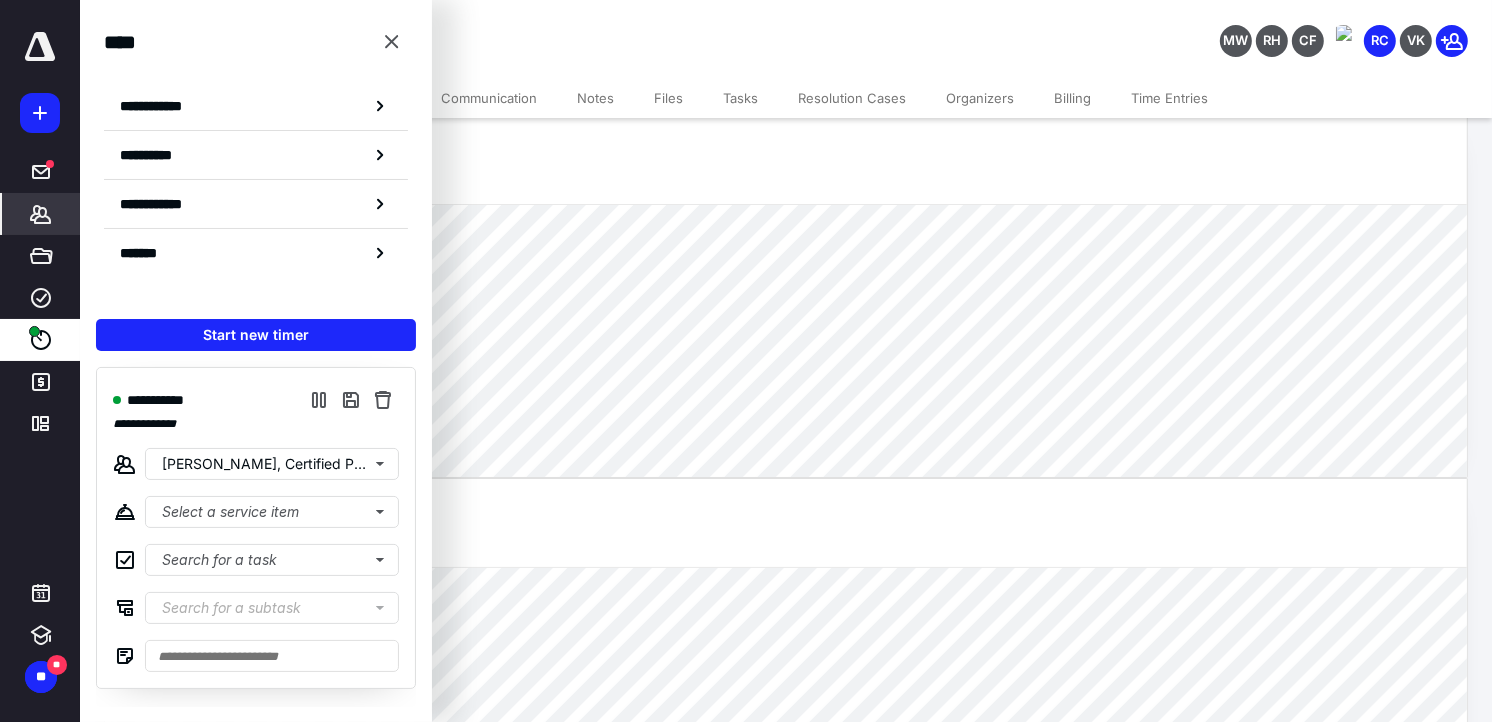 type 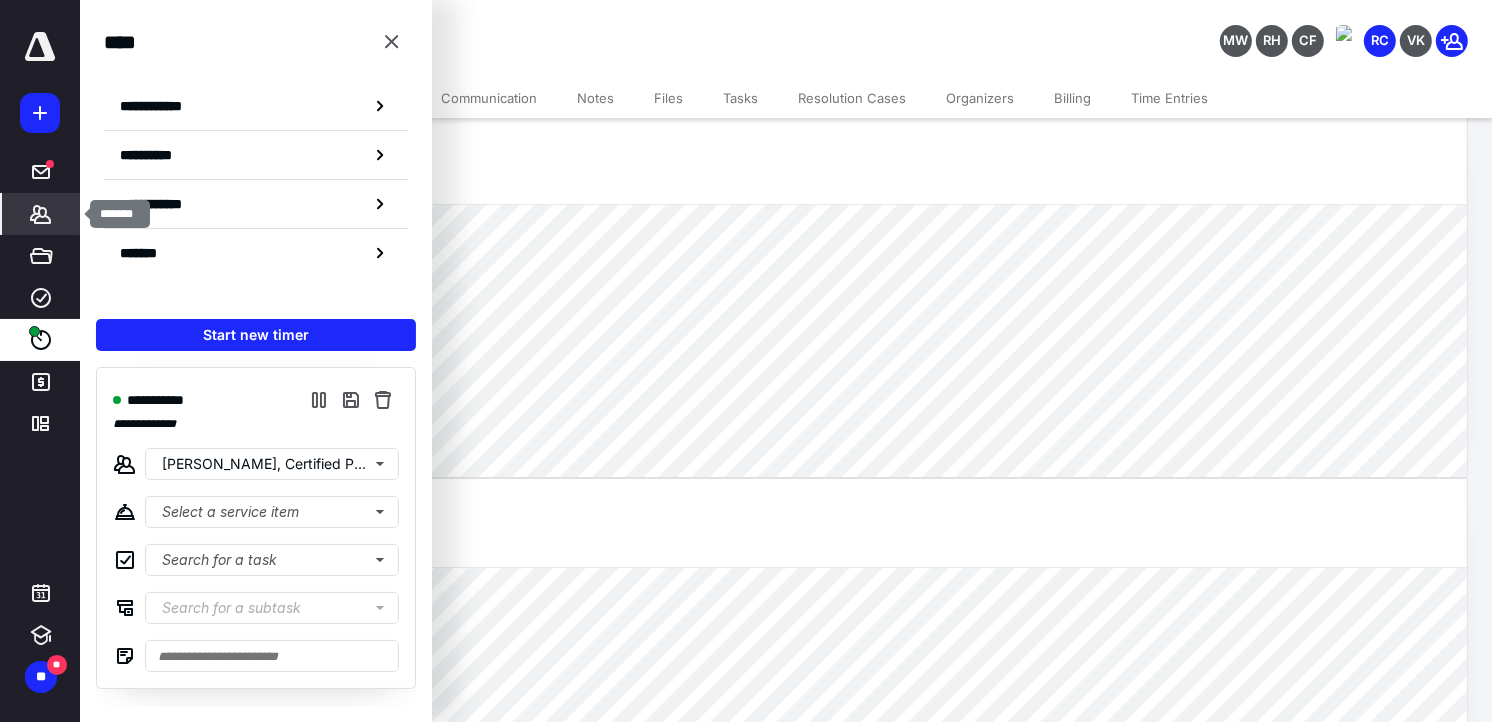click on "*******" at bounding box center (41, 214) 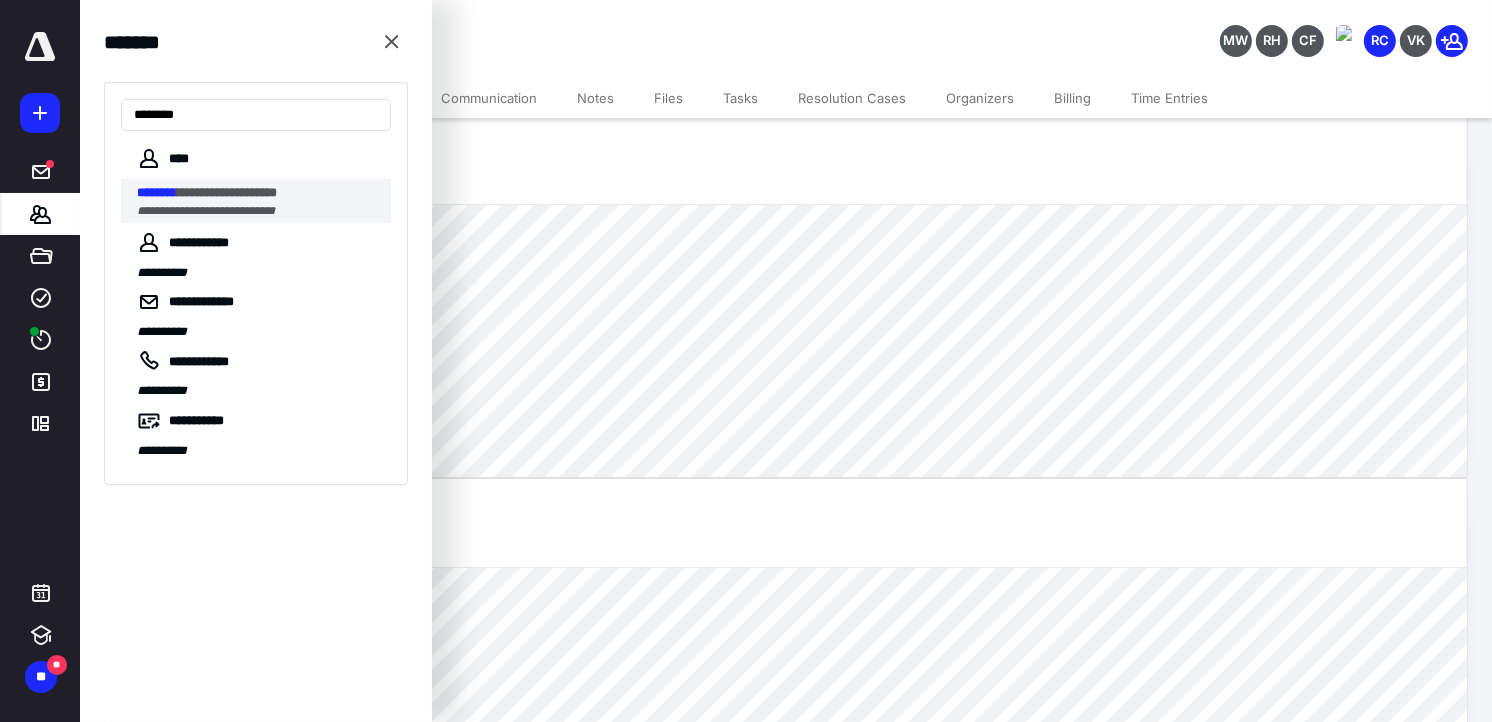 type on "********" 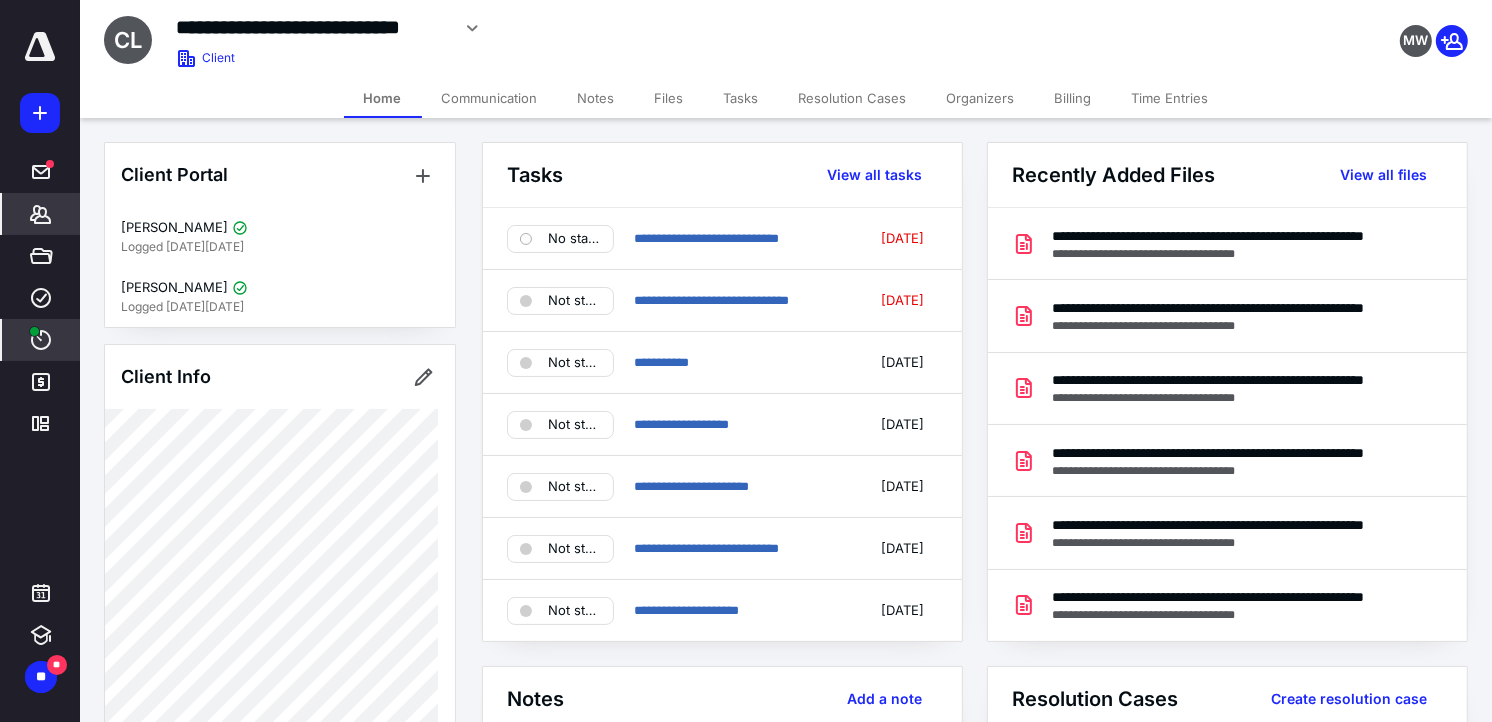 click on "****" at bounding box center (41, 340) 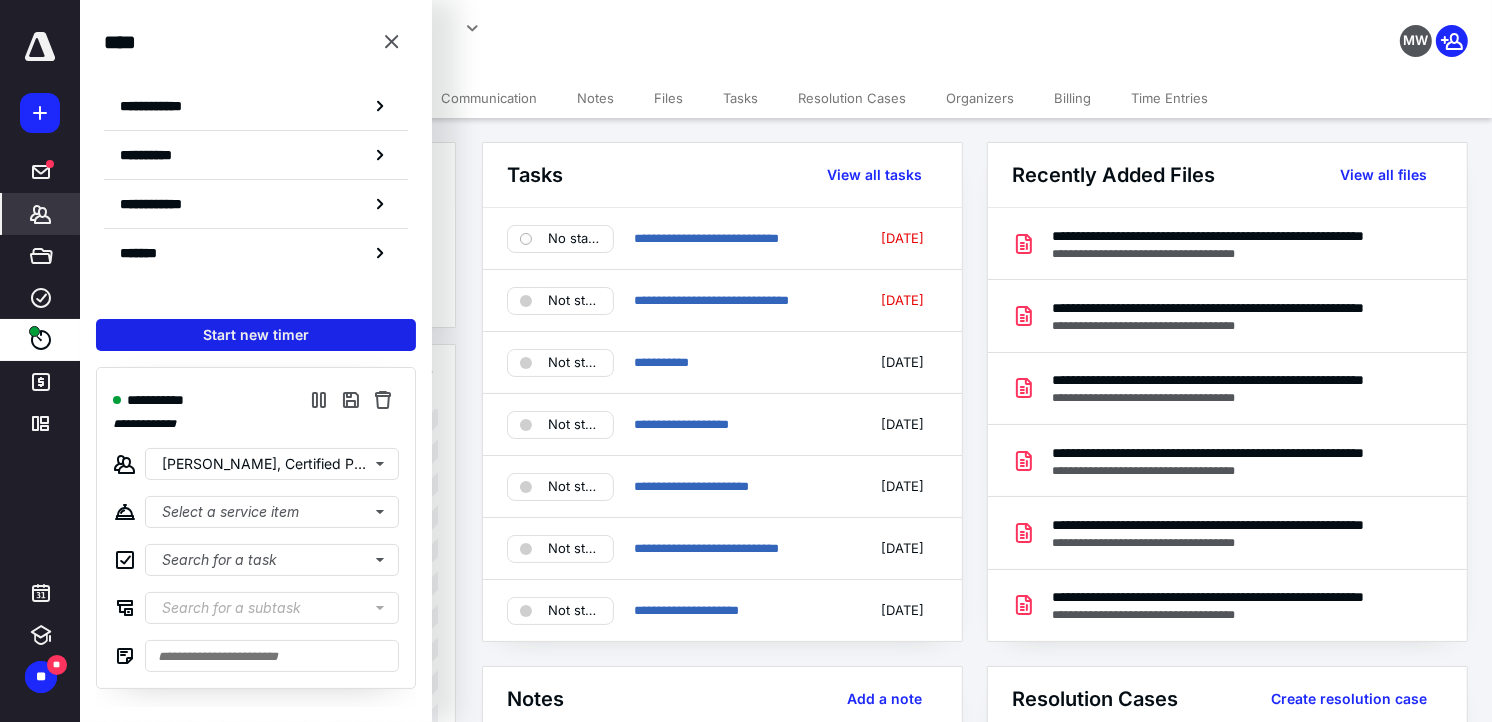 click on "Start new timer" at bounding box center [256, 335] 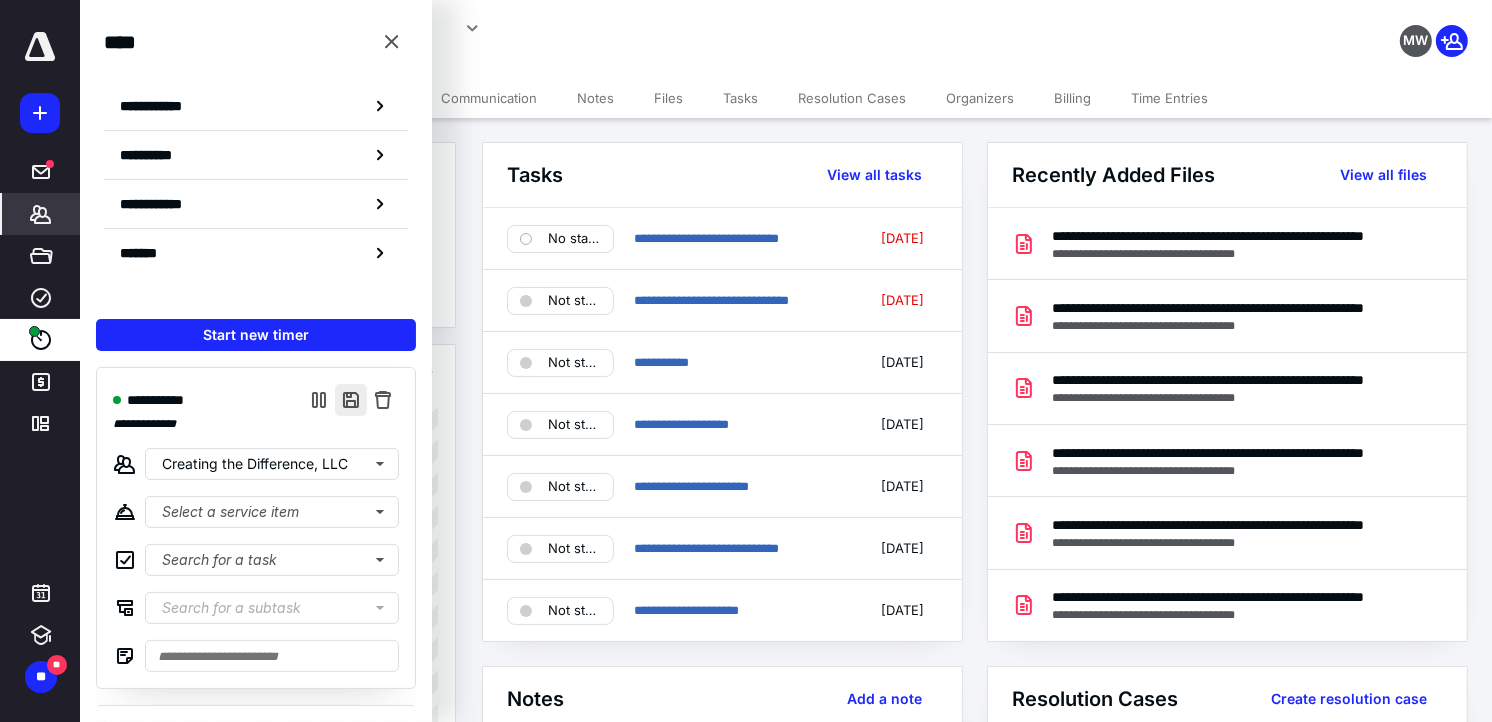 click at bounding box center (351, 400) 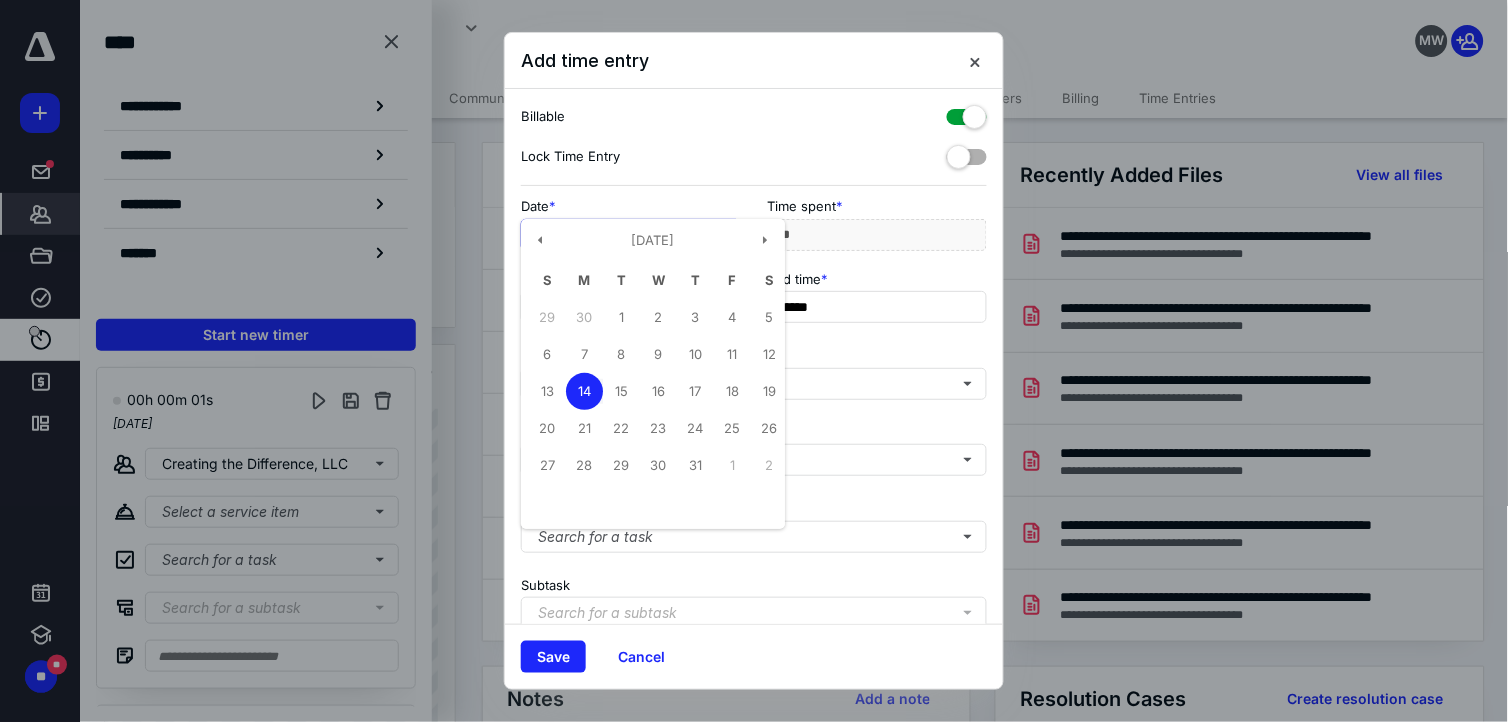 click on "**********" at bounding box center (631, 235) 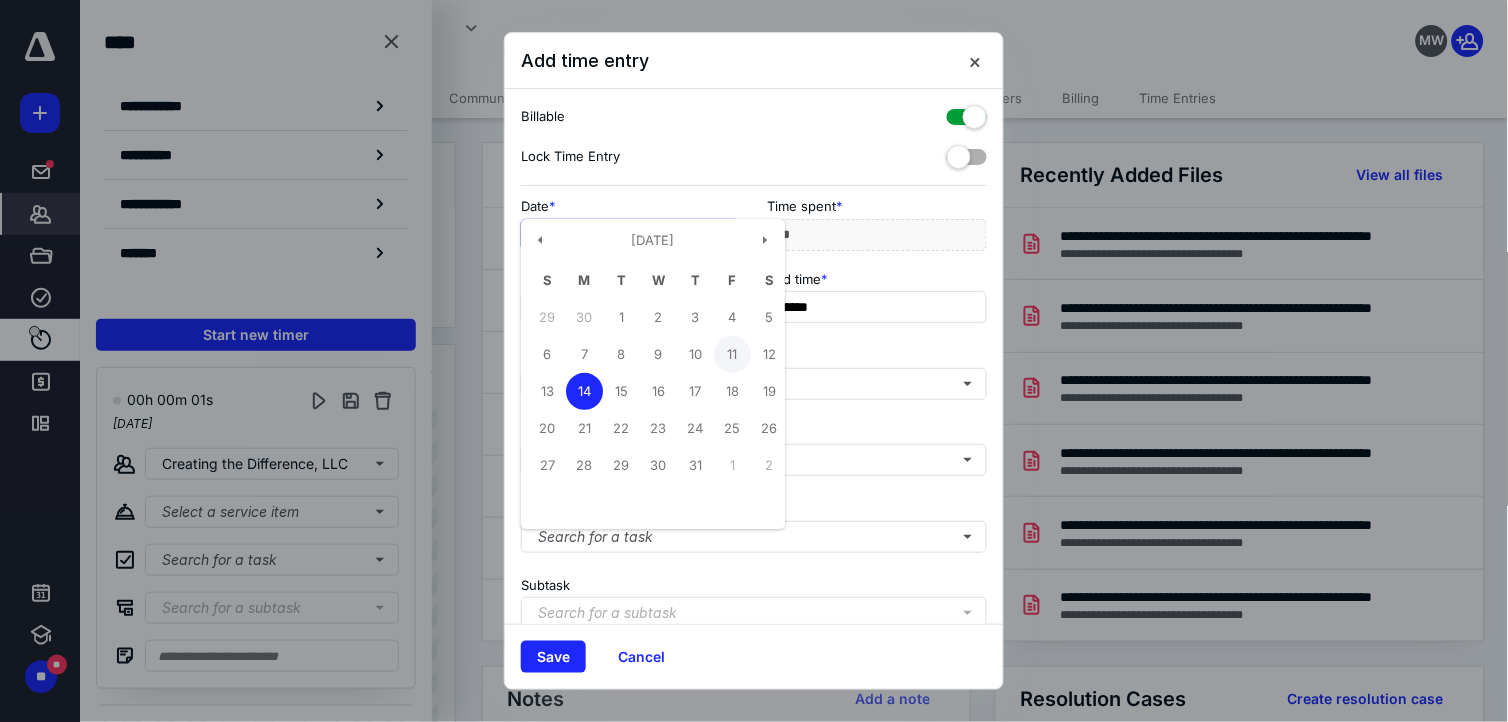 click on "11" at bounding box center [732, 354] 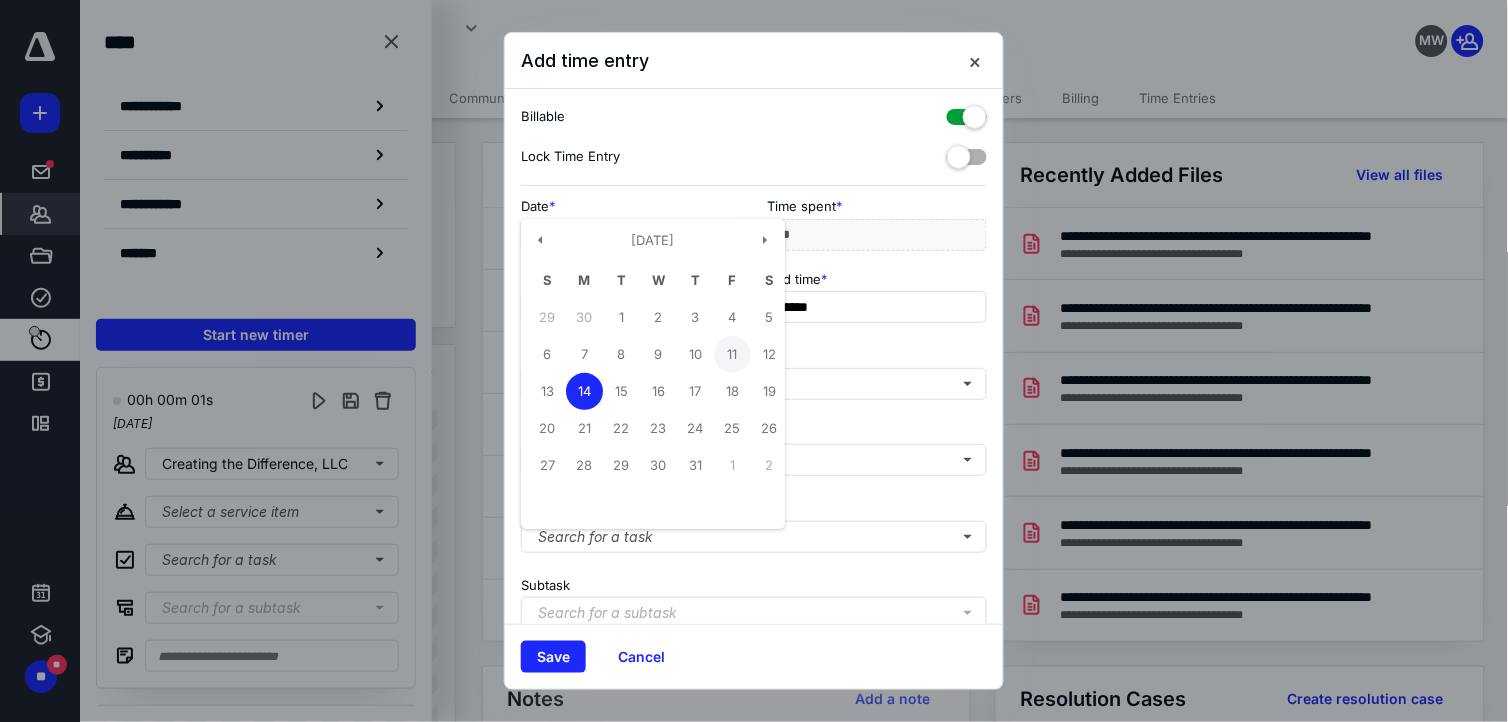 type on "**********" 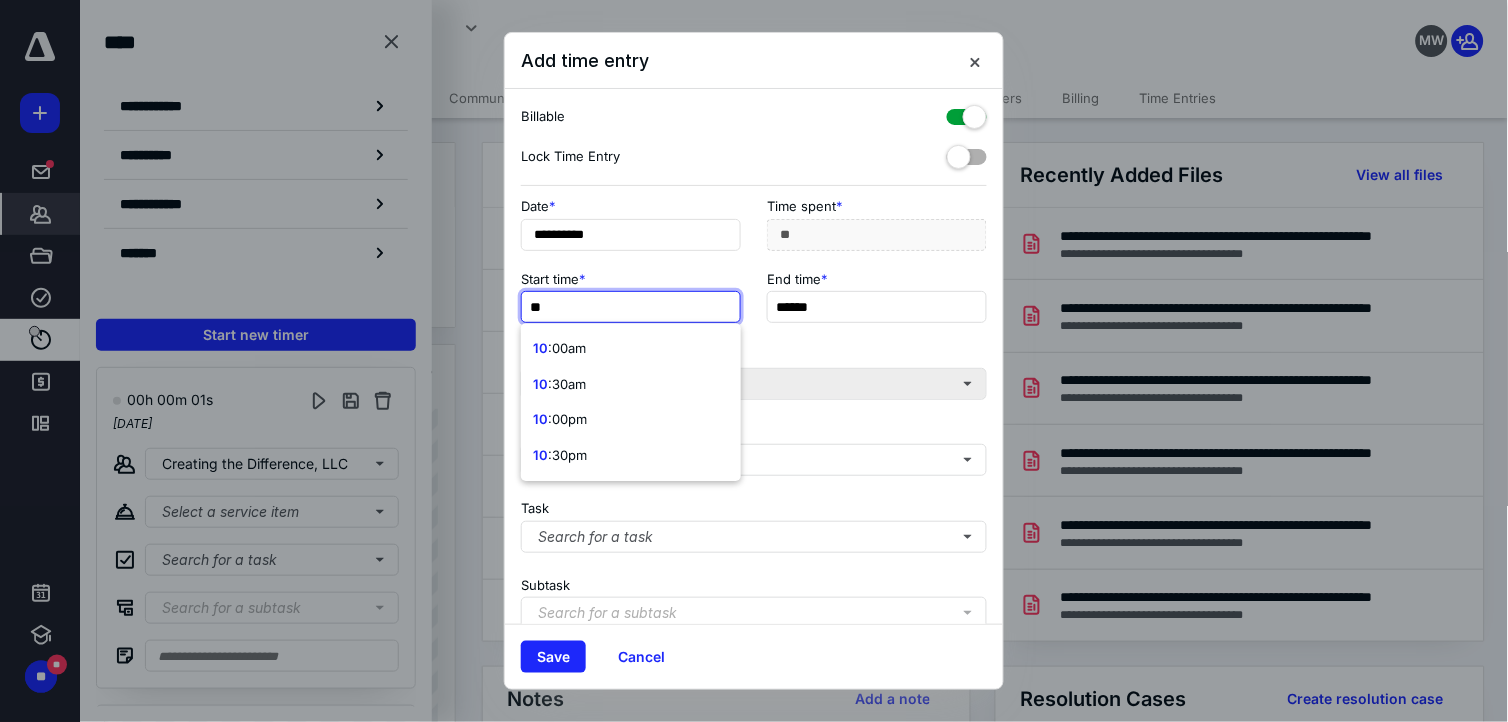 type on "***" 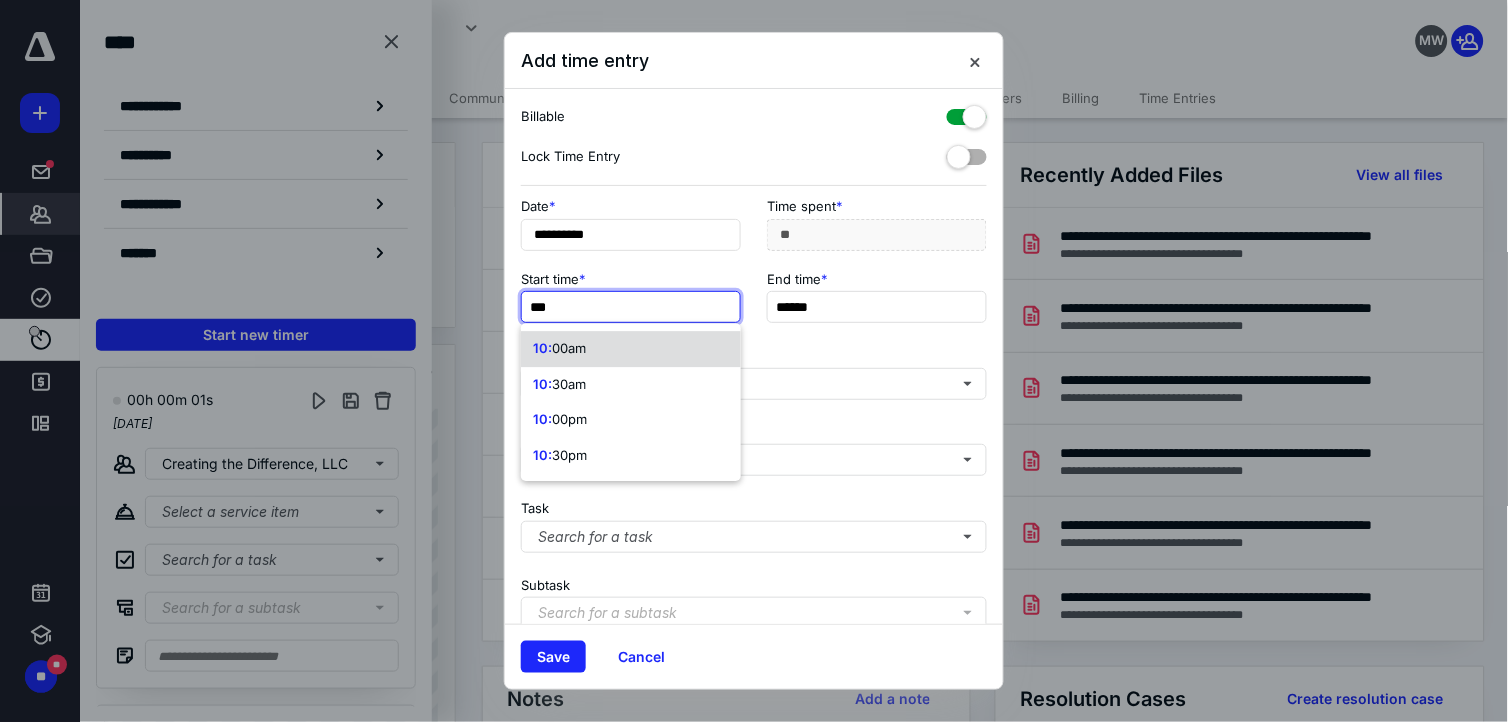 click on "10: 00am" at bounding box center [631, 349] 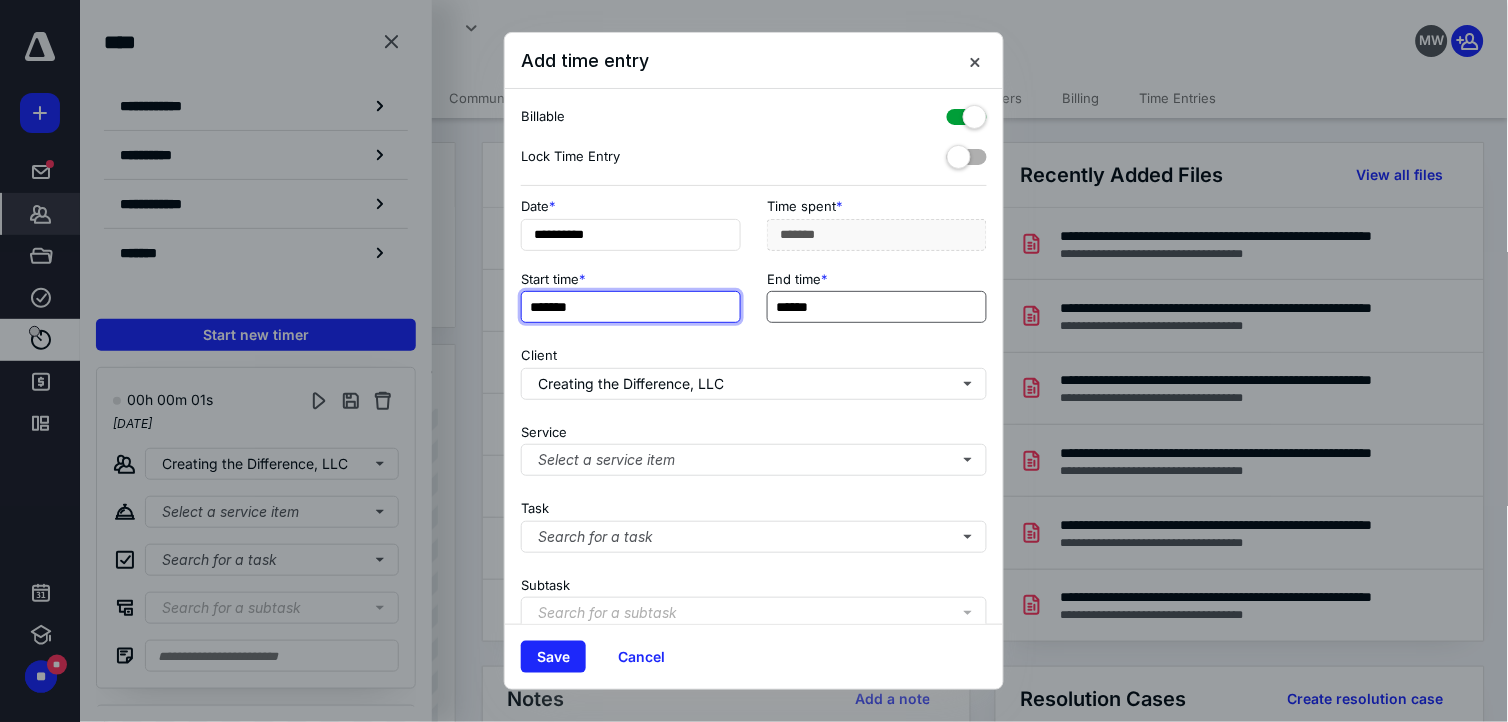 type on "*******" 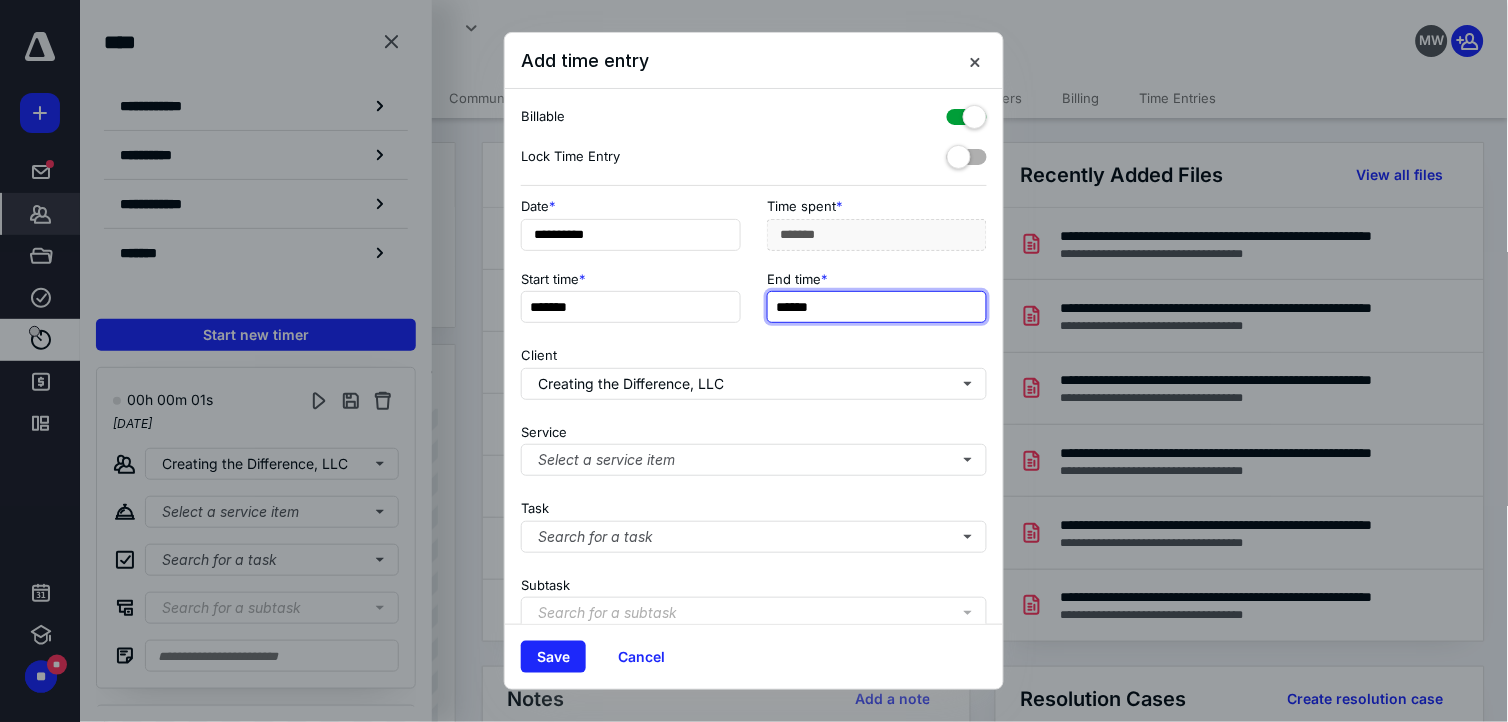 click on "******" at bounding box center (877, 307) 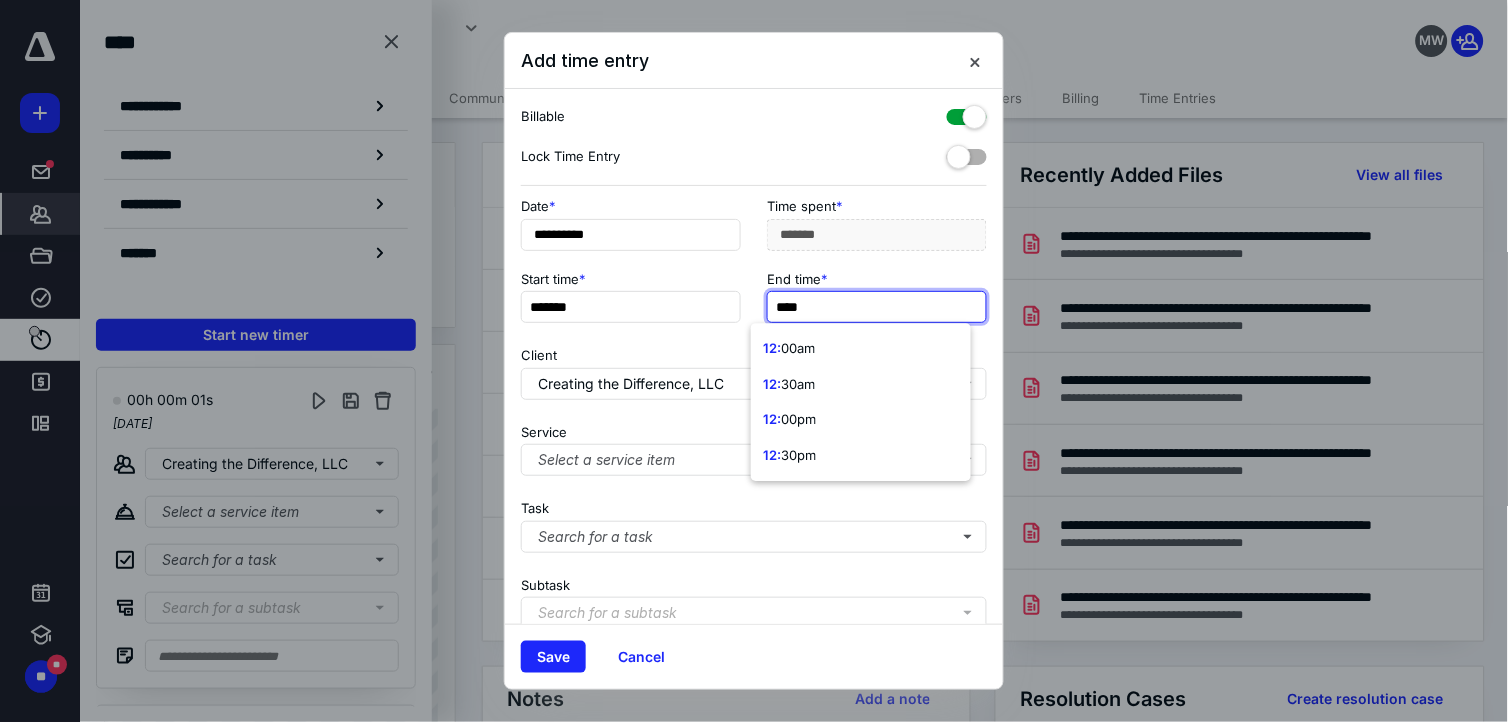type on "*****" 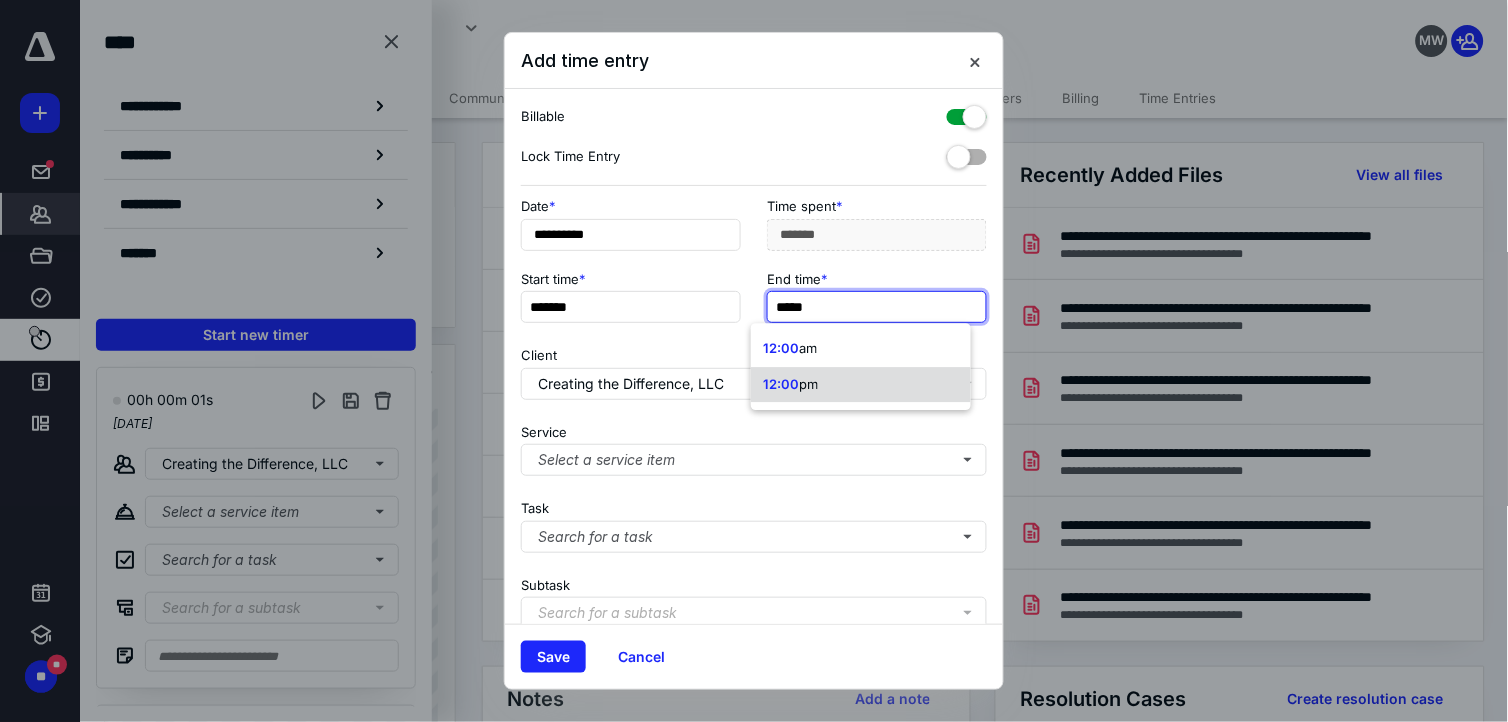 click on "12:00 pm" at bounding box center [861, 385] 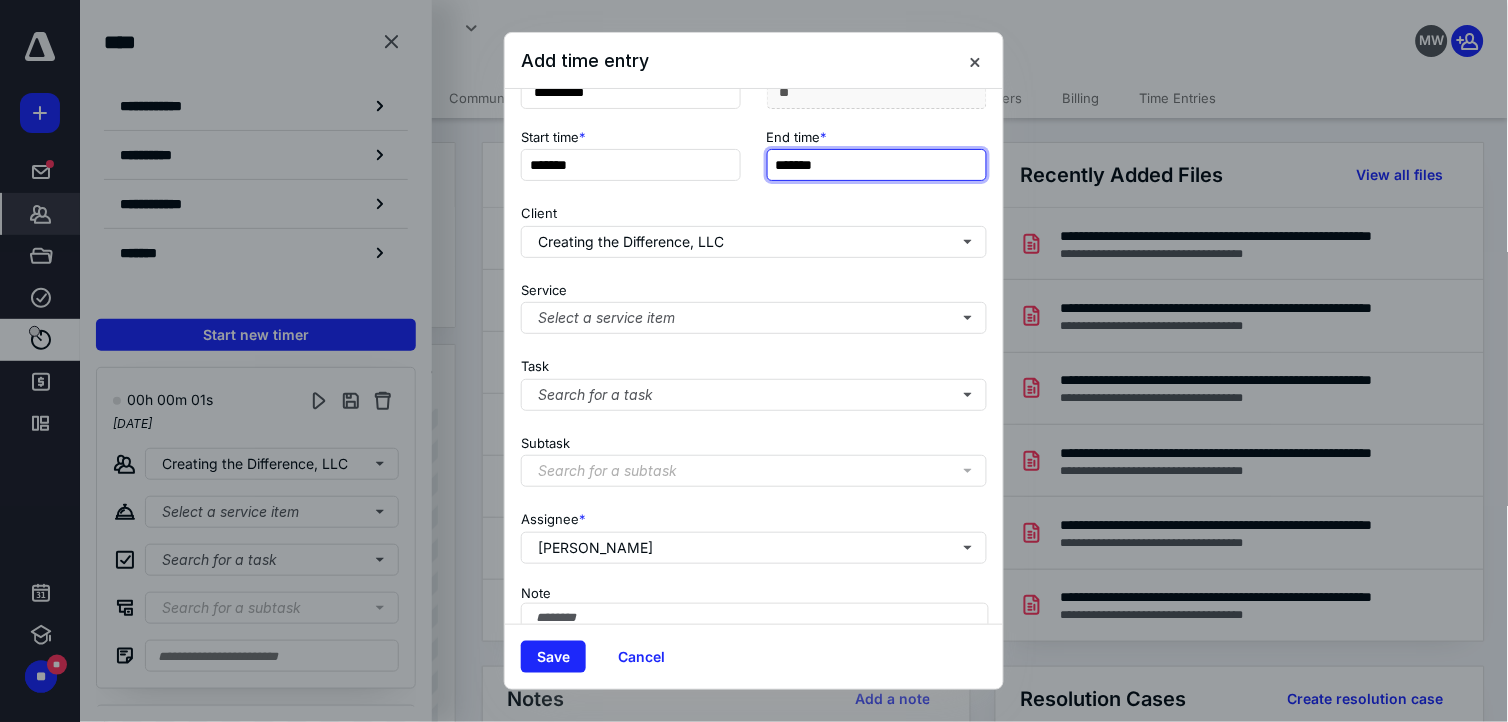 scroll, scrollTop: 253, scrollLeft: 0, axis: vertical 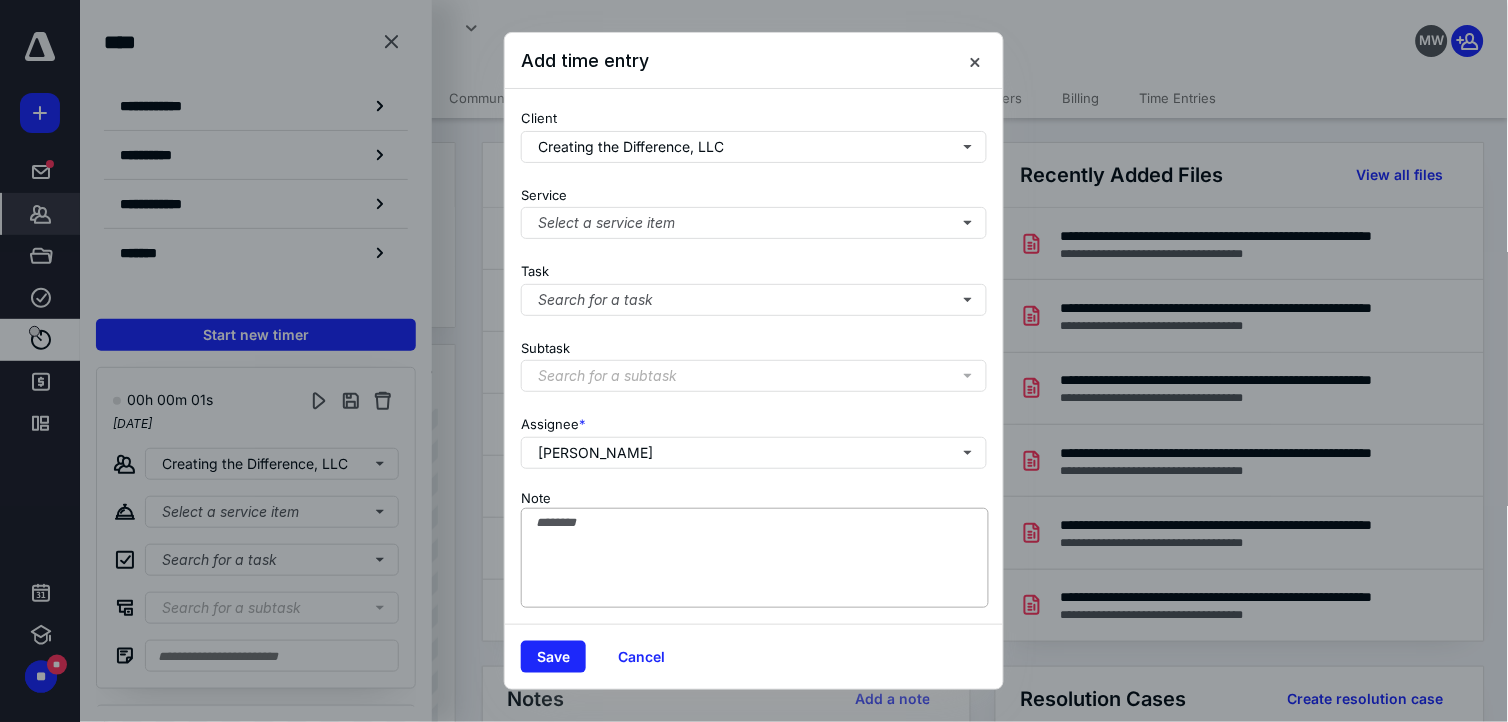 type on "*******" 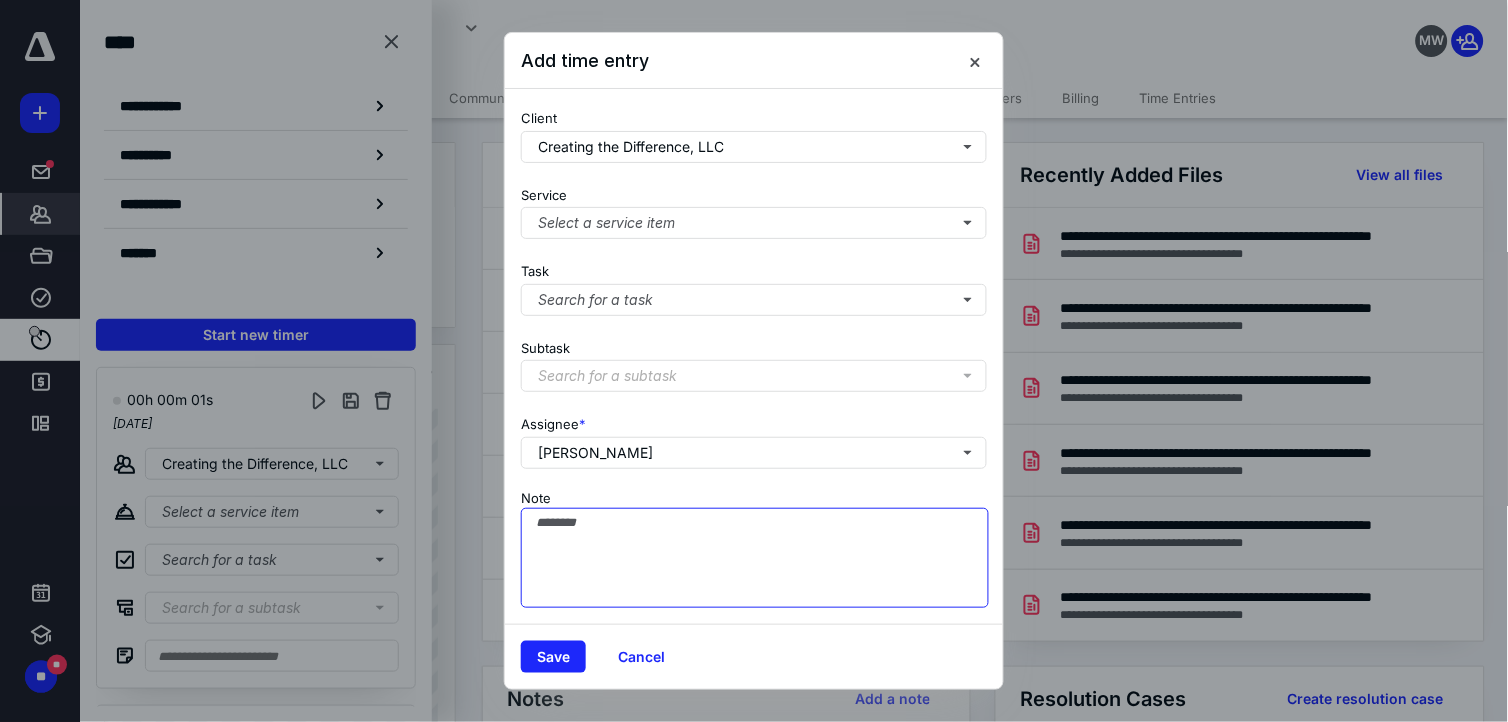 click on "Note" at bounding box center (755, 558) 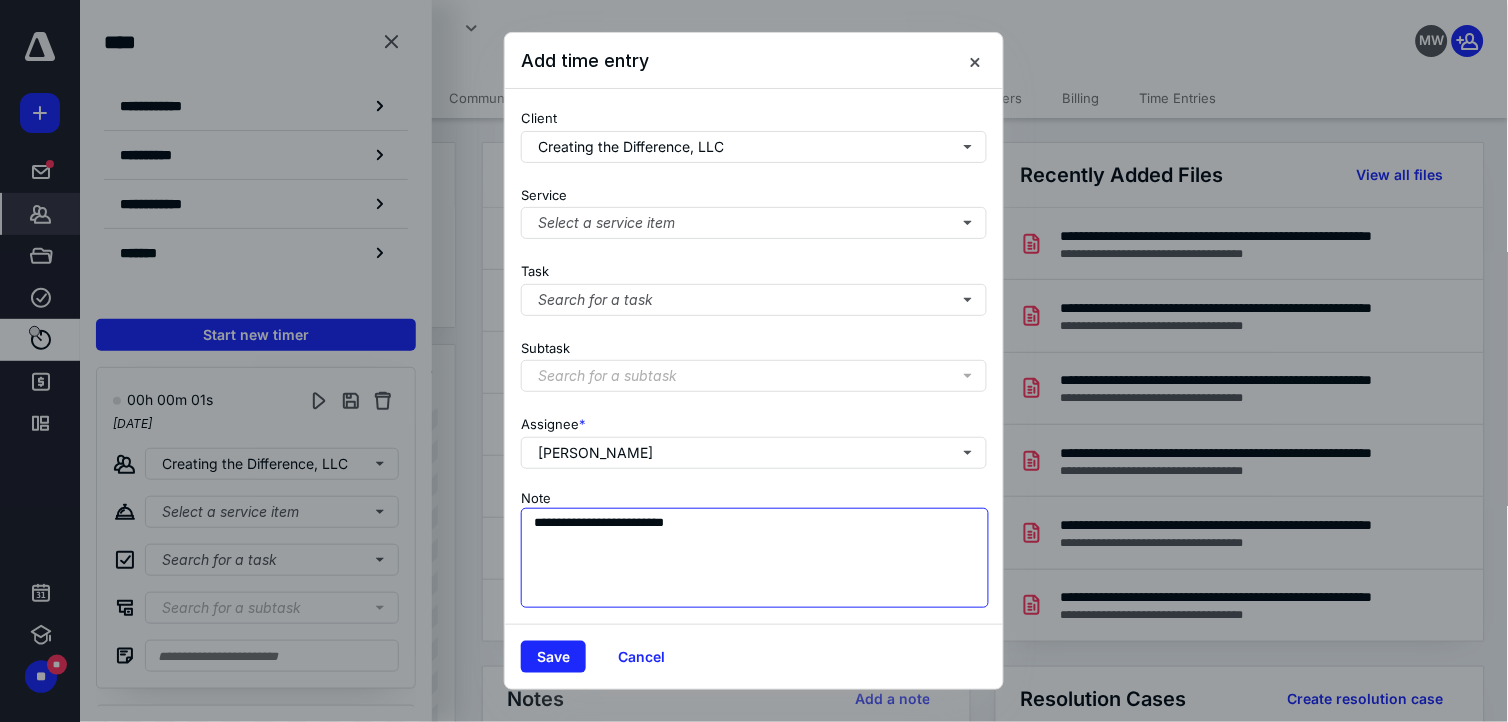 type on "**********" 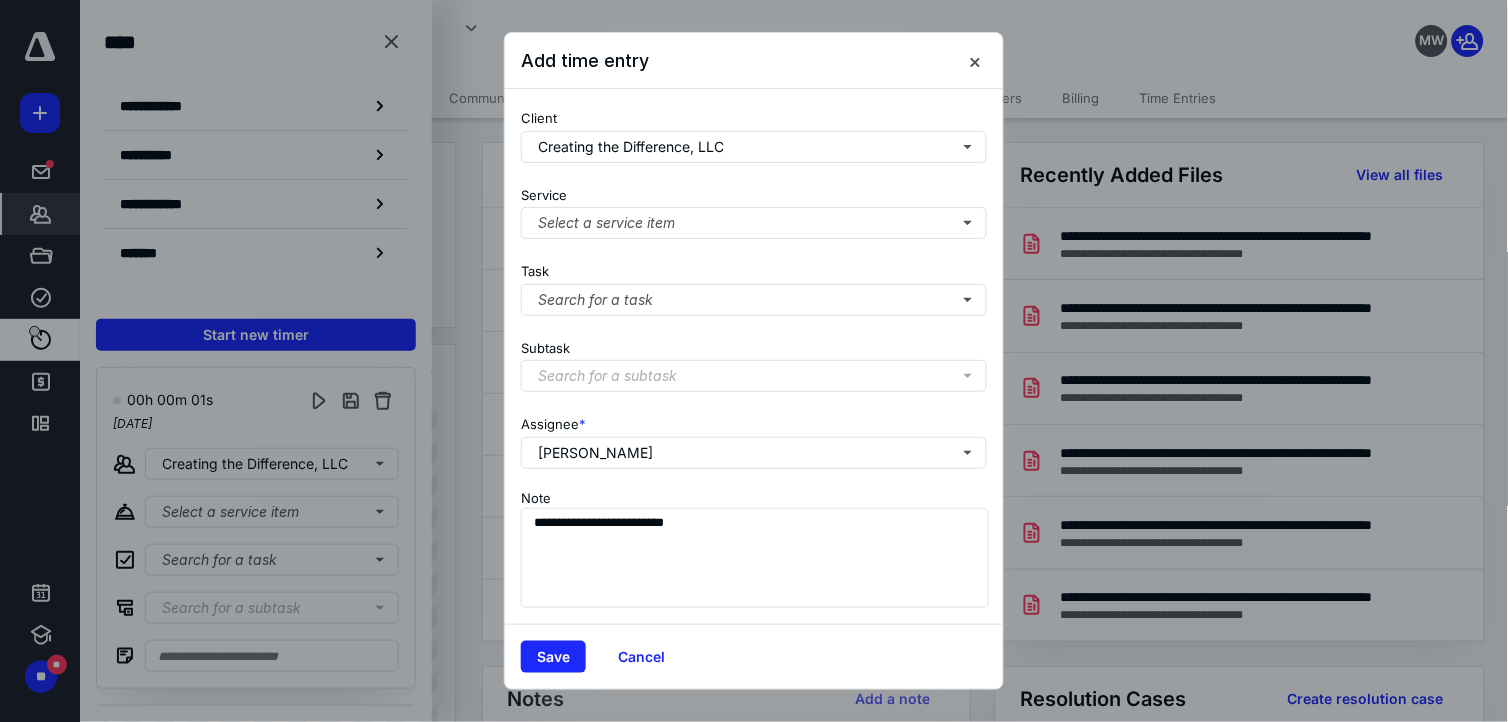 click on "Save Cancel" at bounding box center [754, 656] 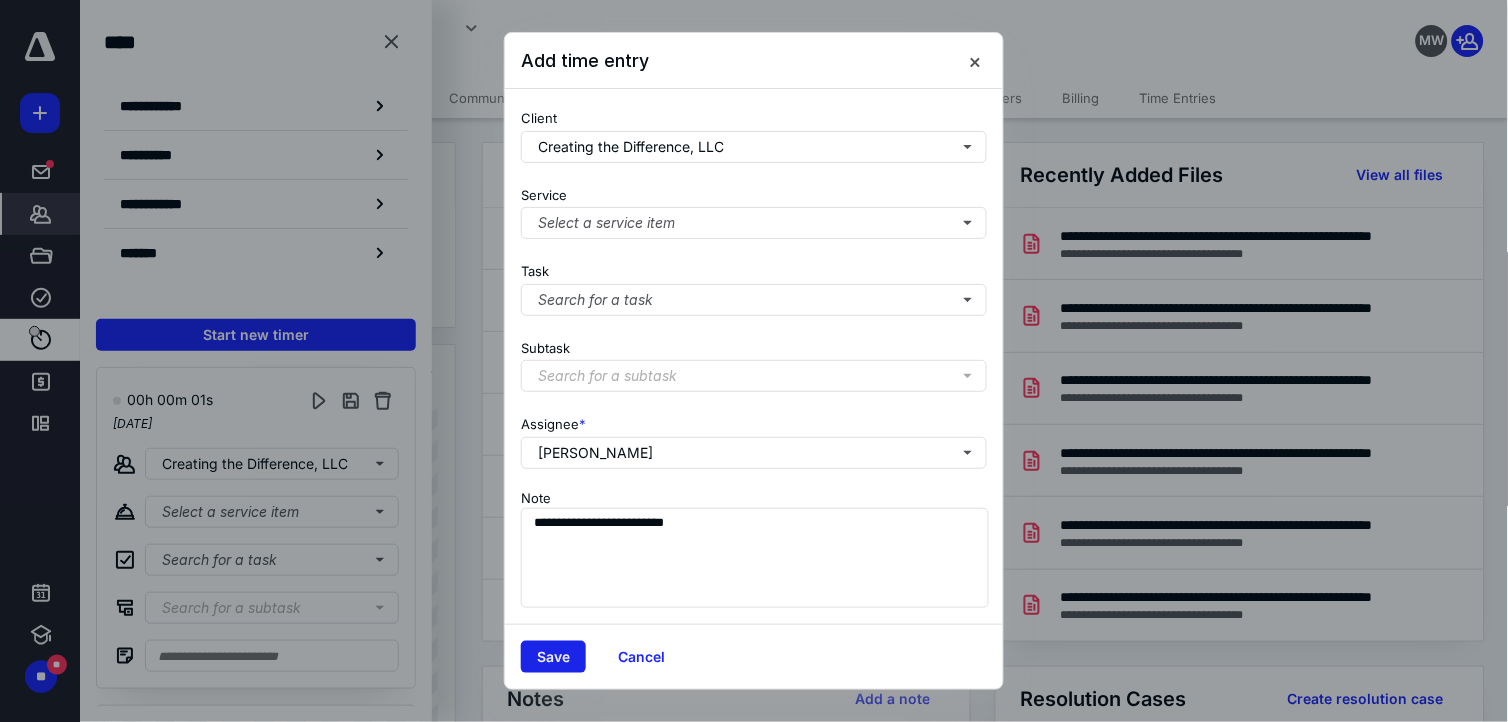 click on "Save" at bounding box center (553, 657) 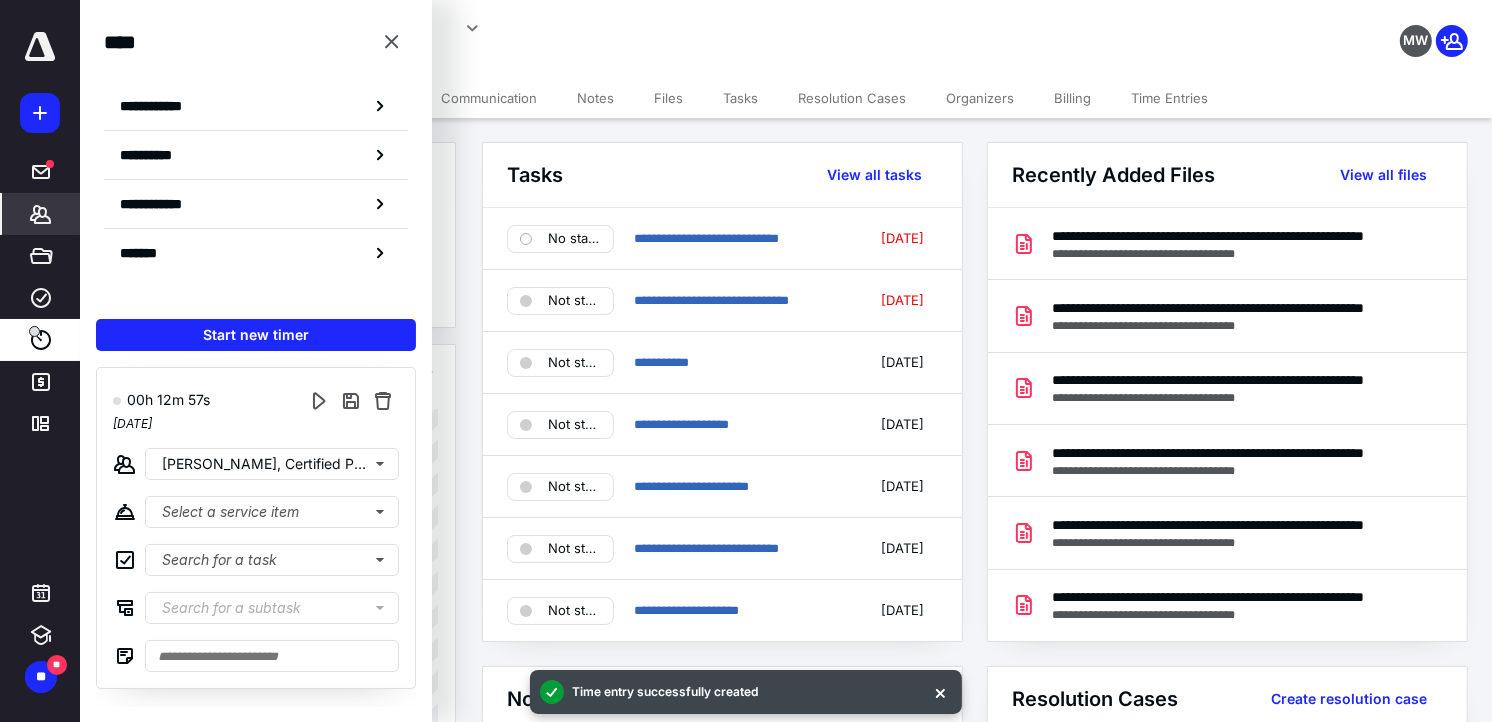 click 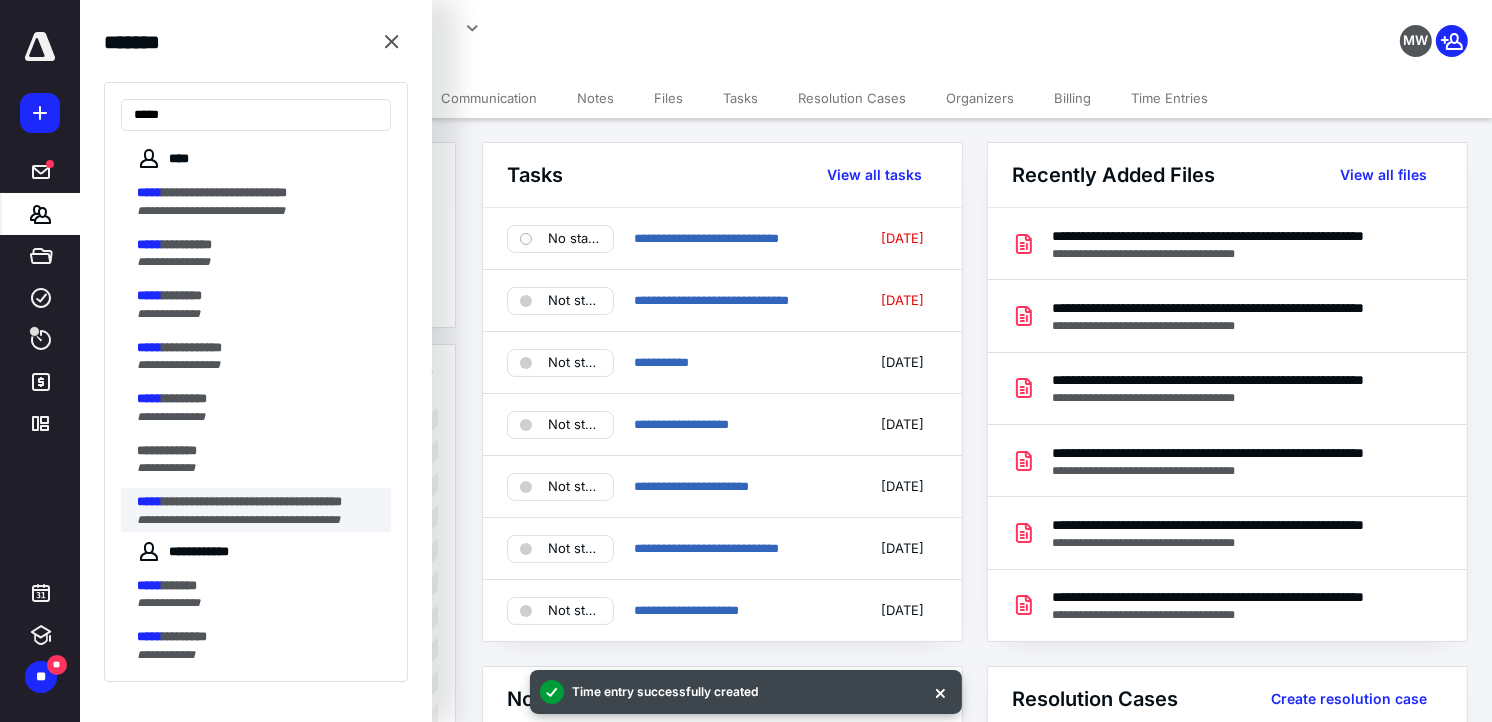 type on "*****" 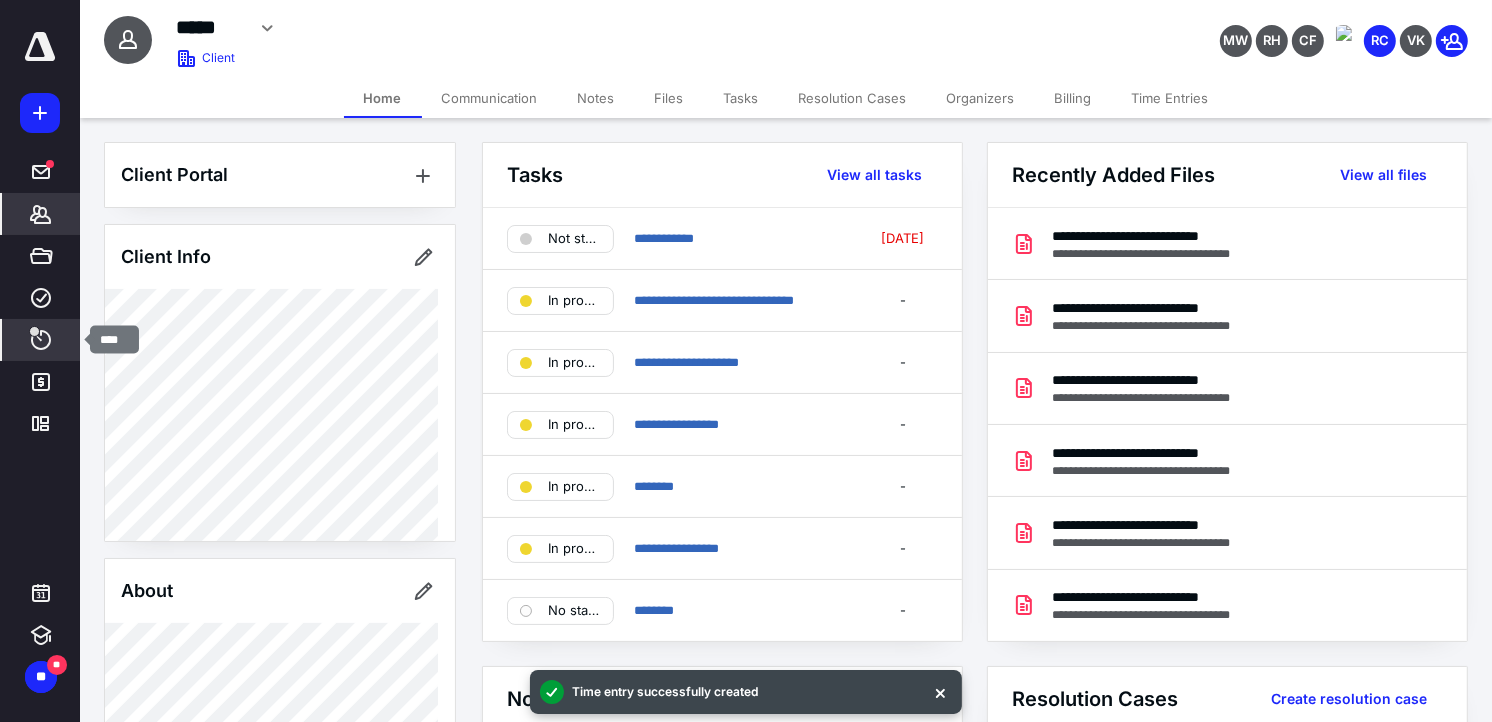 click on "****" at bounding box center [41, 340] 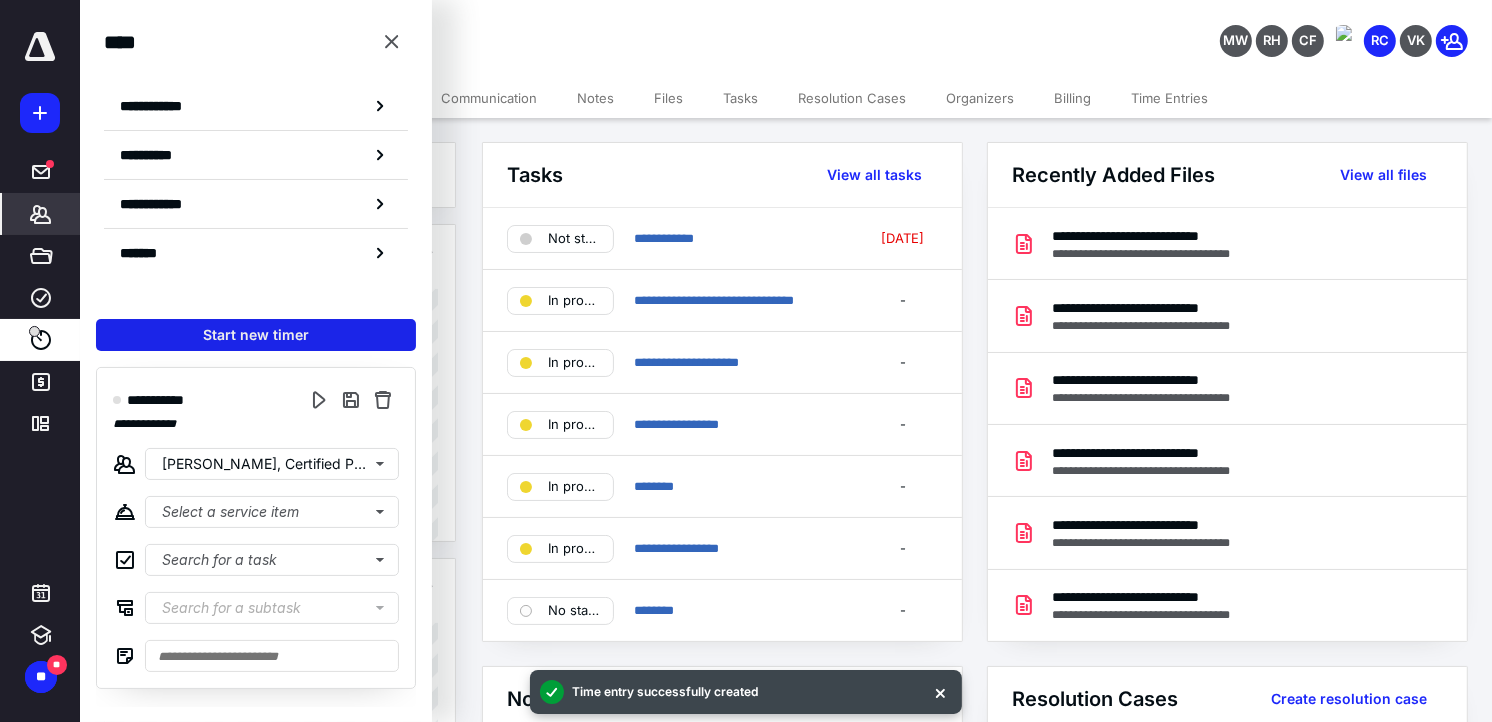 click on "Start new timer" at bounding box center [256, 335] 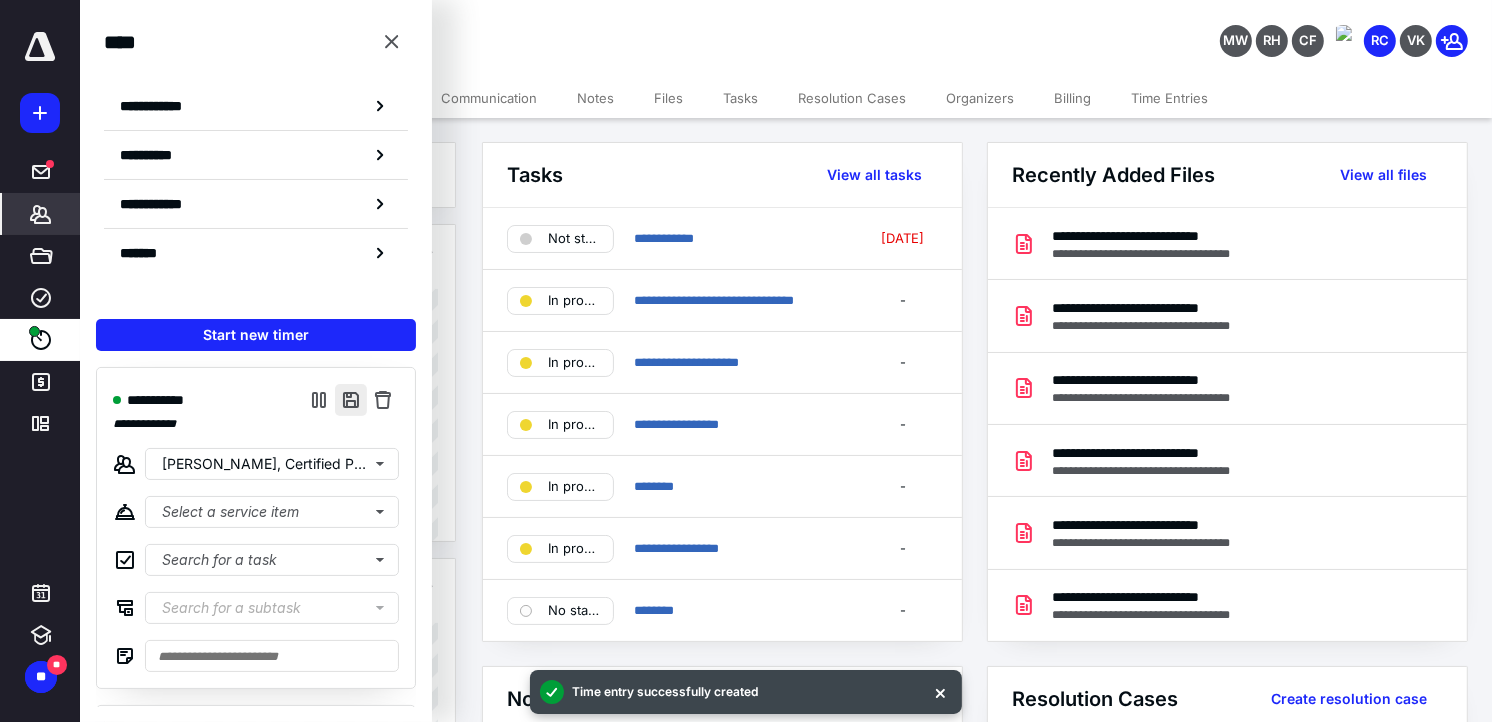 click at bounding box center (351, 400) 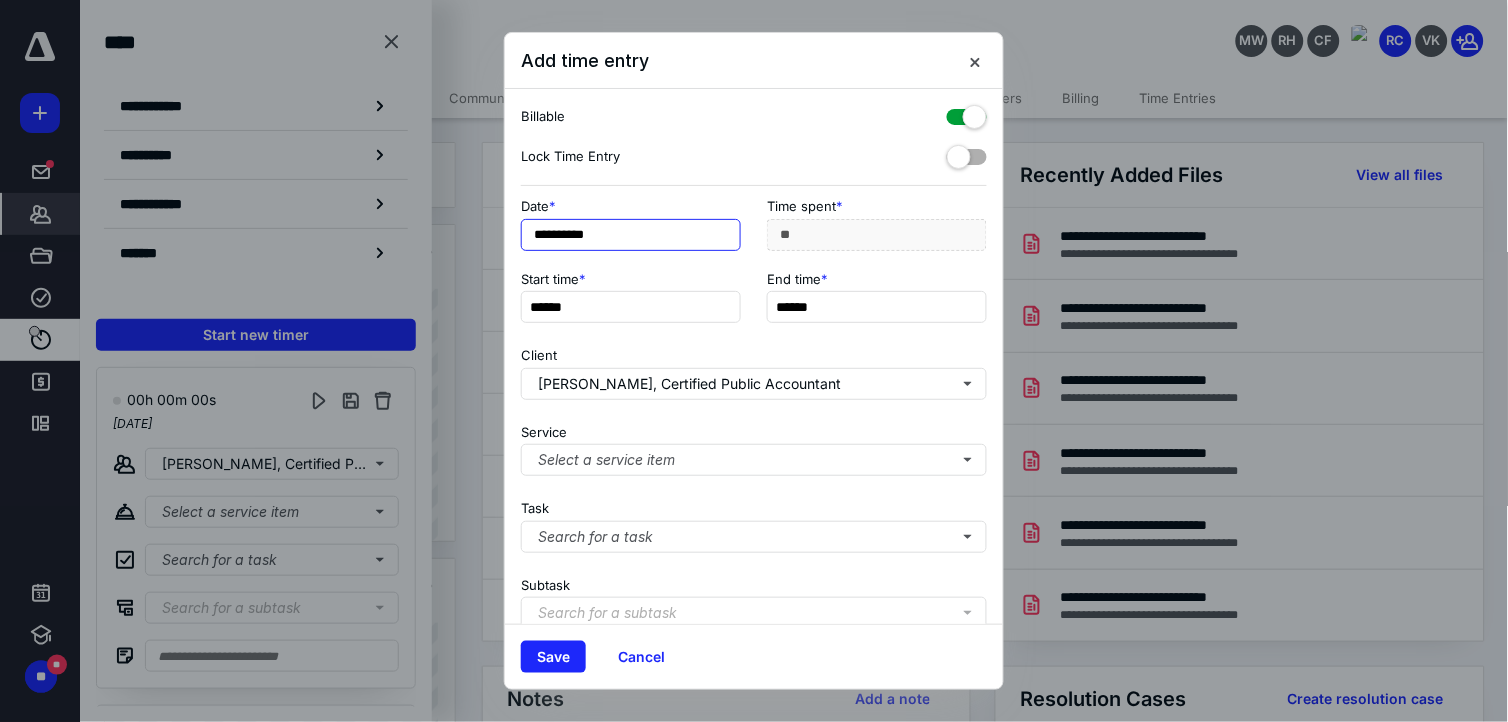 click on "**********" at bounding box center [631, 235] 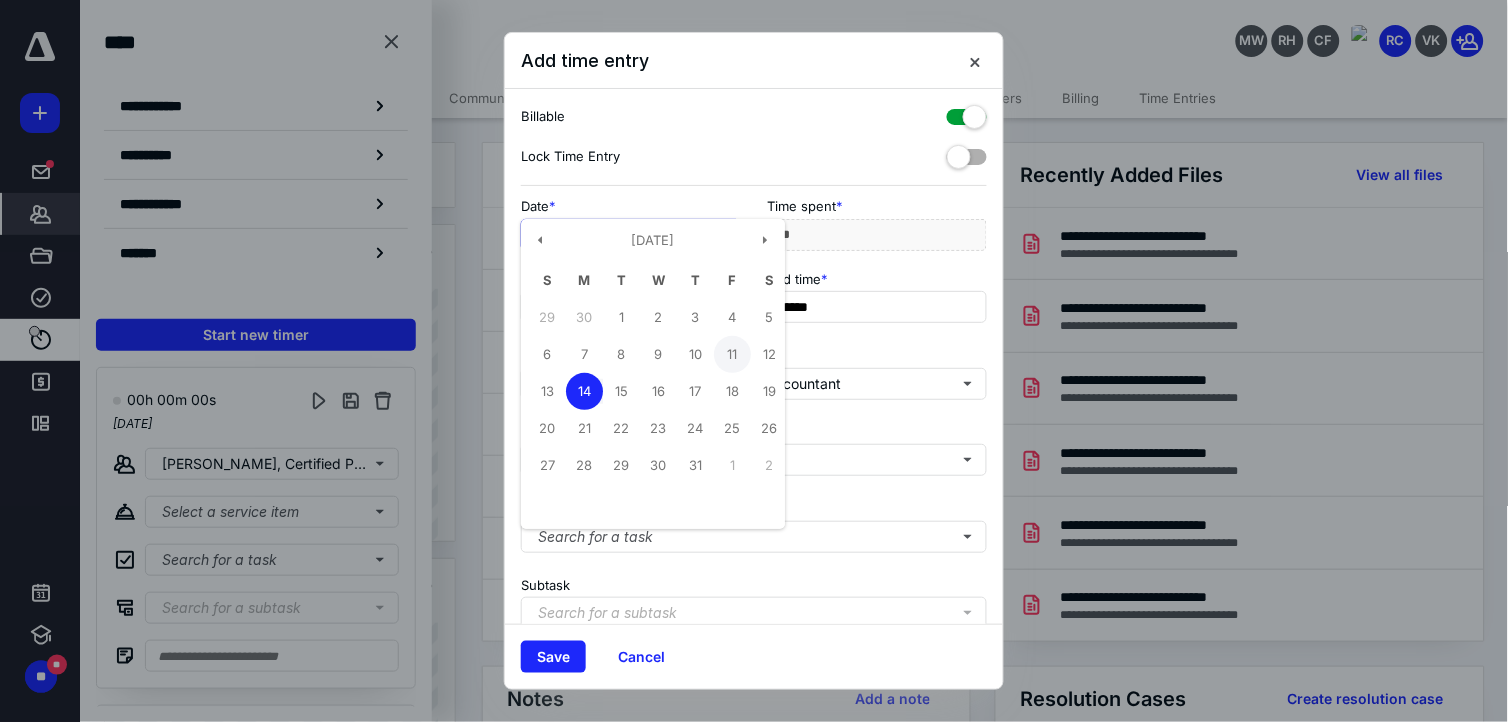 click on "11" at bounding box center (732, 354) 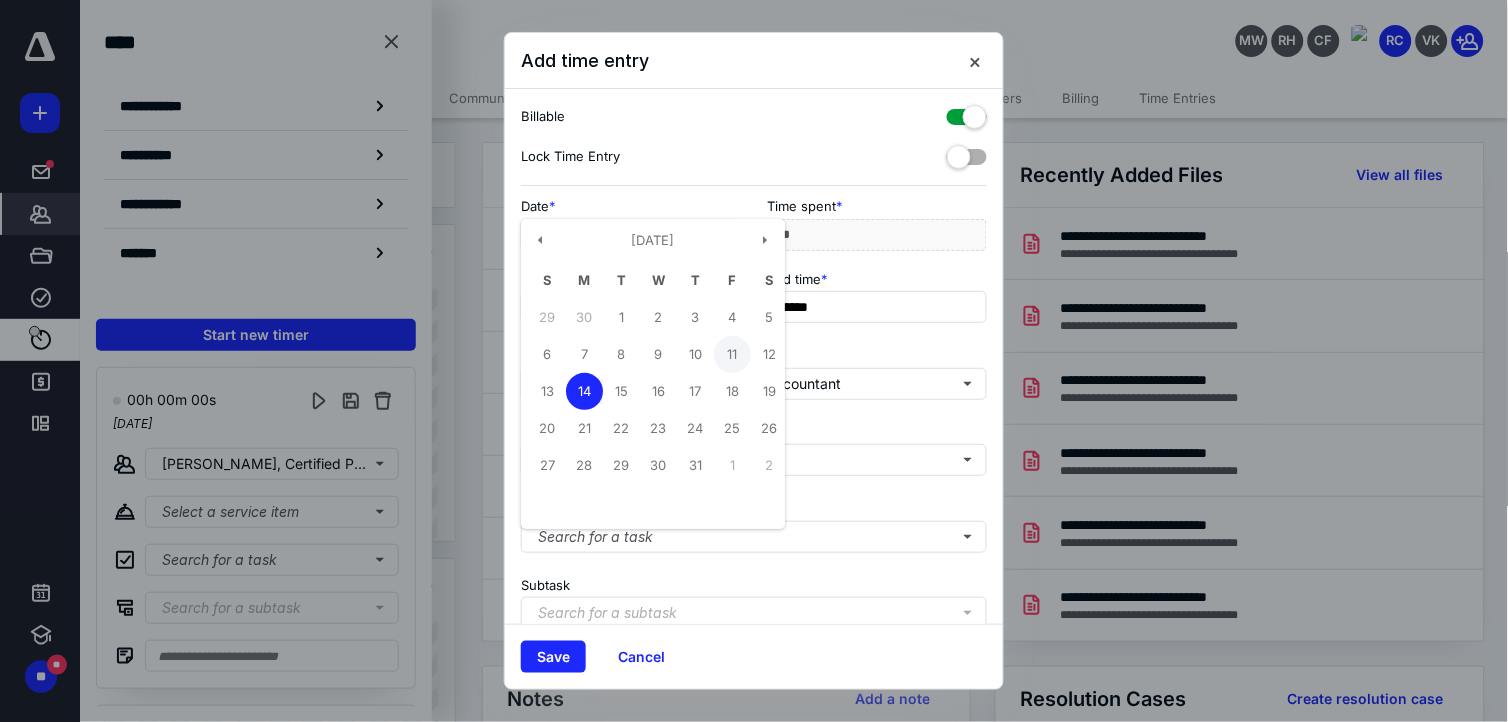type on "**********" 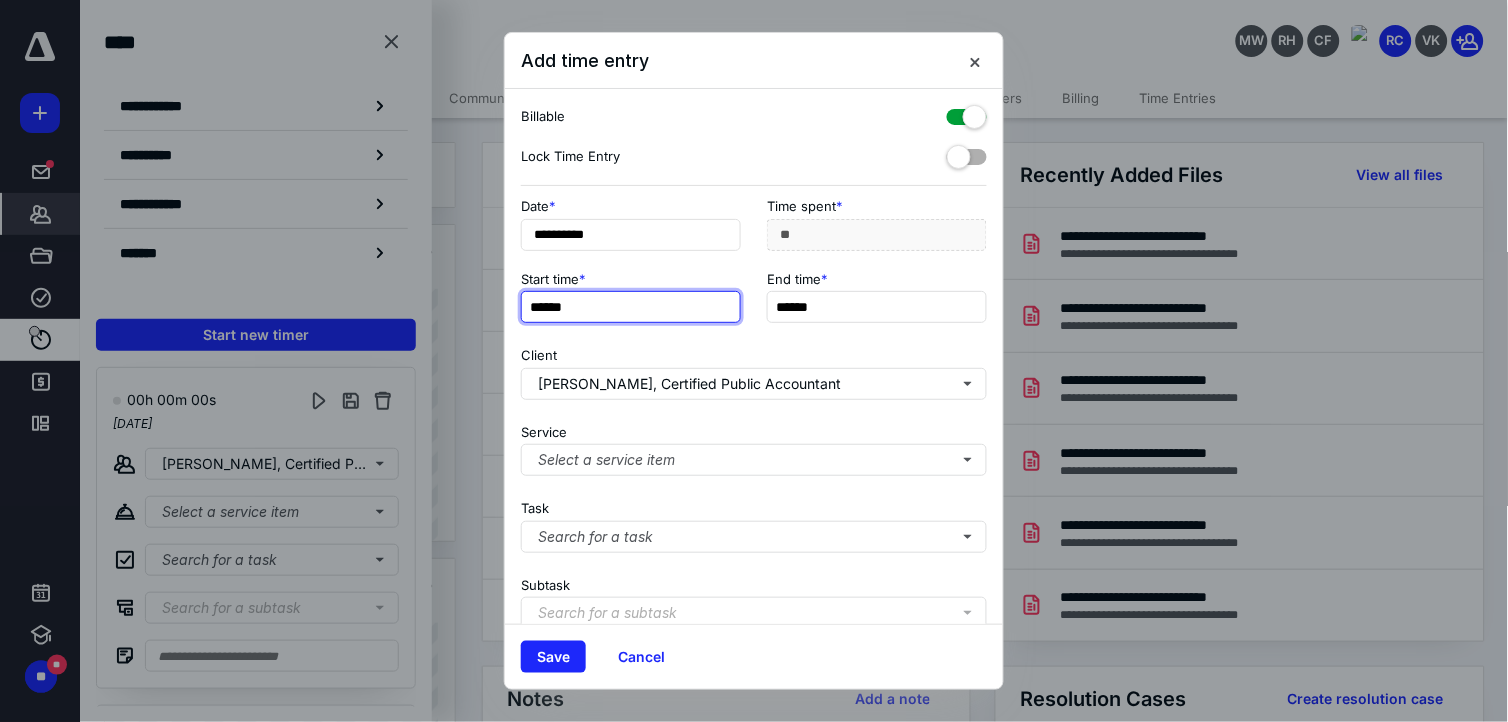 click on "******" at bounding box center (631, 307) 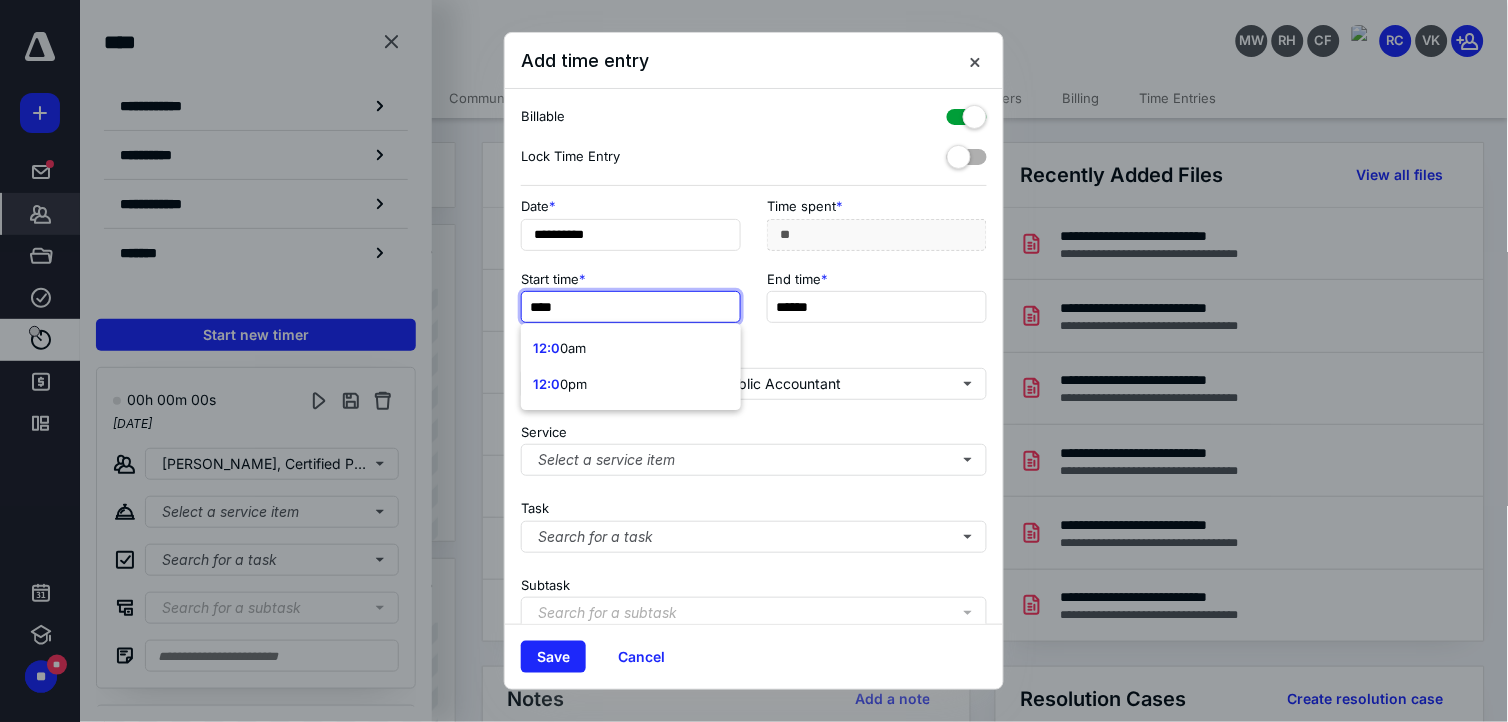 type on "*****" 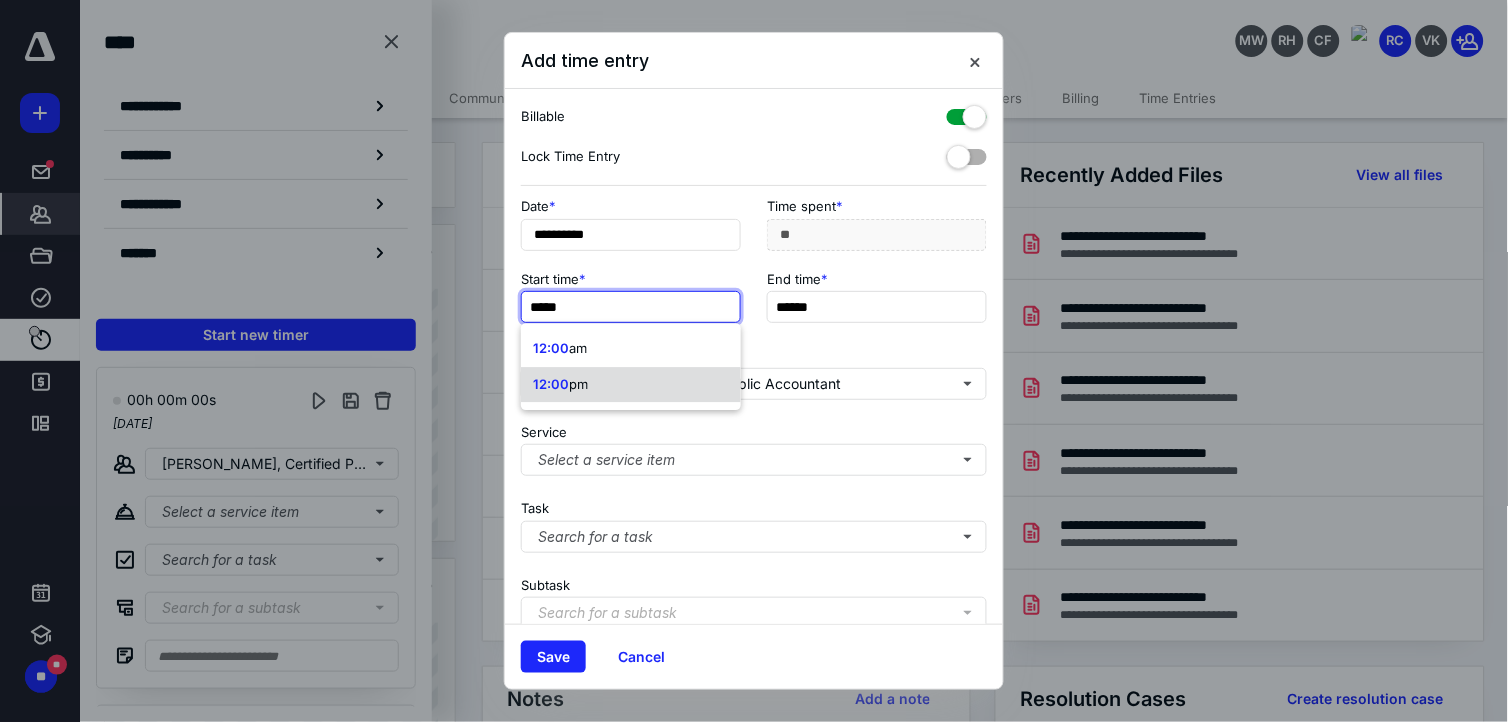 click on "12:00 pm" at bounding box center [631, 385] 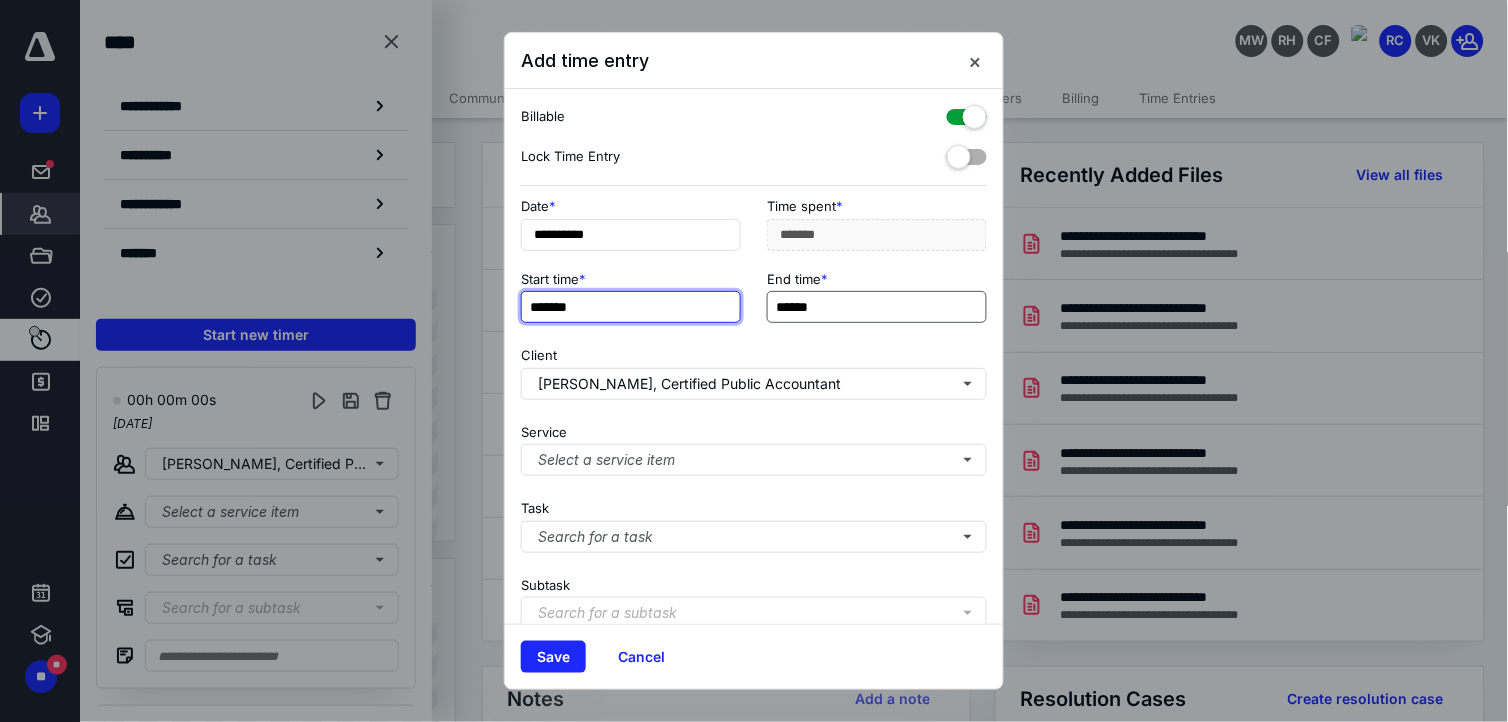 type on "*******" 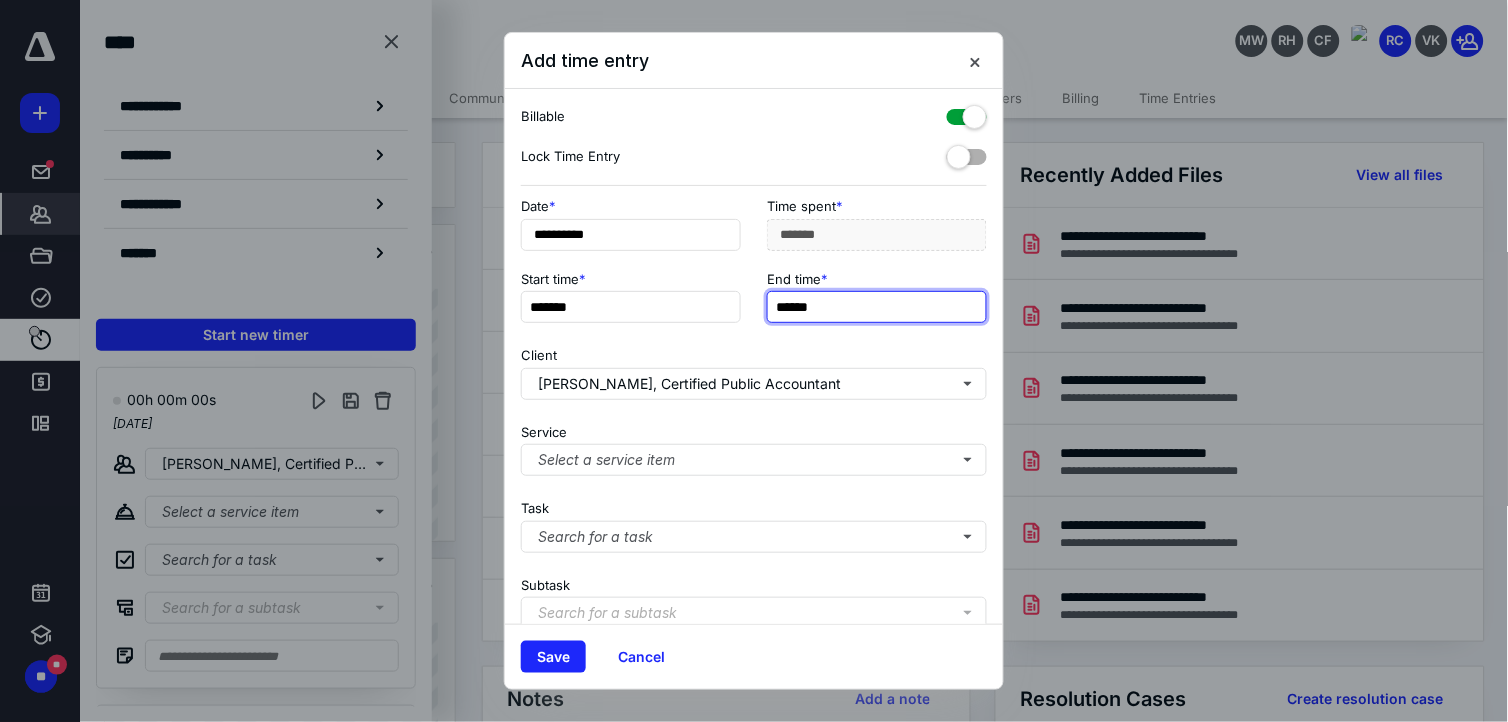 click on "******" at bounding box center (877, 307) 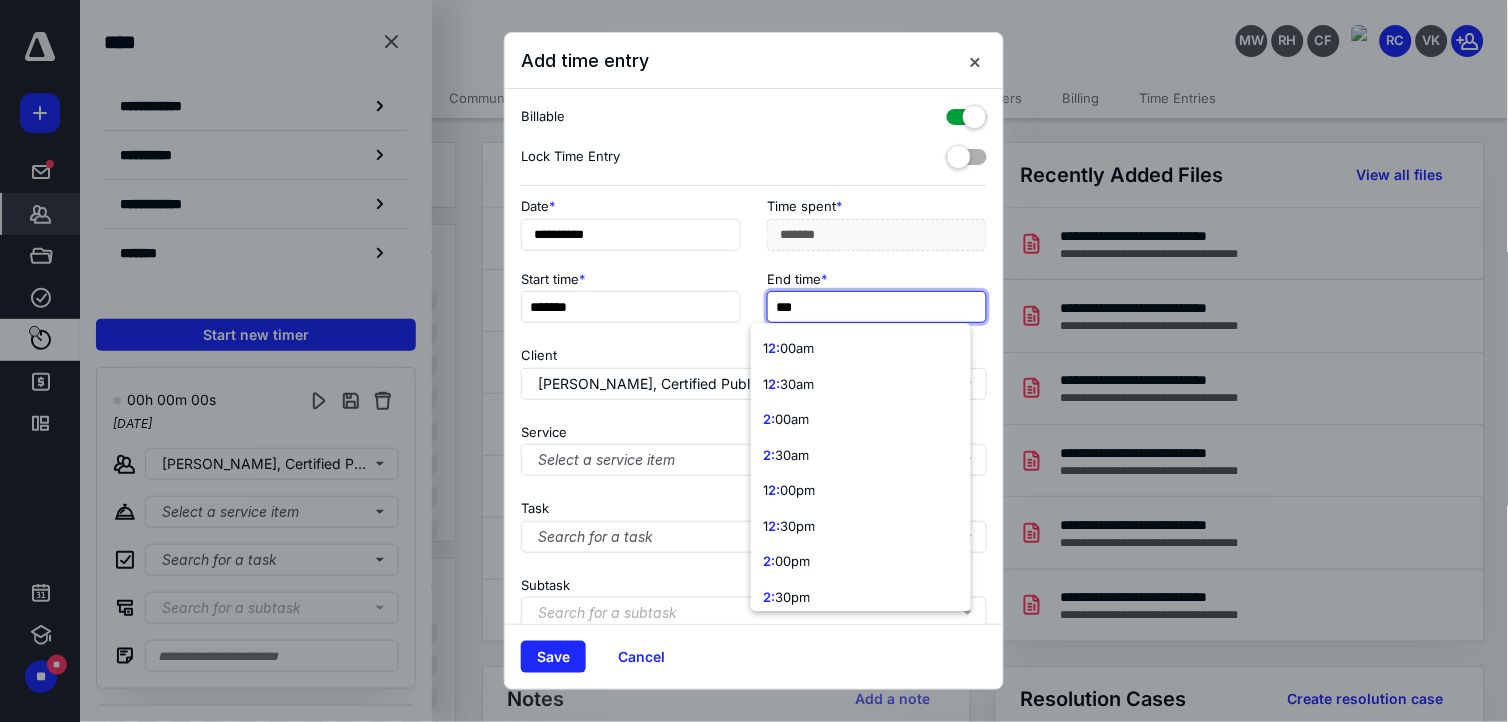 type on "****" 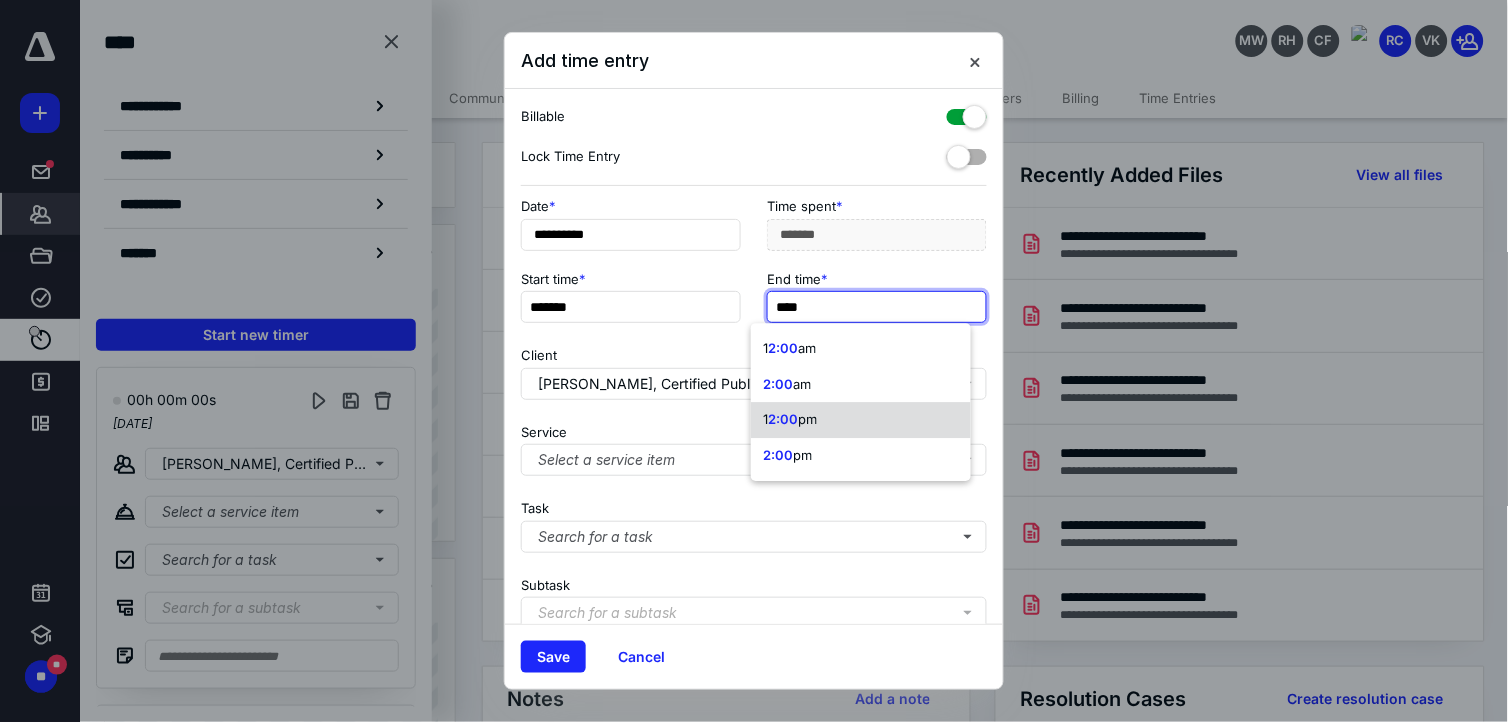 click on "1 2:00 pm" at bounding box center [861, 420] 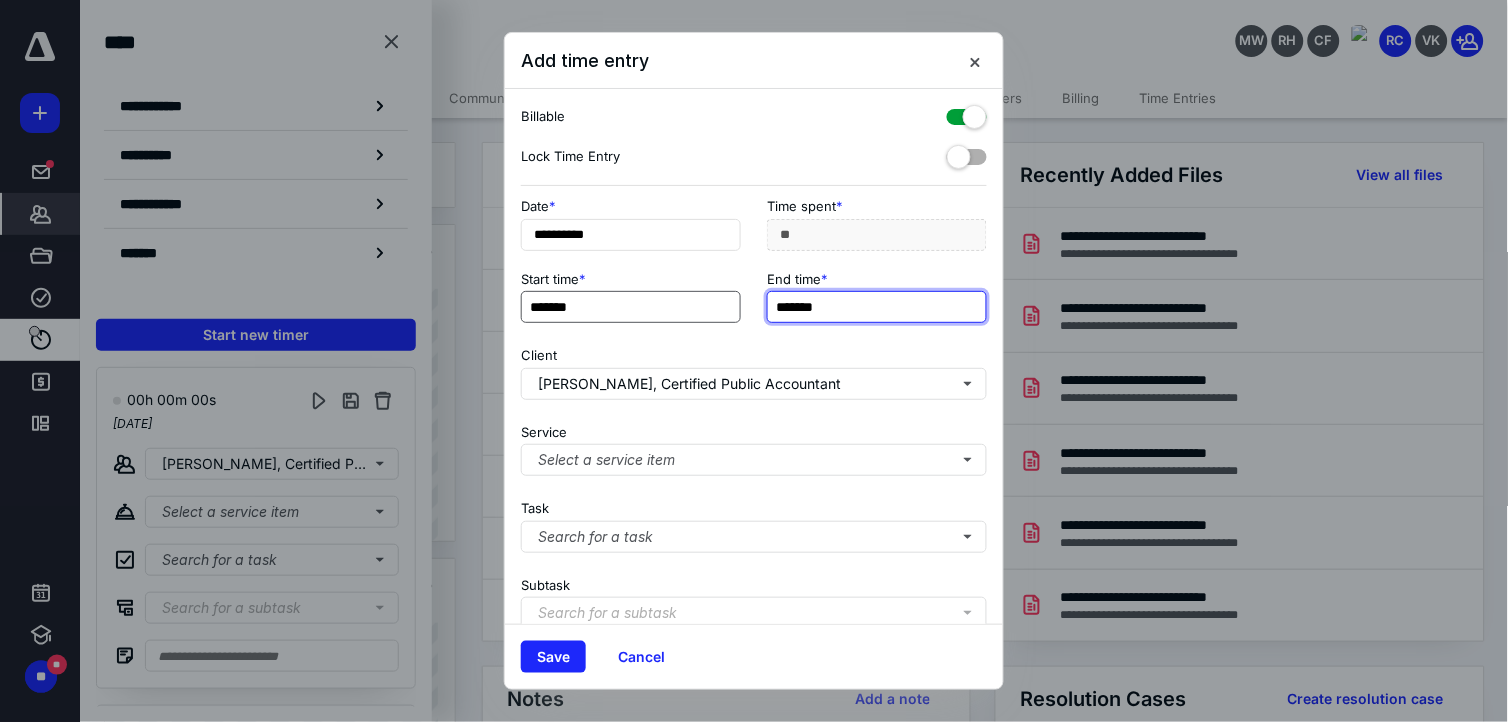 type on "*******" 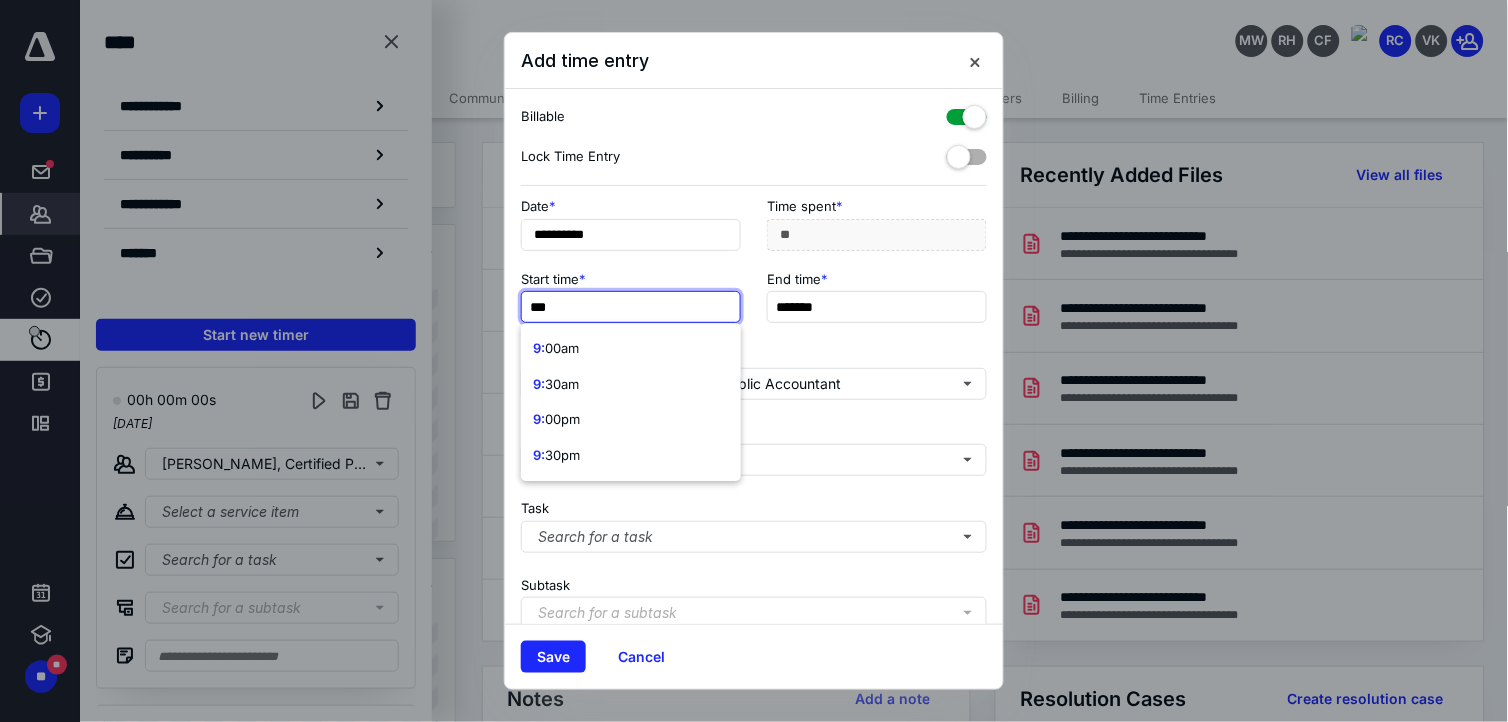 type on "****" 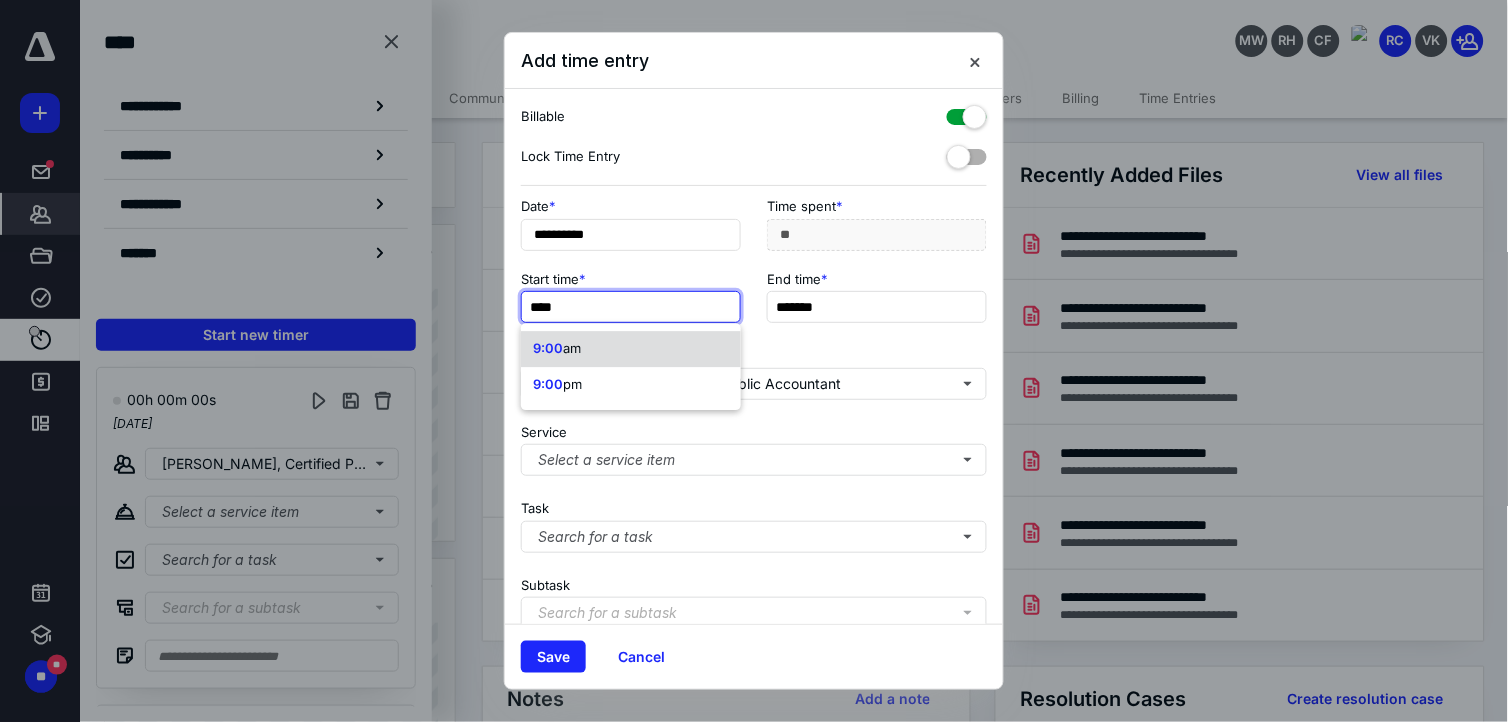 click on "9:00 am" at bounding box center [631, 349] 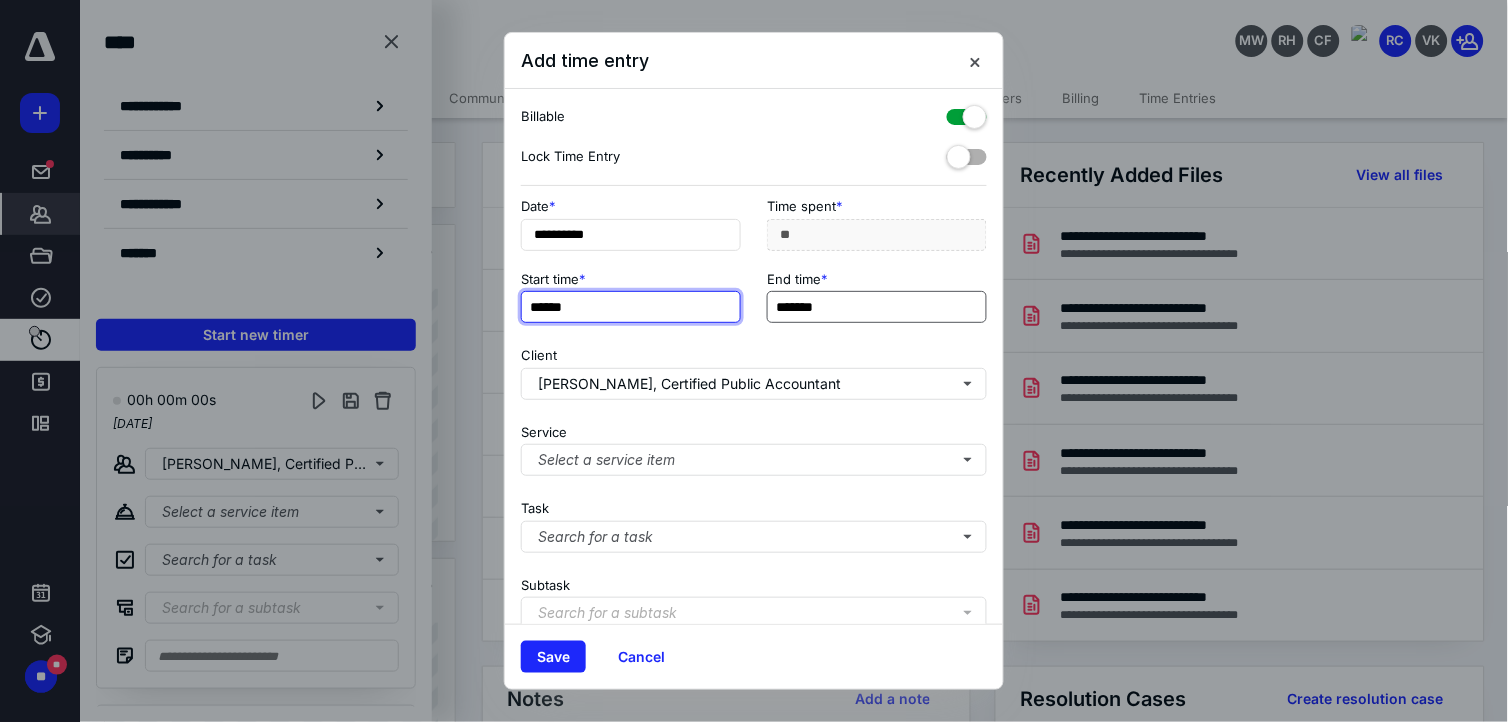 type on "******" 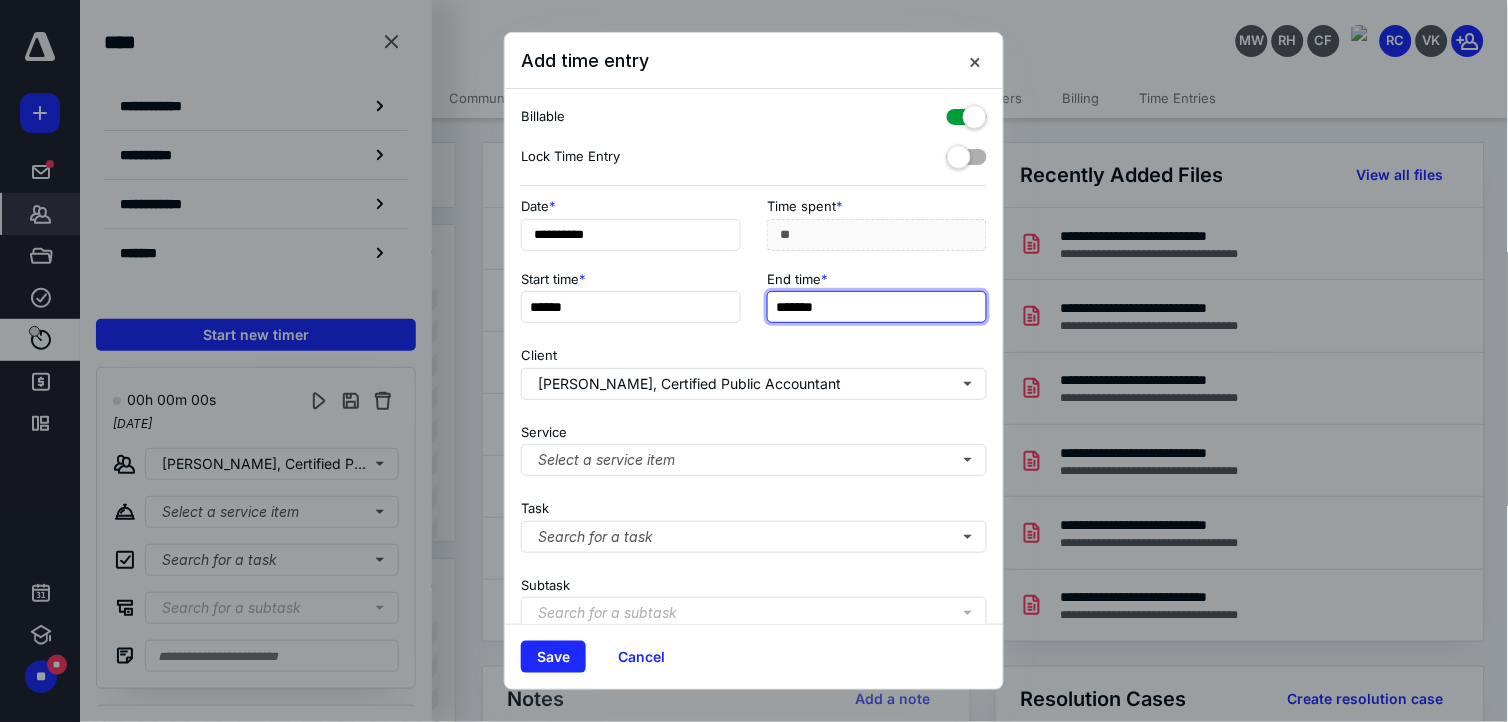click on "*******" at bounding box center (877, 307) 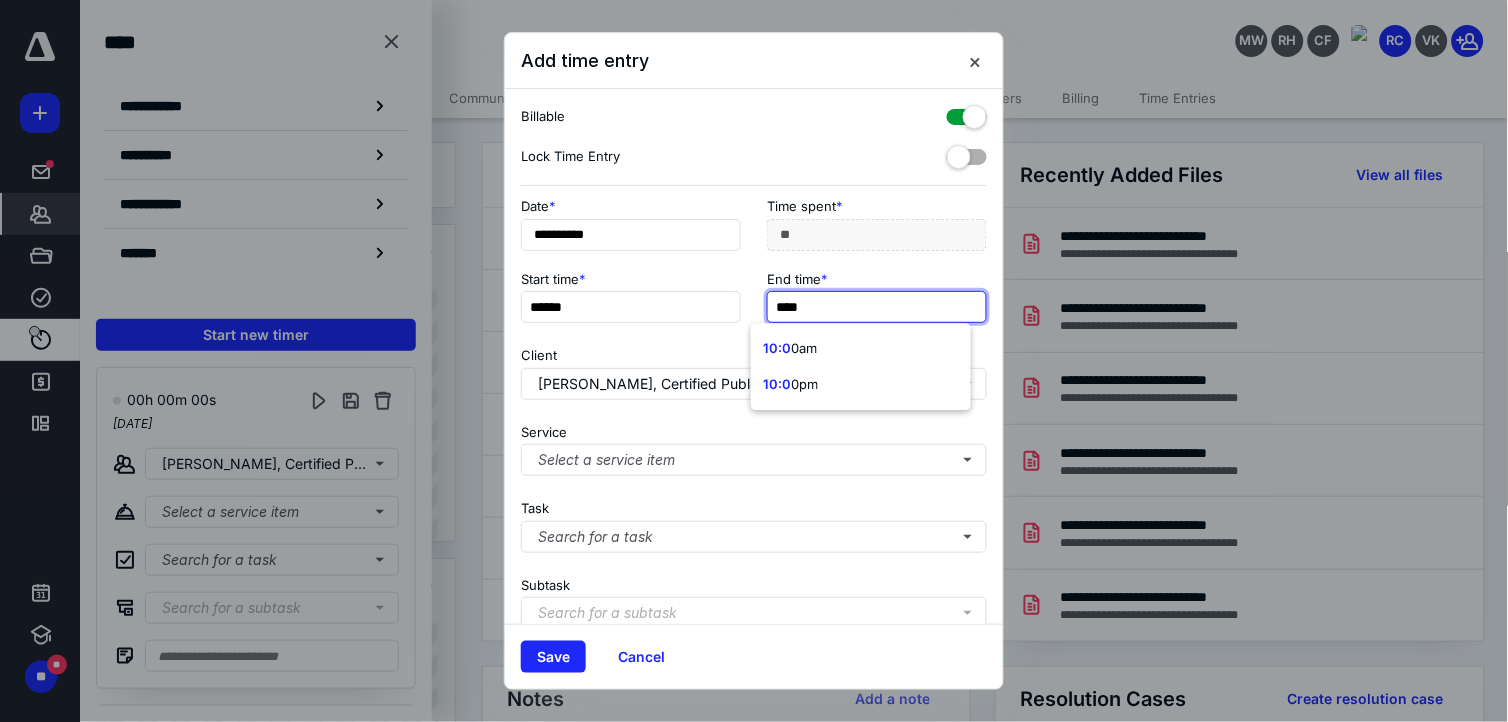 type on "*****" 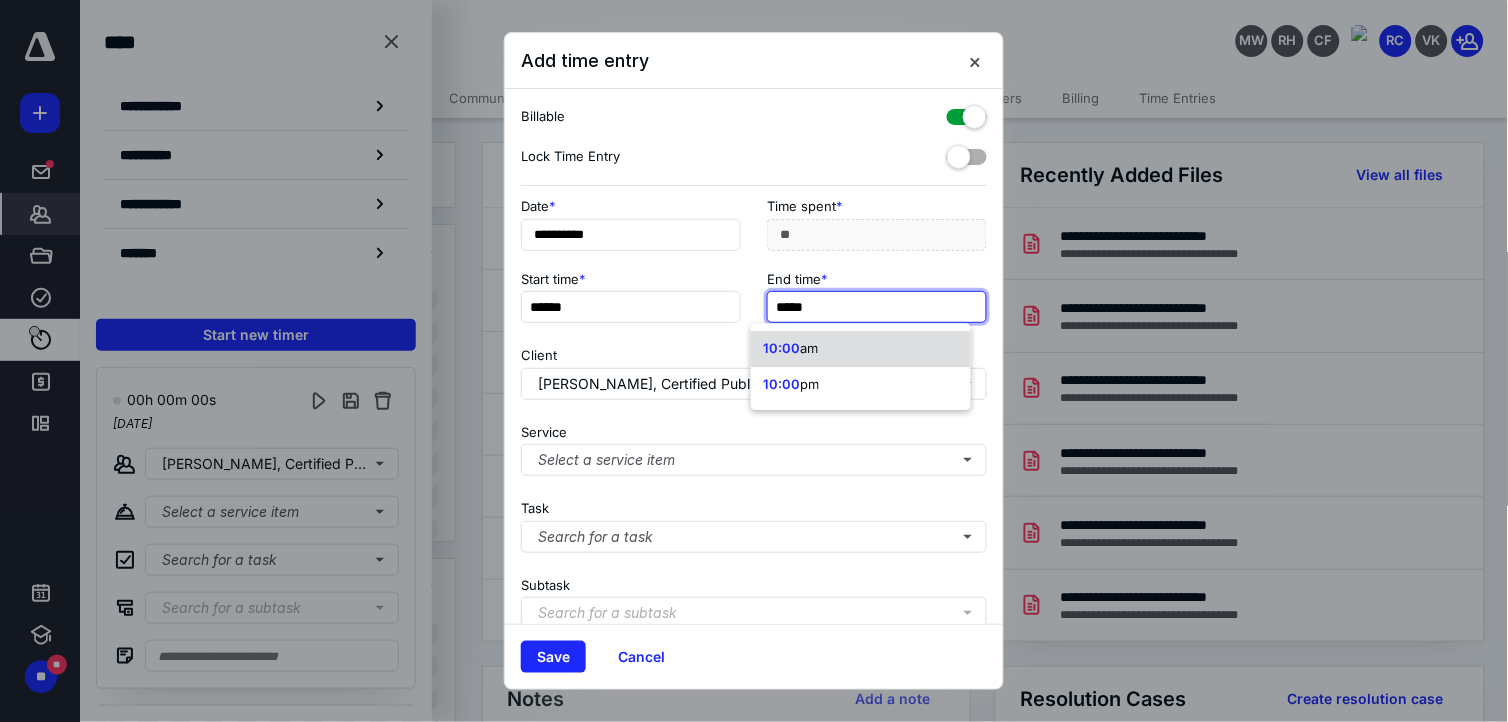 click on "10:00 am" at bounding box center [861, 349] 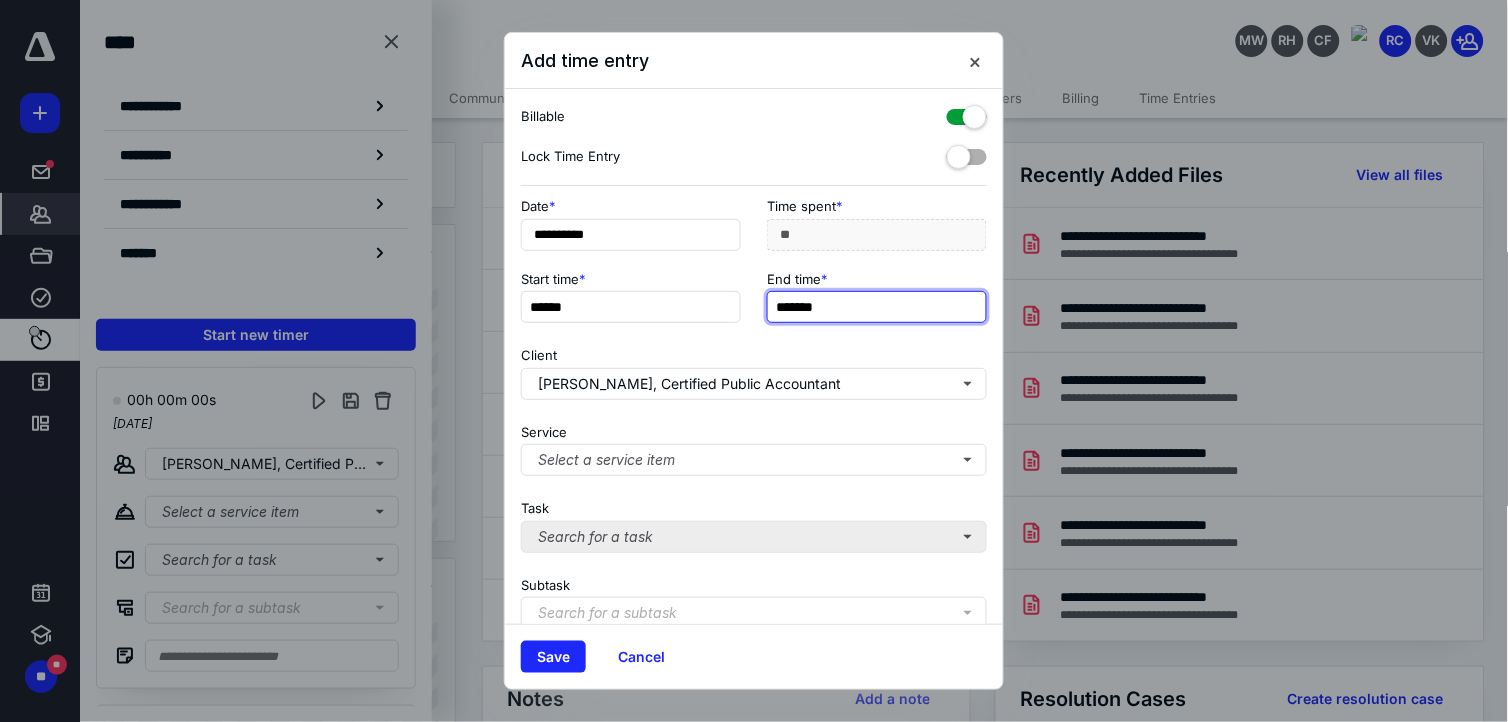 type on "*******" 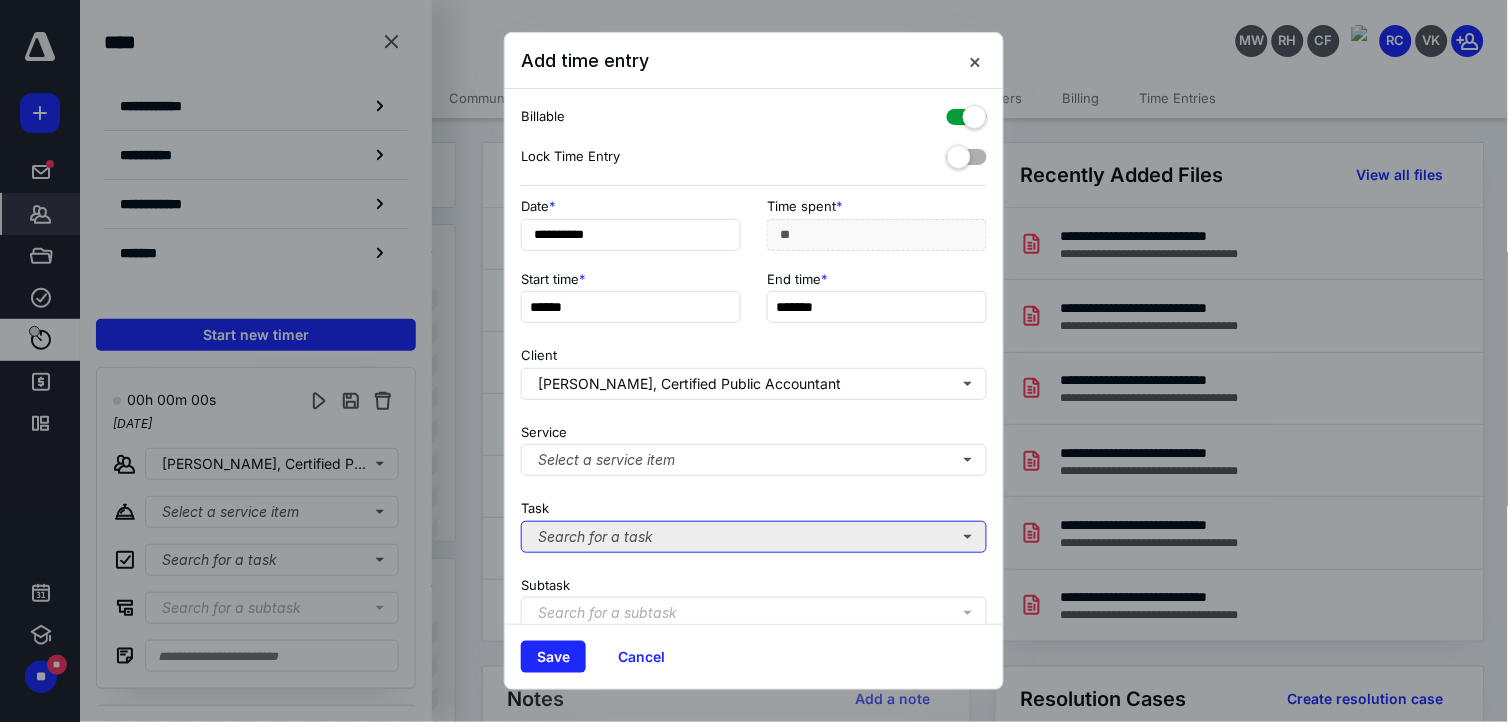 click on "Search for a task" at bounding box center [754, 537] 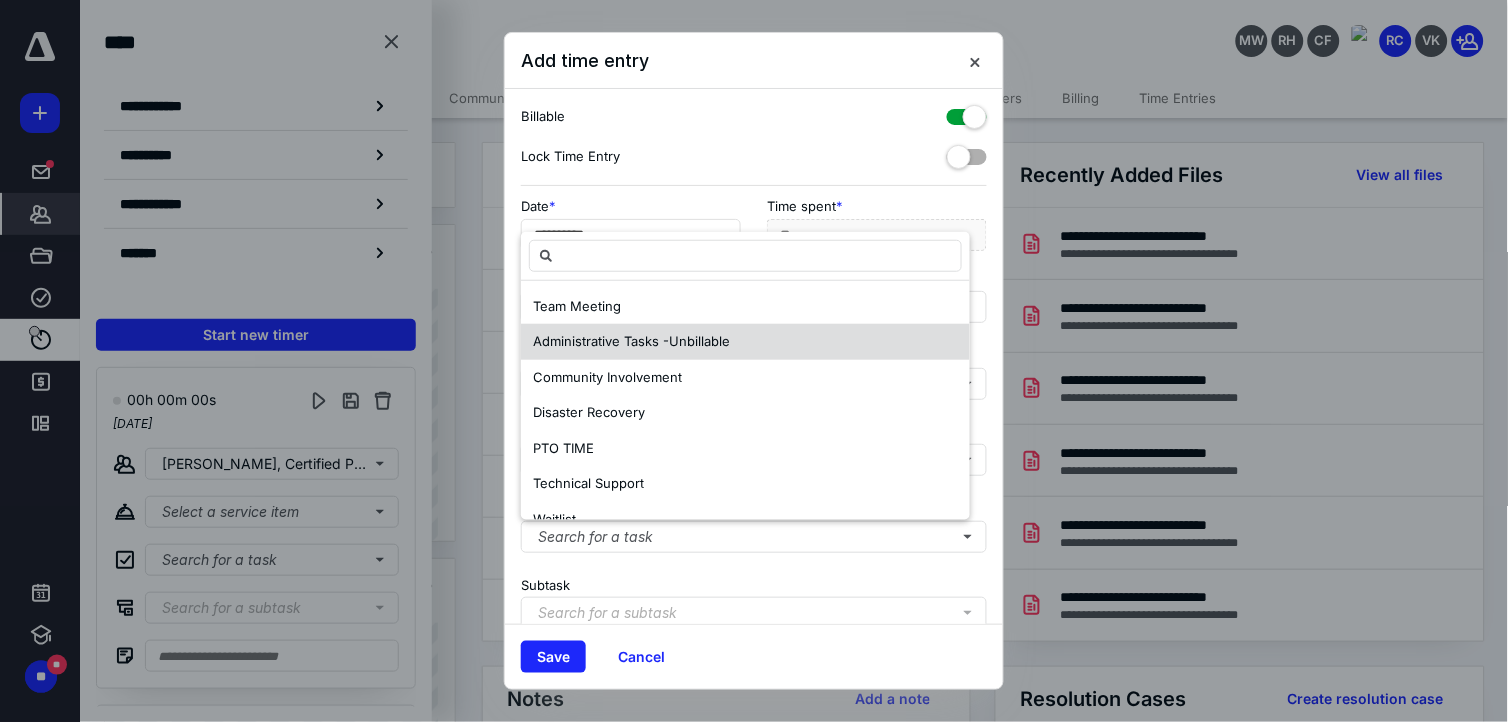 click on "Administrative Tasks -Unbillable" at bounding box center (745, 342) 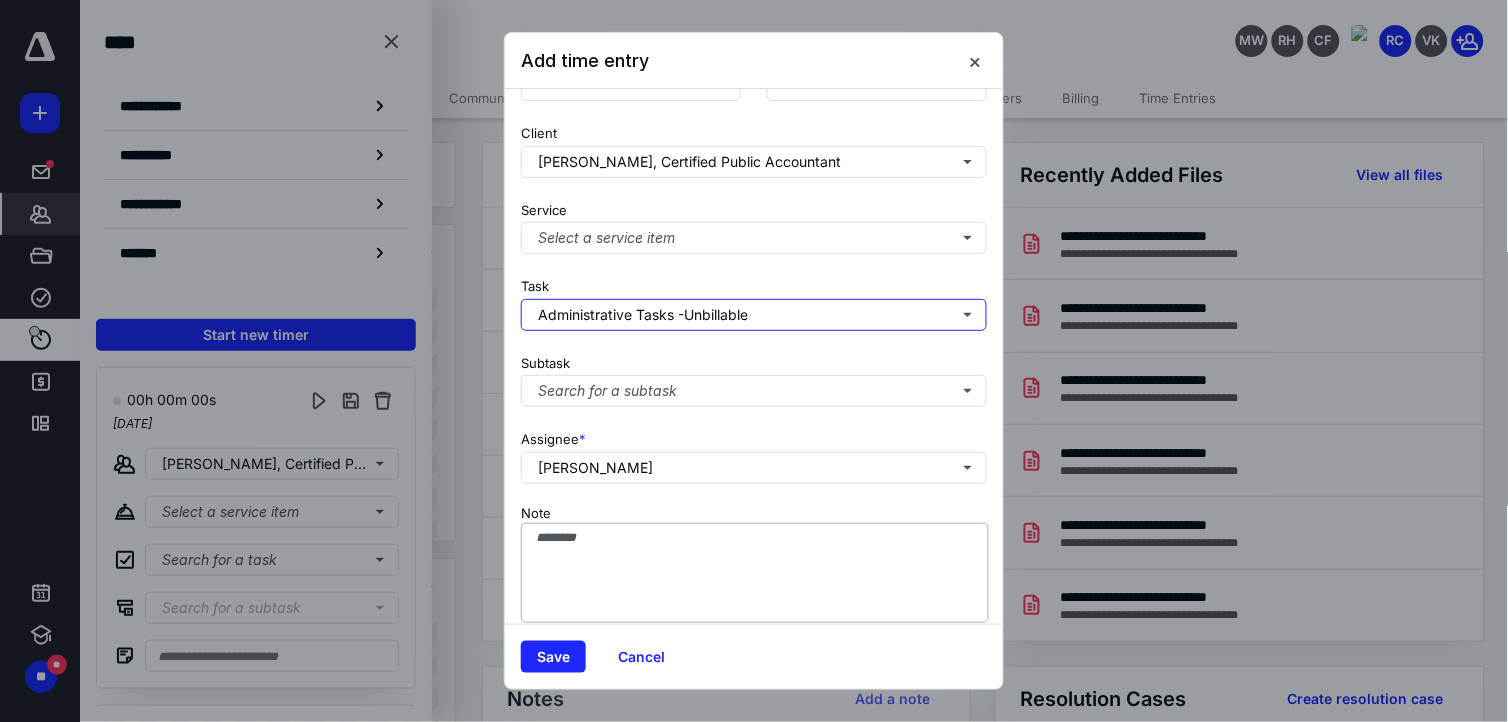 scroll, scrollTop: 253, scrollLeft: 0, axis: vertical 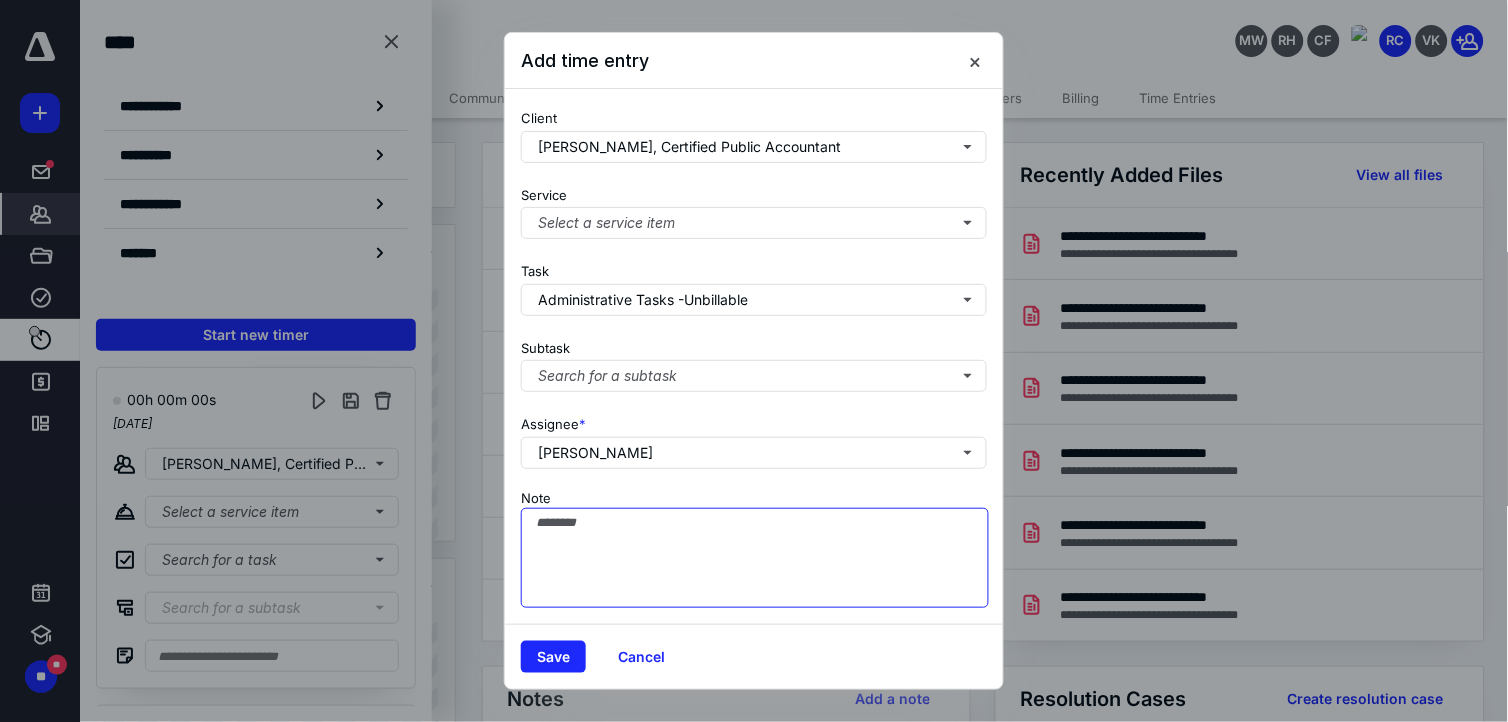 click on "Note" at bounding box center [755, 558] 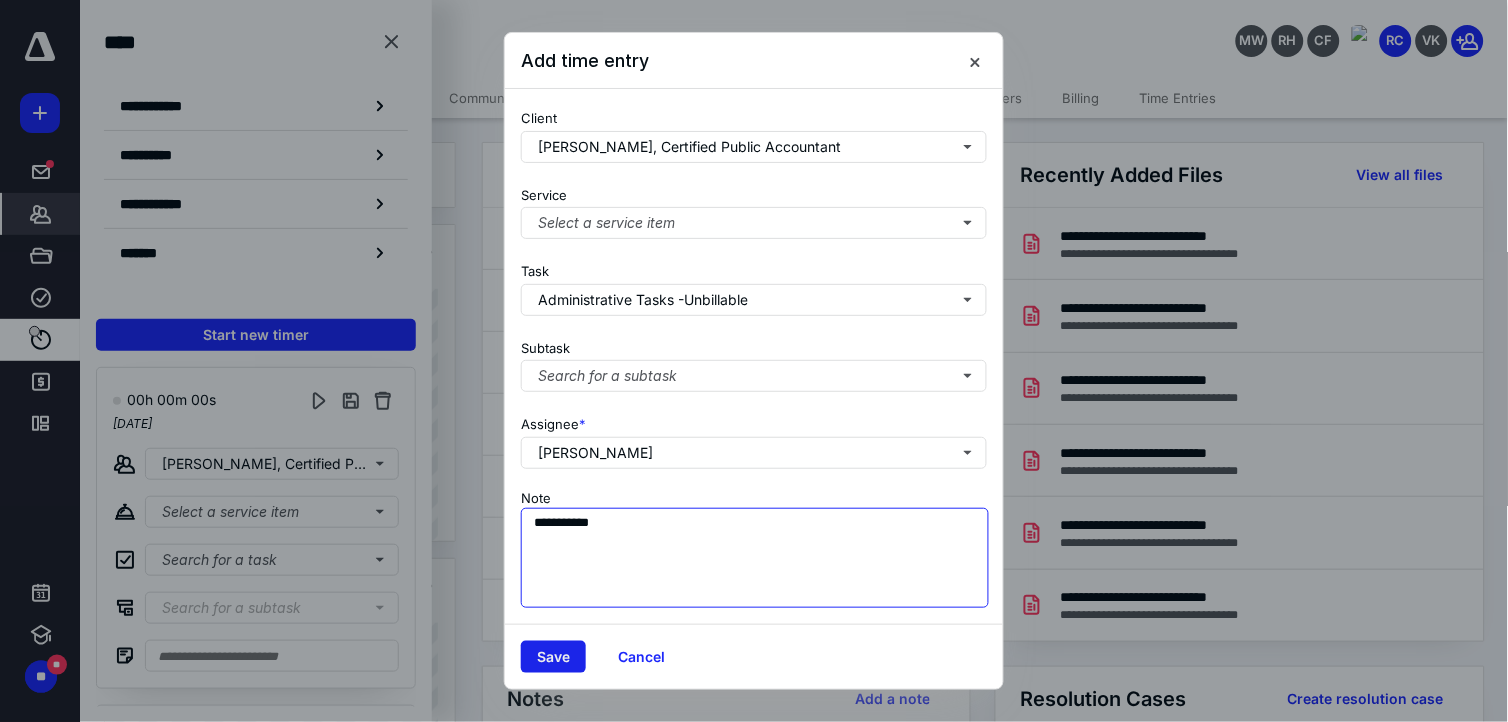type on "**********" 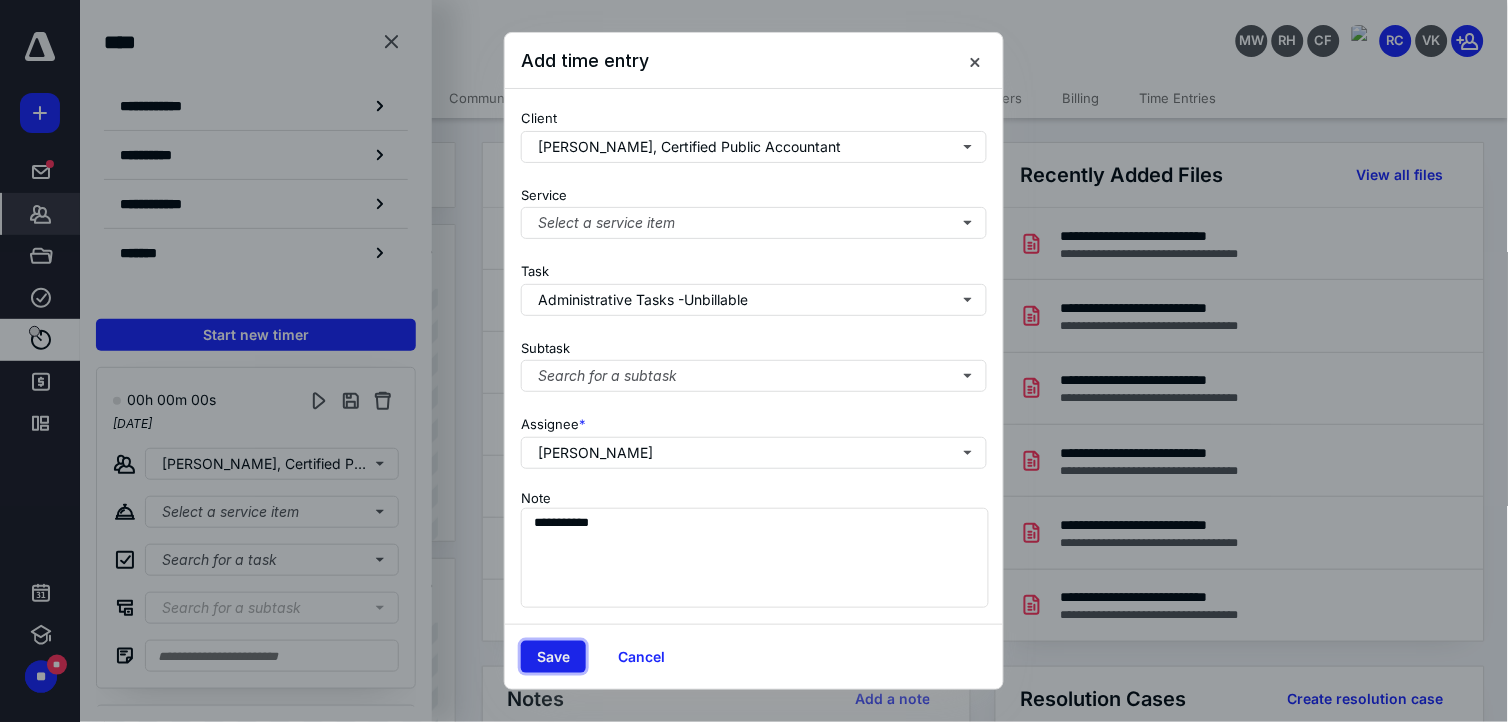 click on "Save" at bounding box center [553, 657] 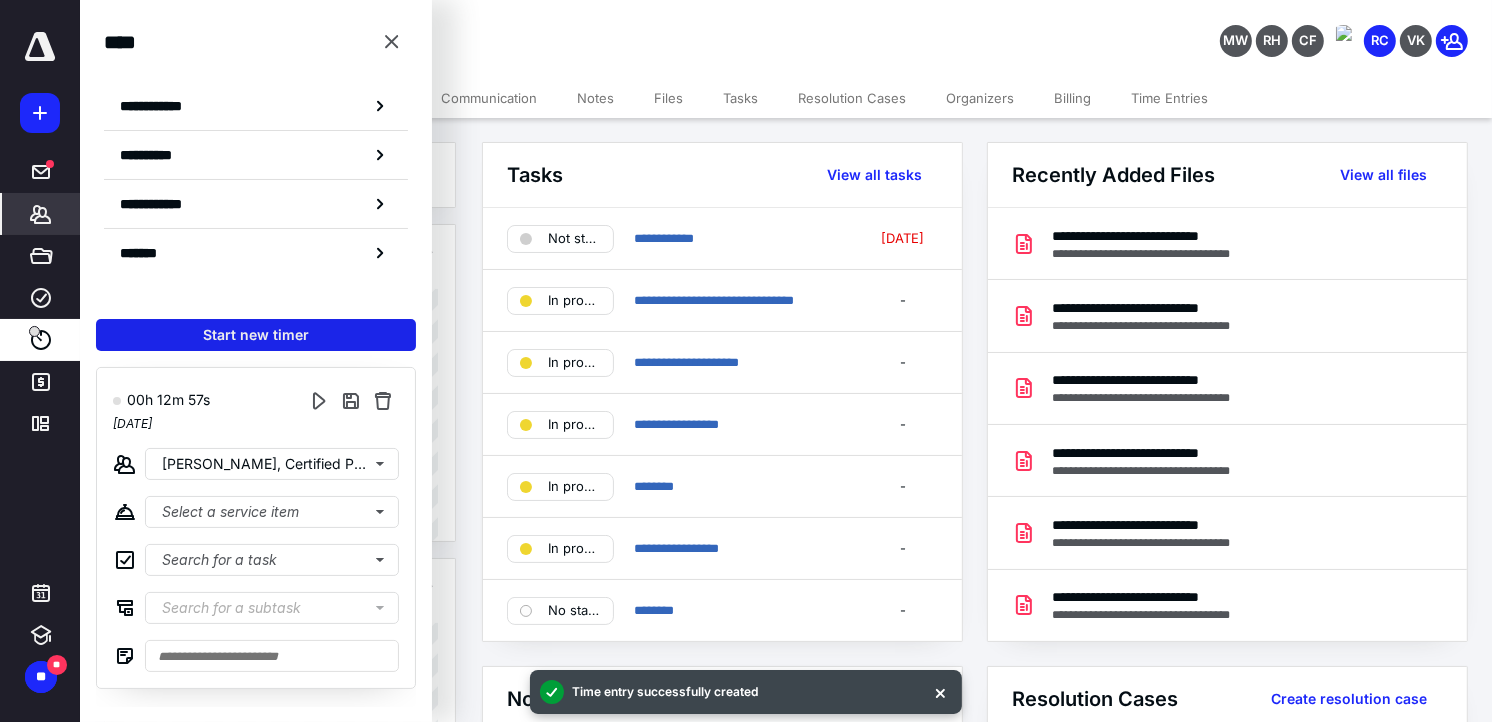 click on "Start new timer" at bounding box center (256, 335) 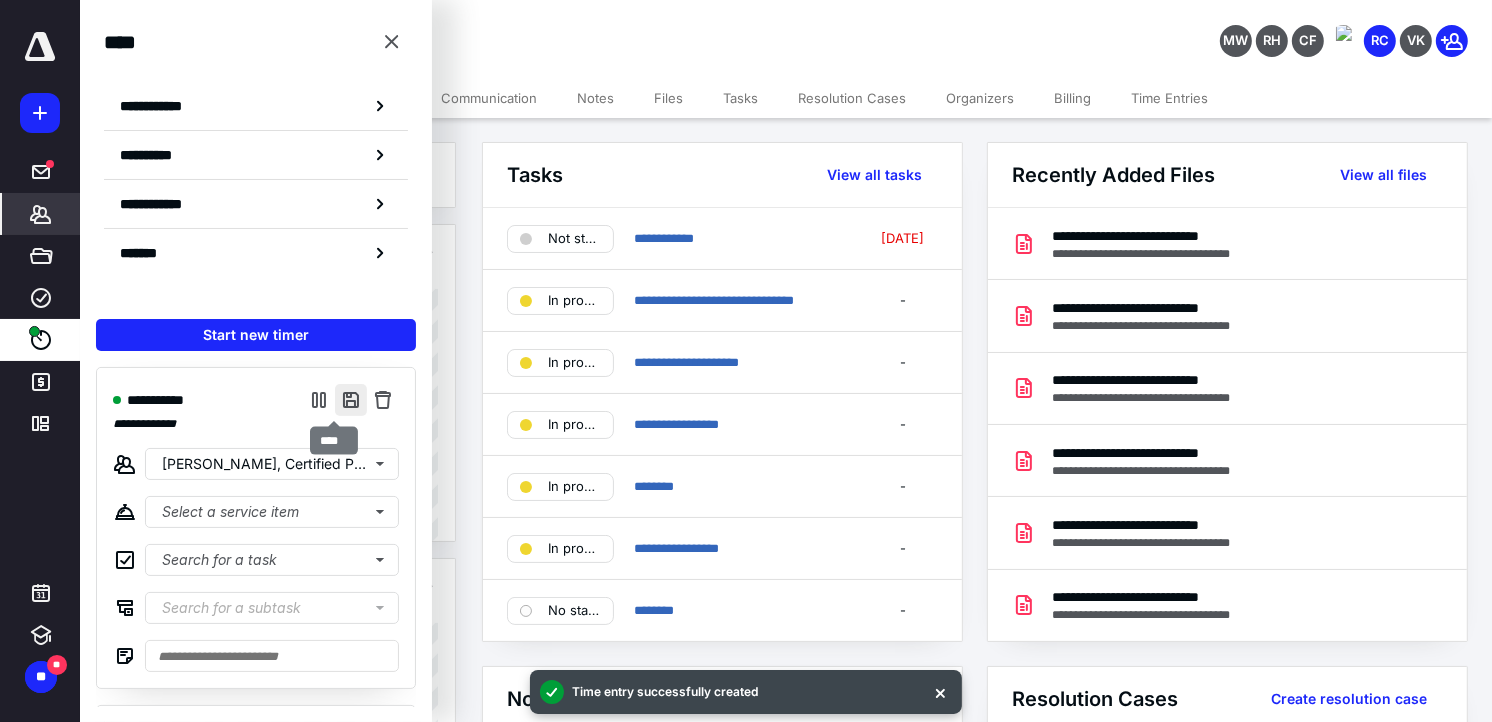 click at bounding box center (351, 400) 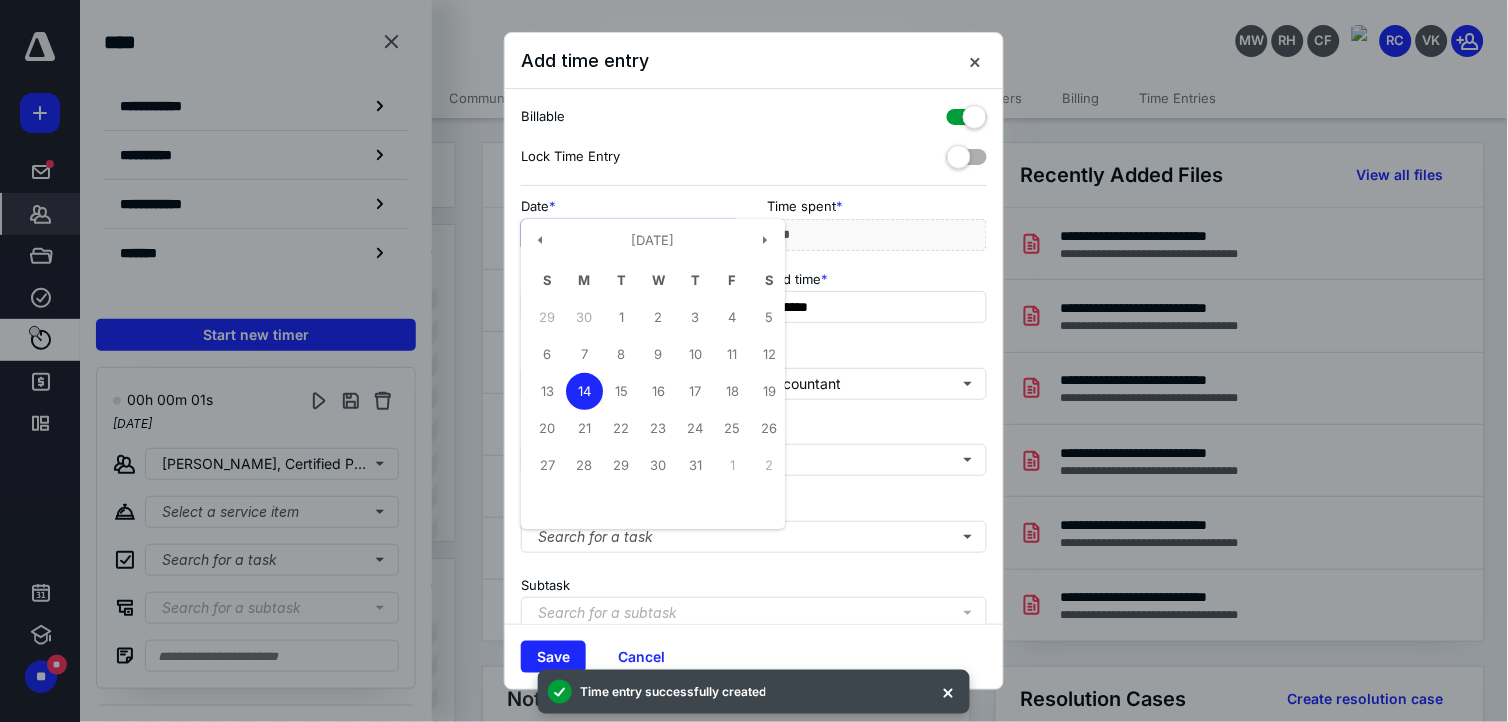 click on "**********" at bounding box center (631, 235) 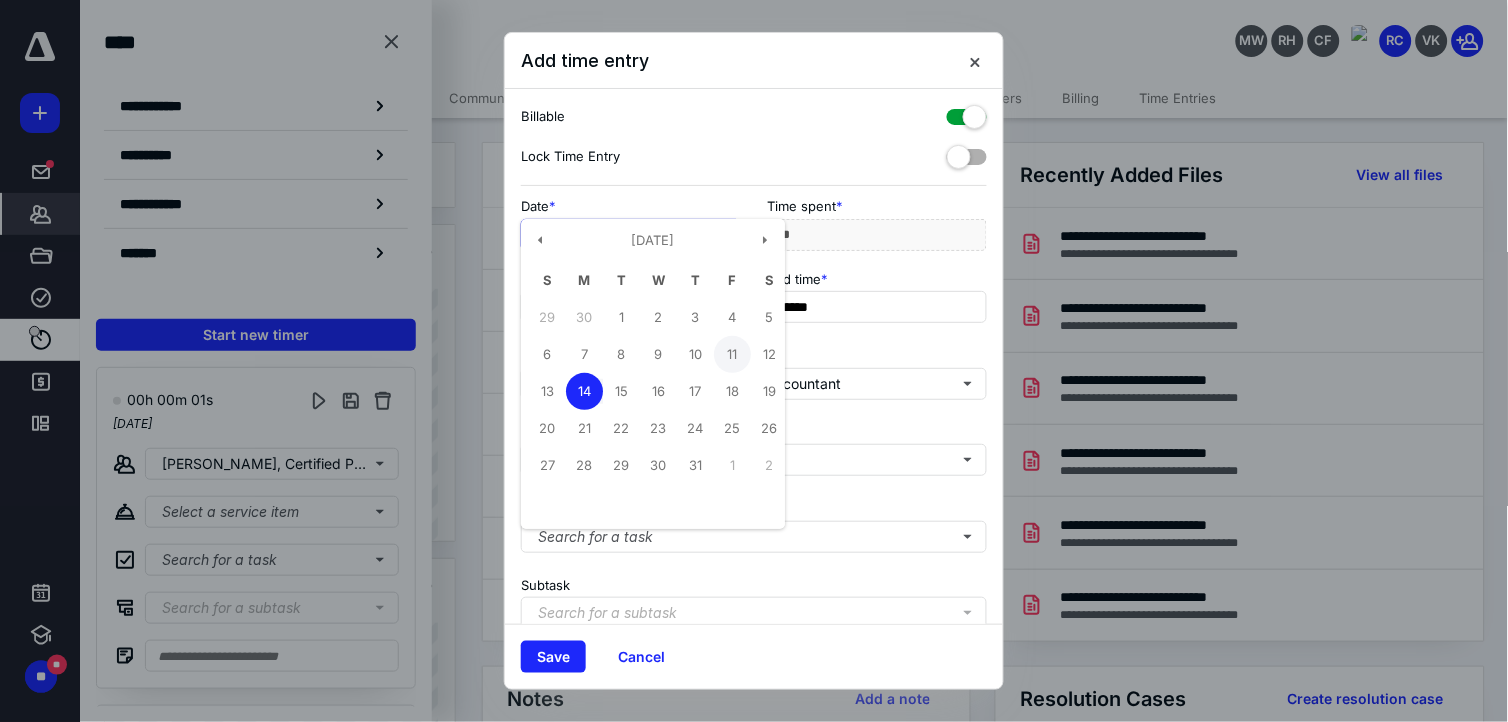 click on "11" at bounding box center [732, 354] 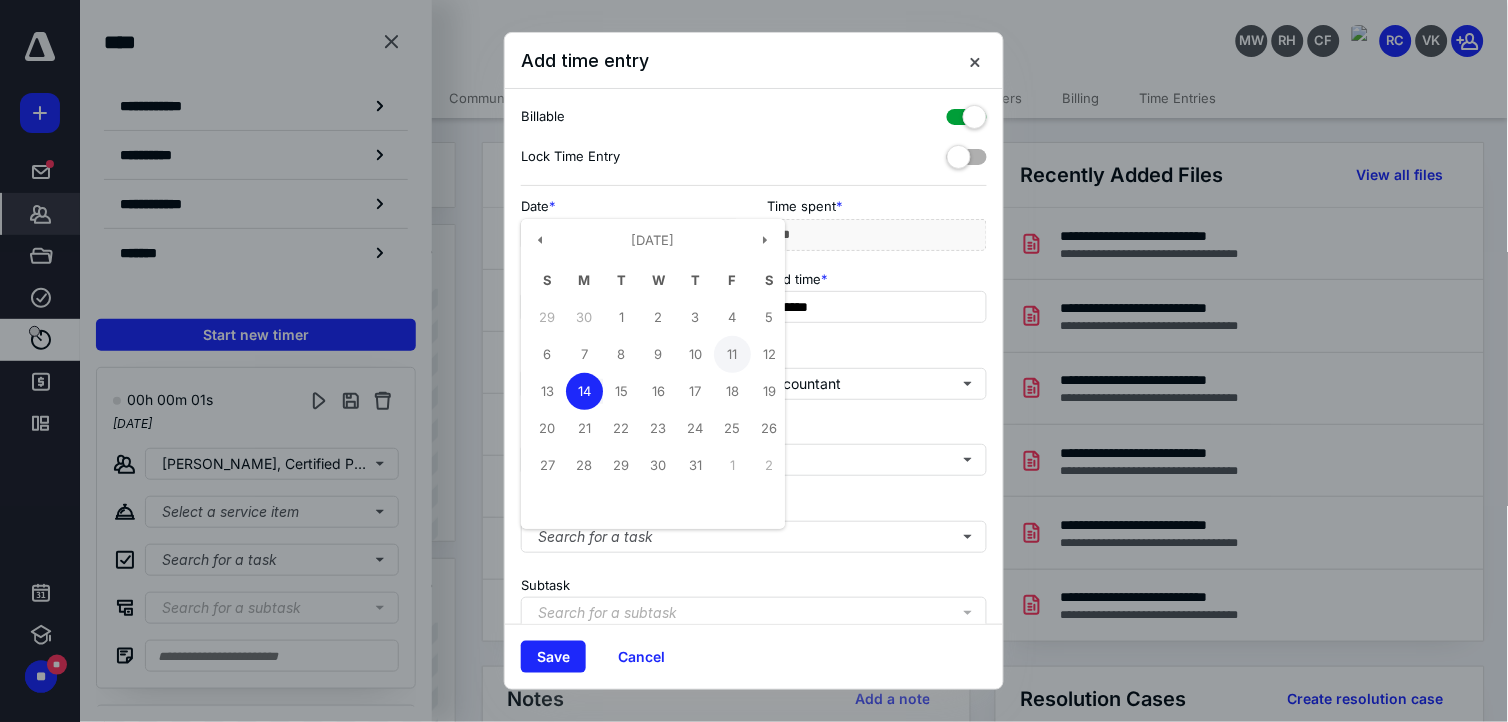 type on "**********" 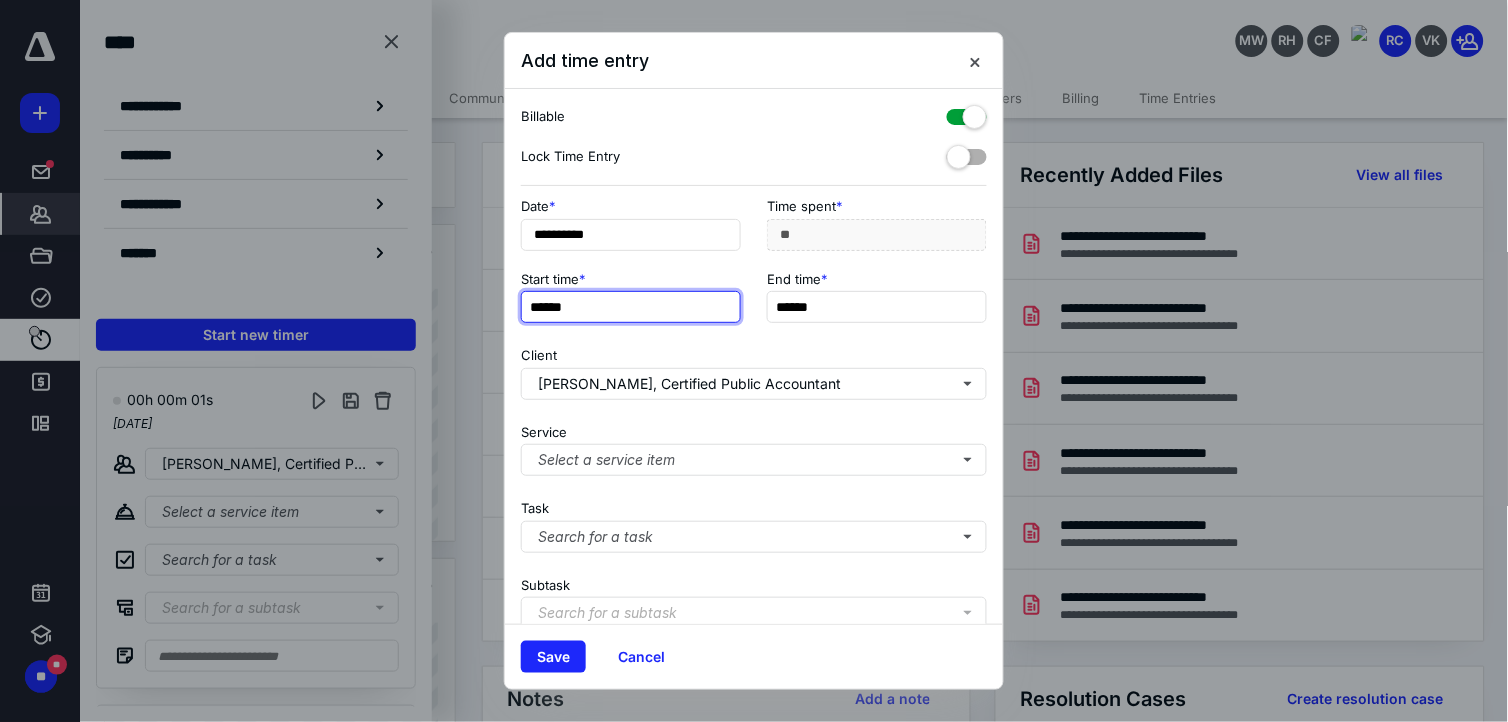 click on "******" at bounding box center [631, 307] 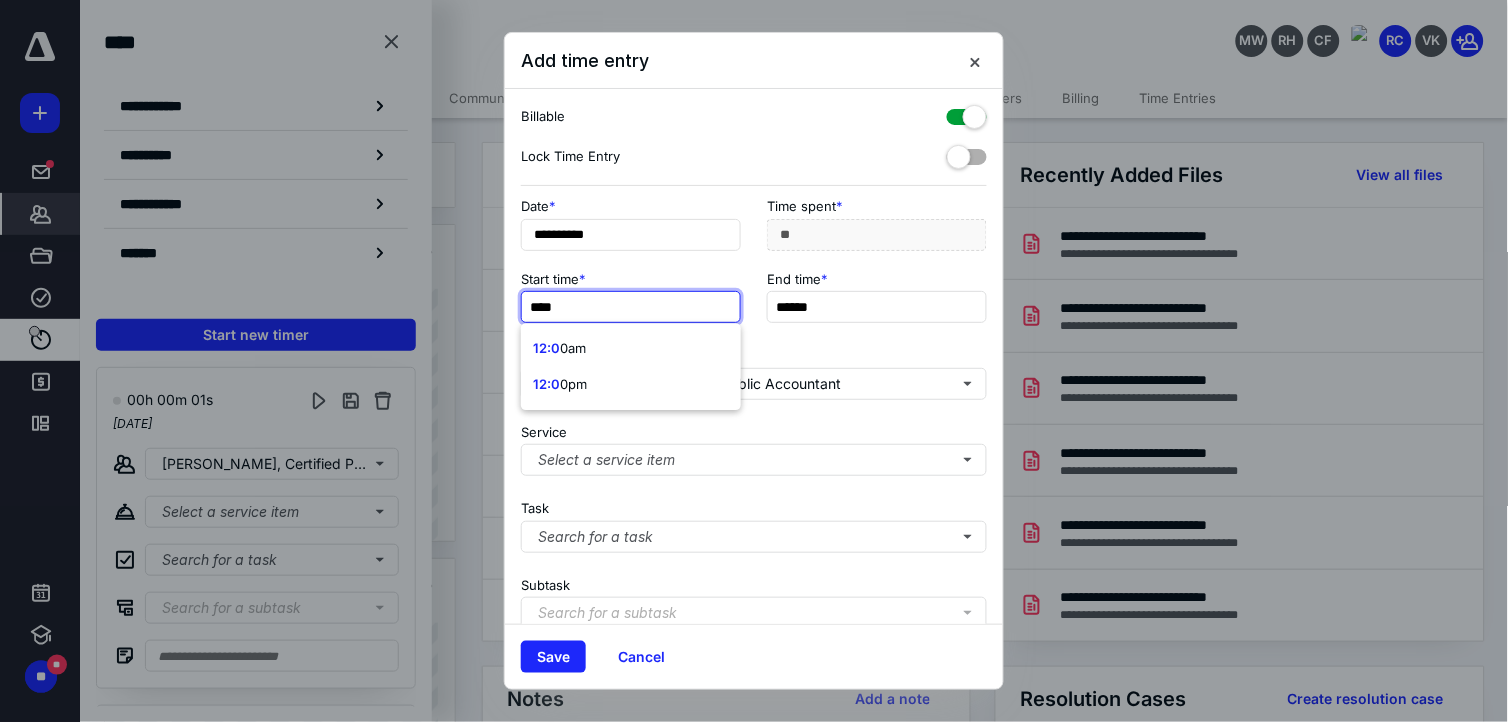 type on "*****" 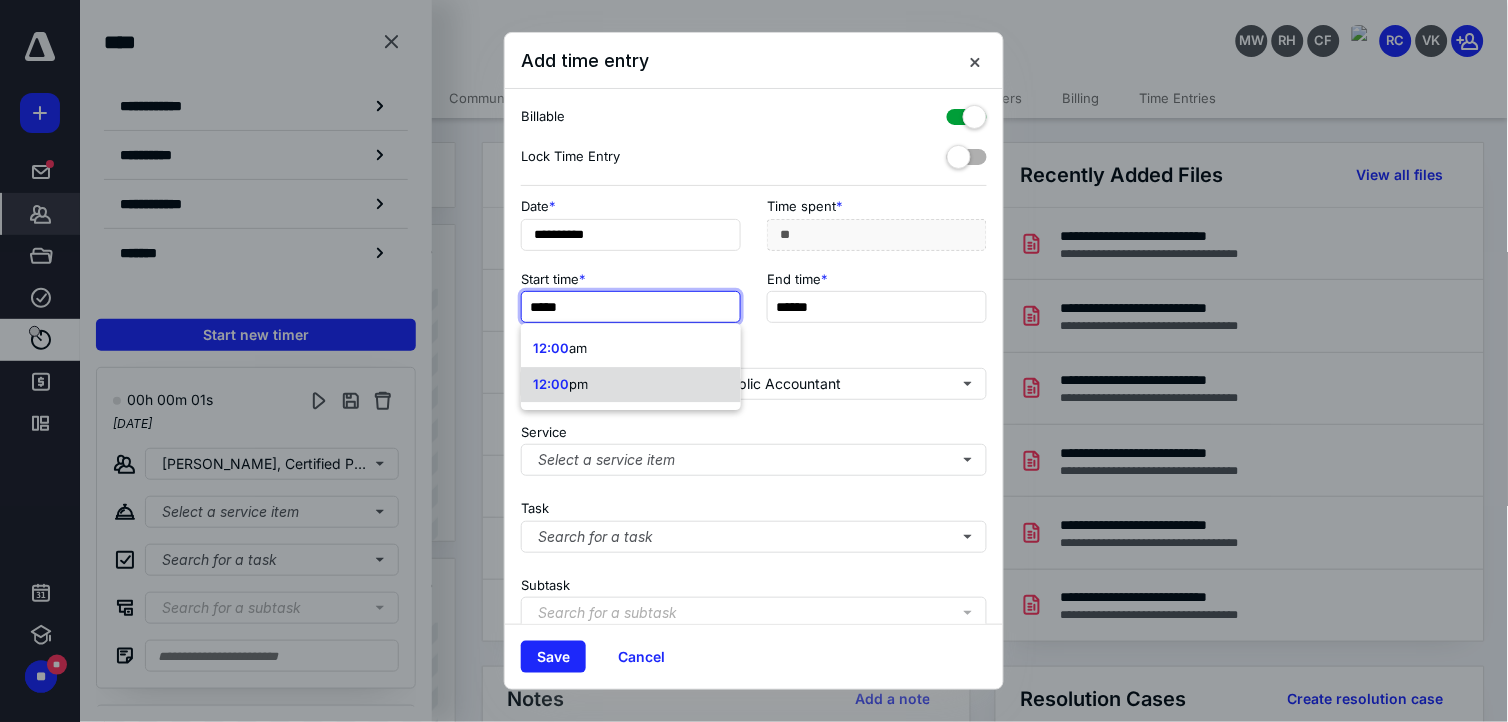 click on "12:00 pm" at bounding box center [631, 385] 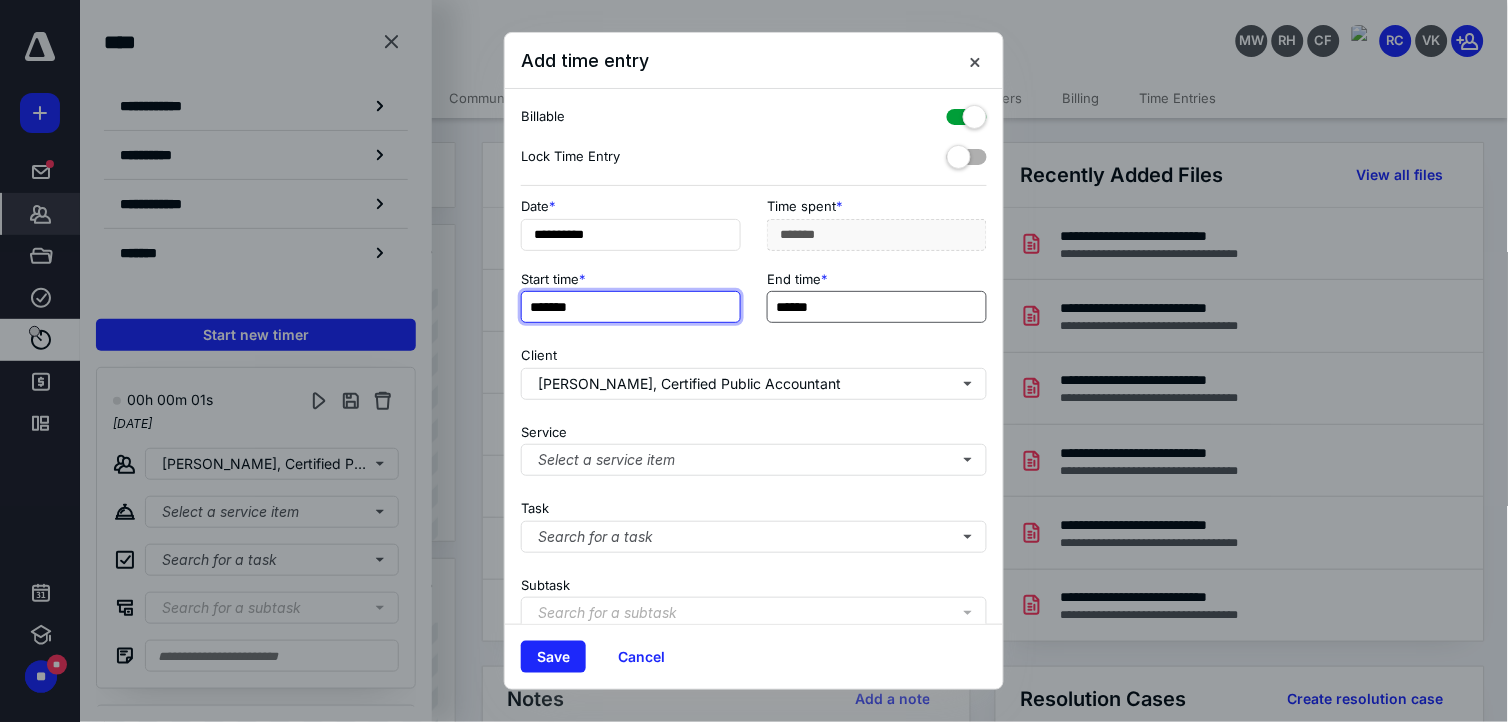 type on "*******" 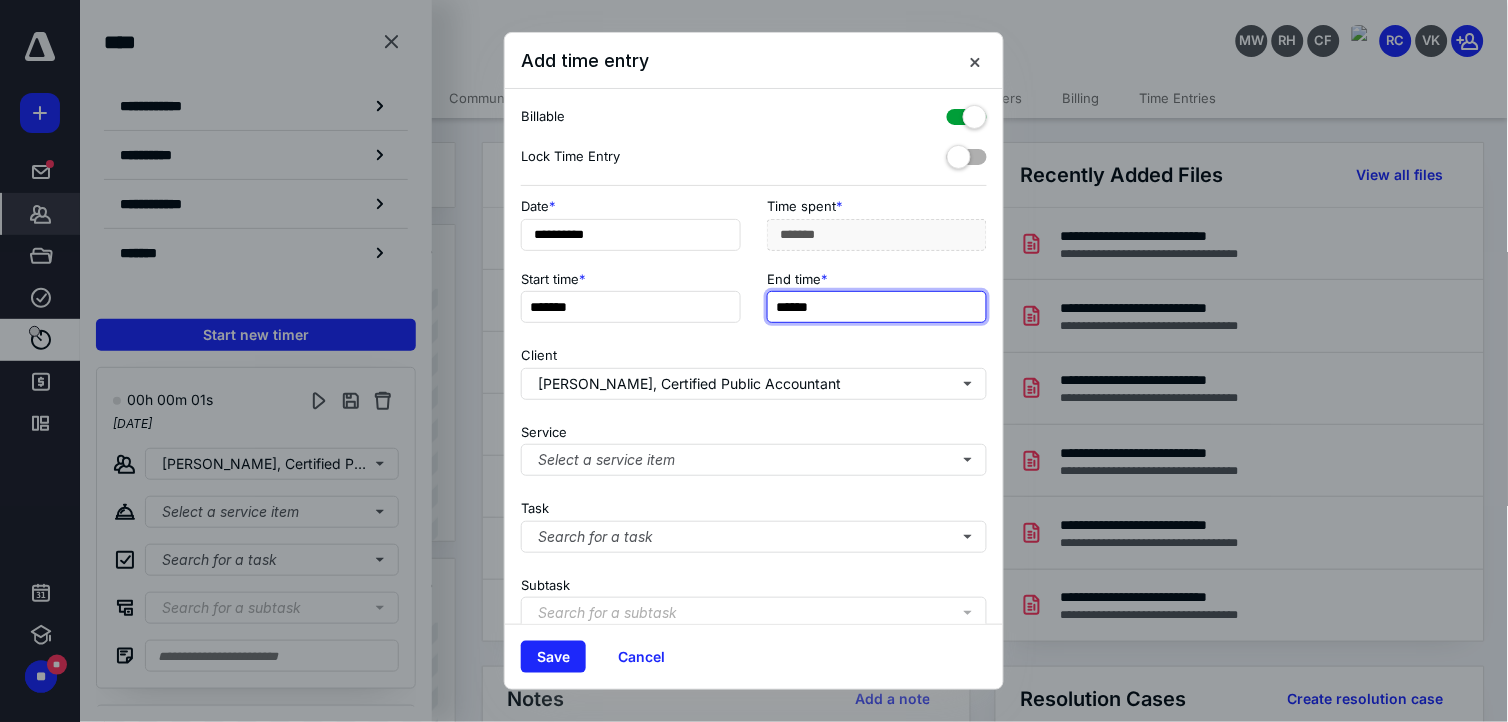 click on "******" at bounding box center (877, 307) 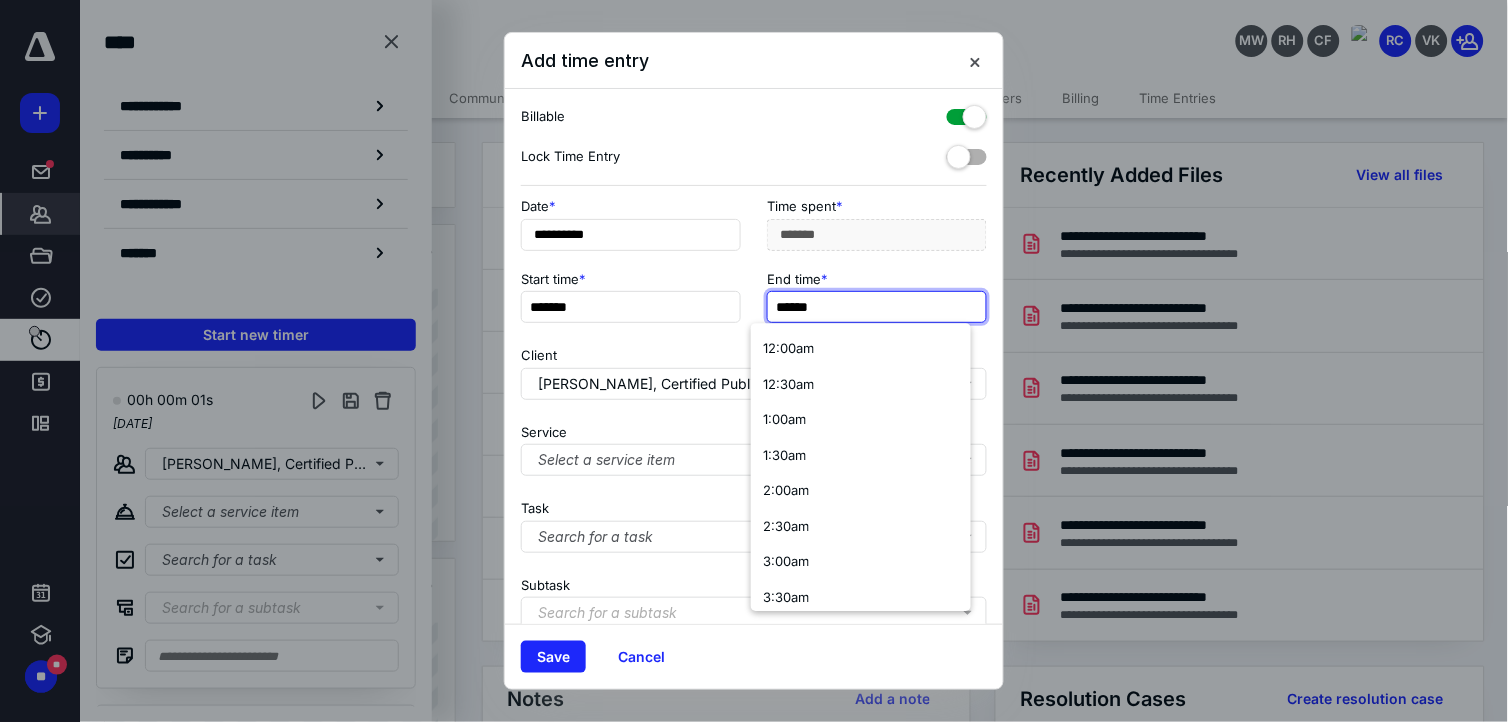 type on "*" 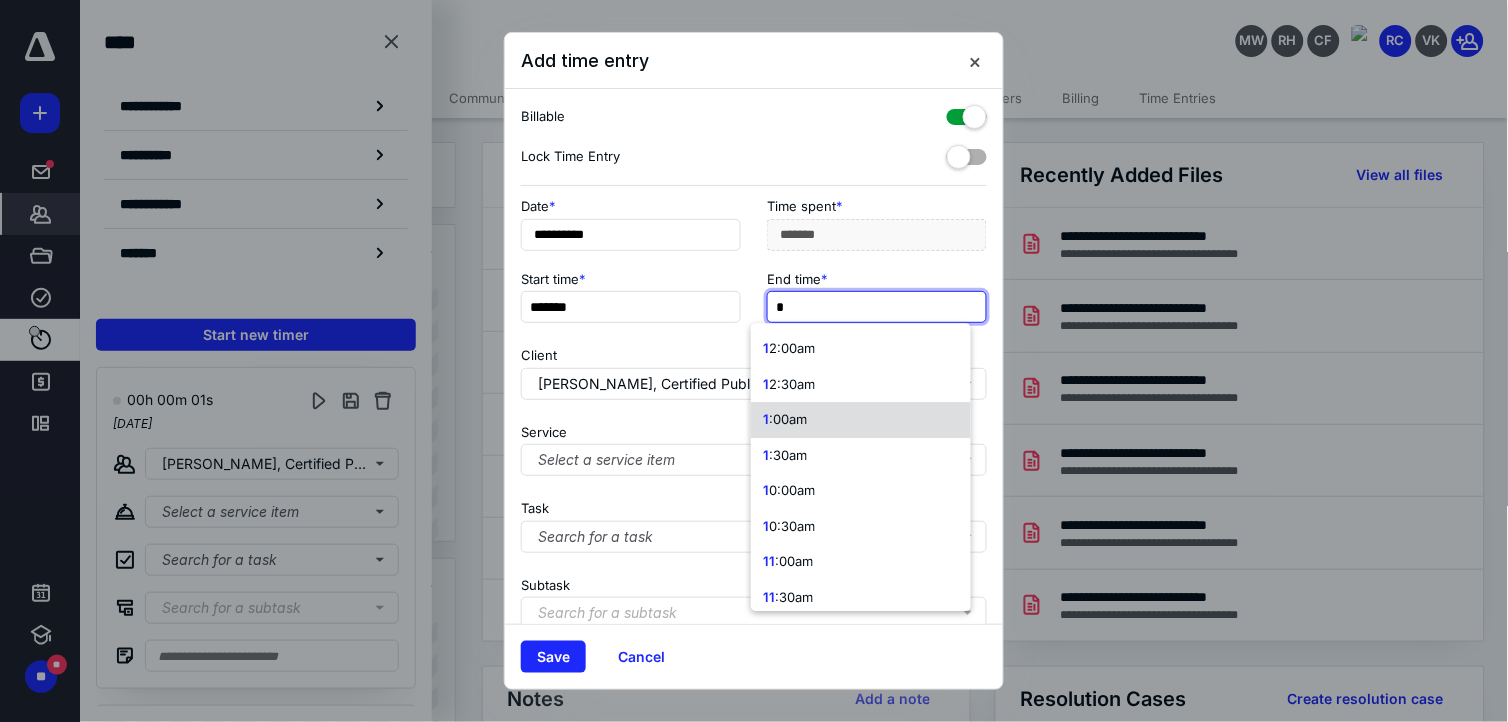 scroll, scrollTop: 222, scrollLeft: 0, axis: vertical 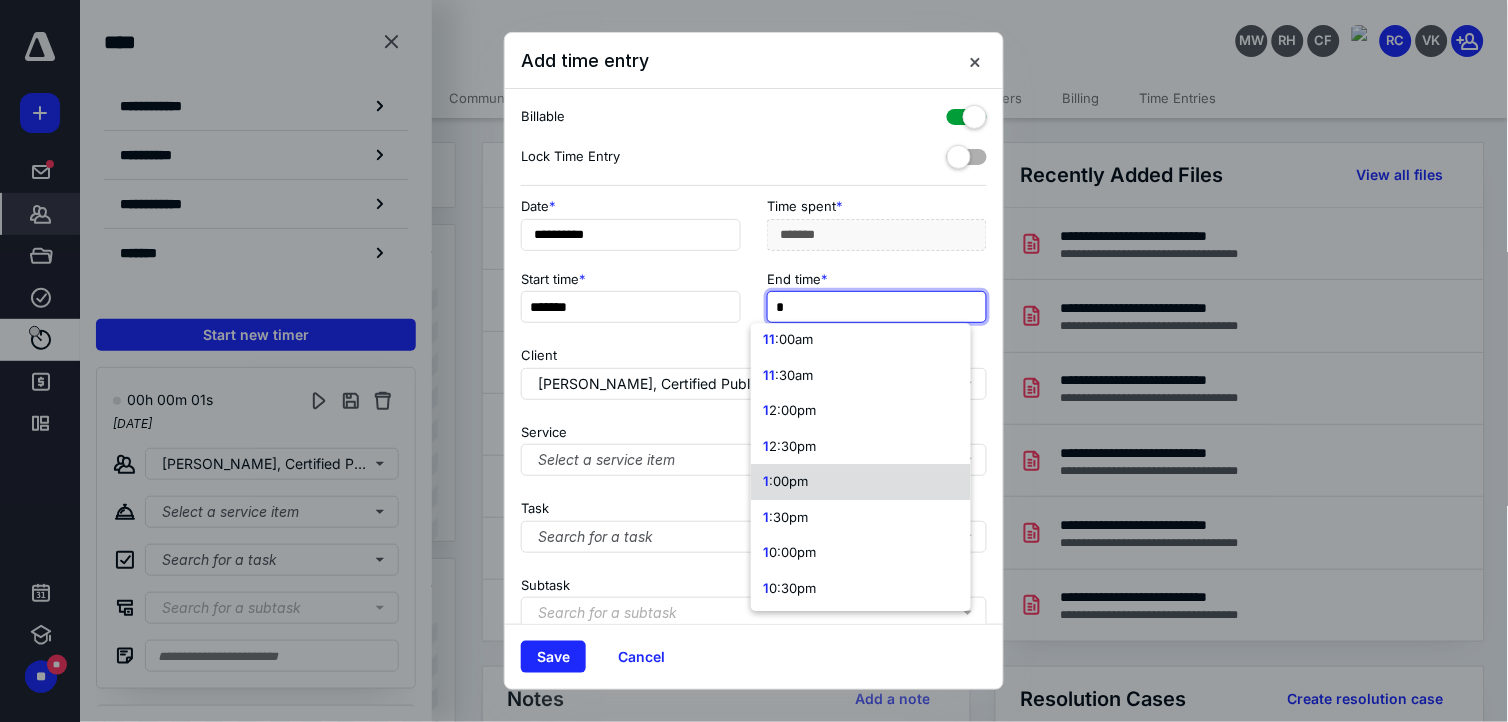 click on "1 :00pm" at bounding box center (861, 482) 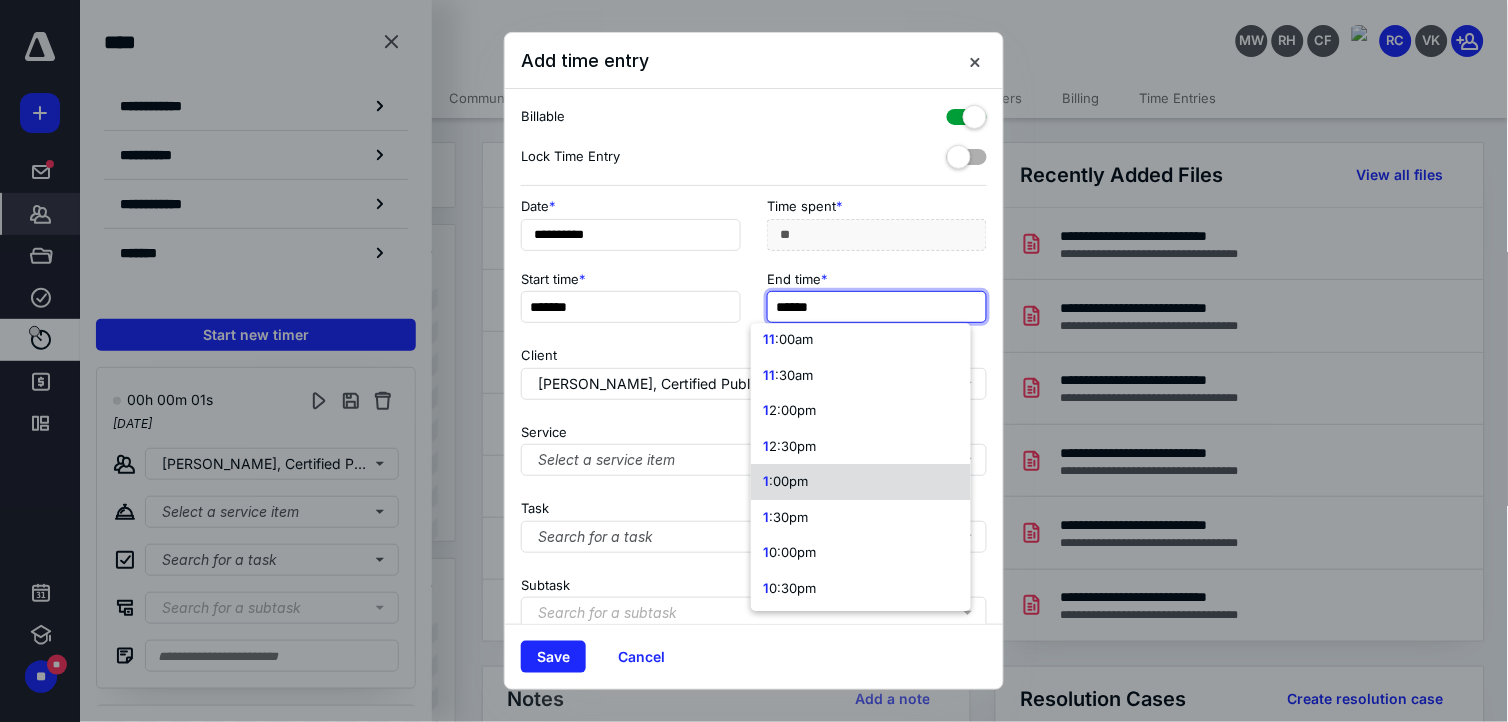 scroll, scrollTop: 0, scrollLeft: 0, axis: both 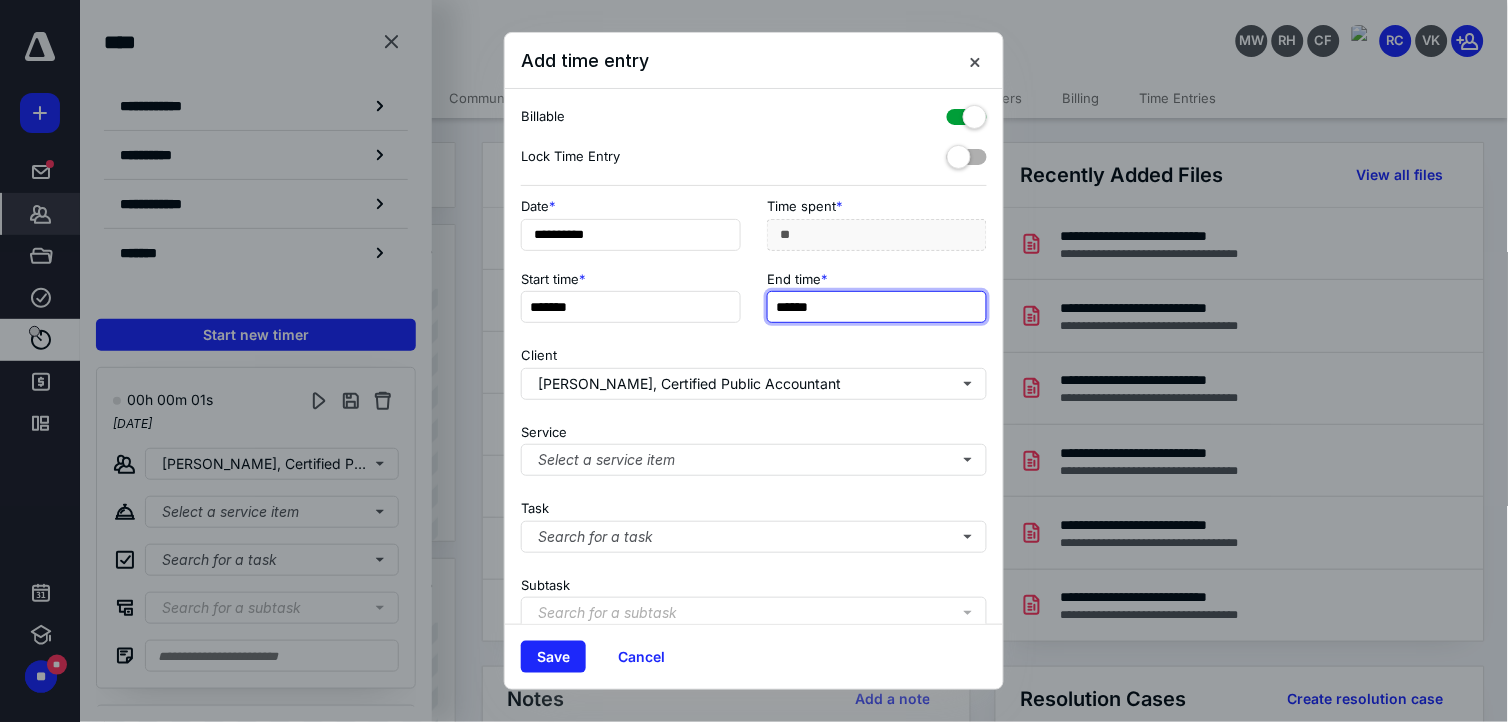 click on "******" at bounding box center [877, 307] 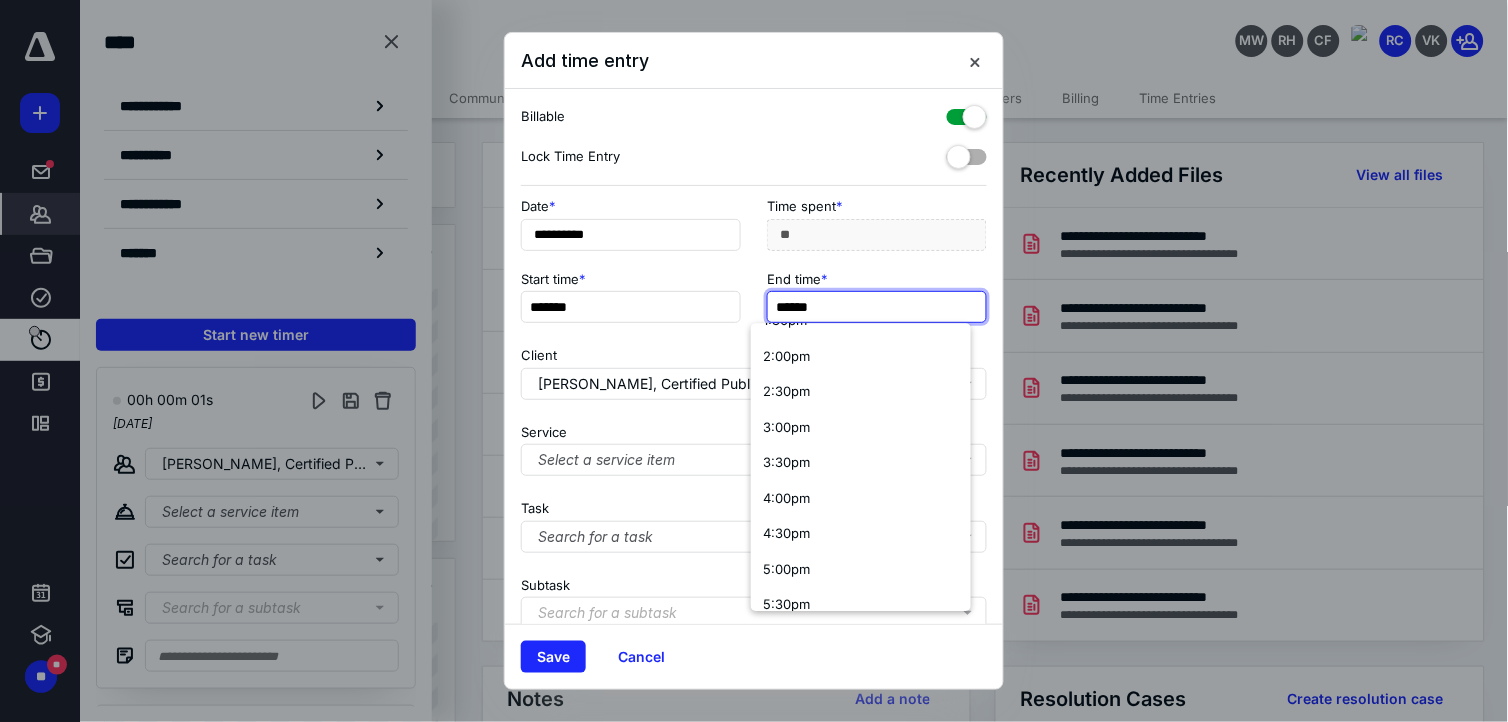 scroll, scrollTop: 880, scrollLeft: 0, axis: vertical 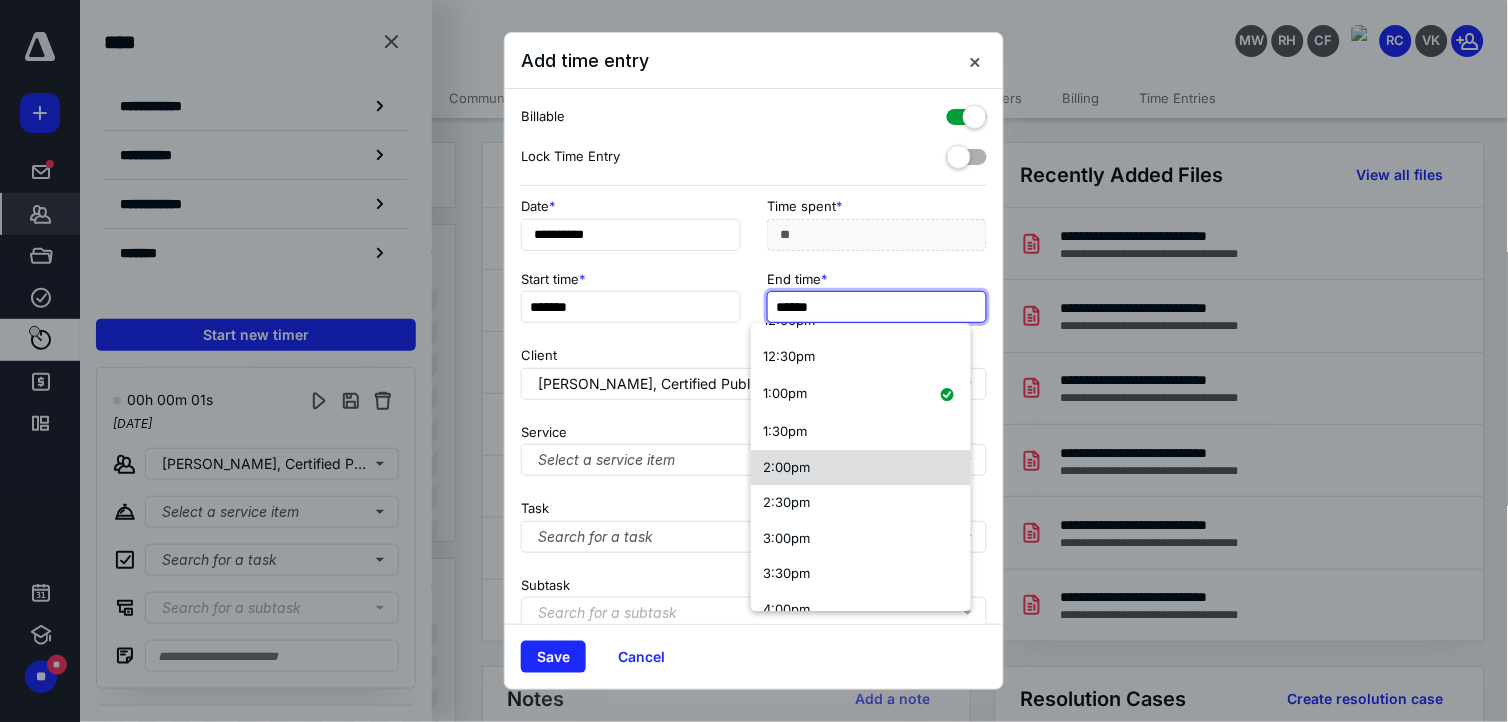 click on "2:00pm" at bounding box center (861, 468) 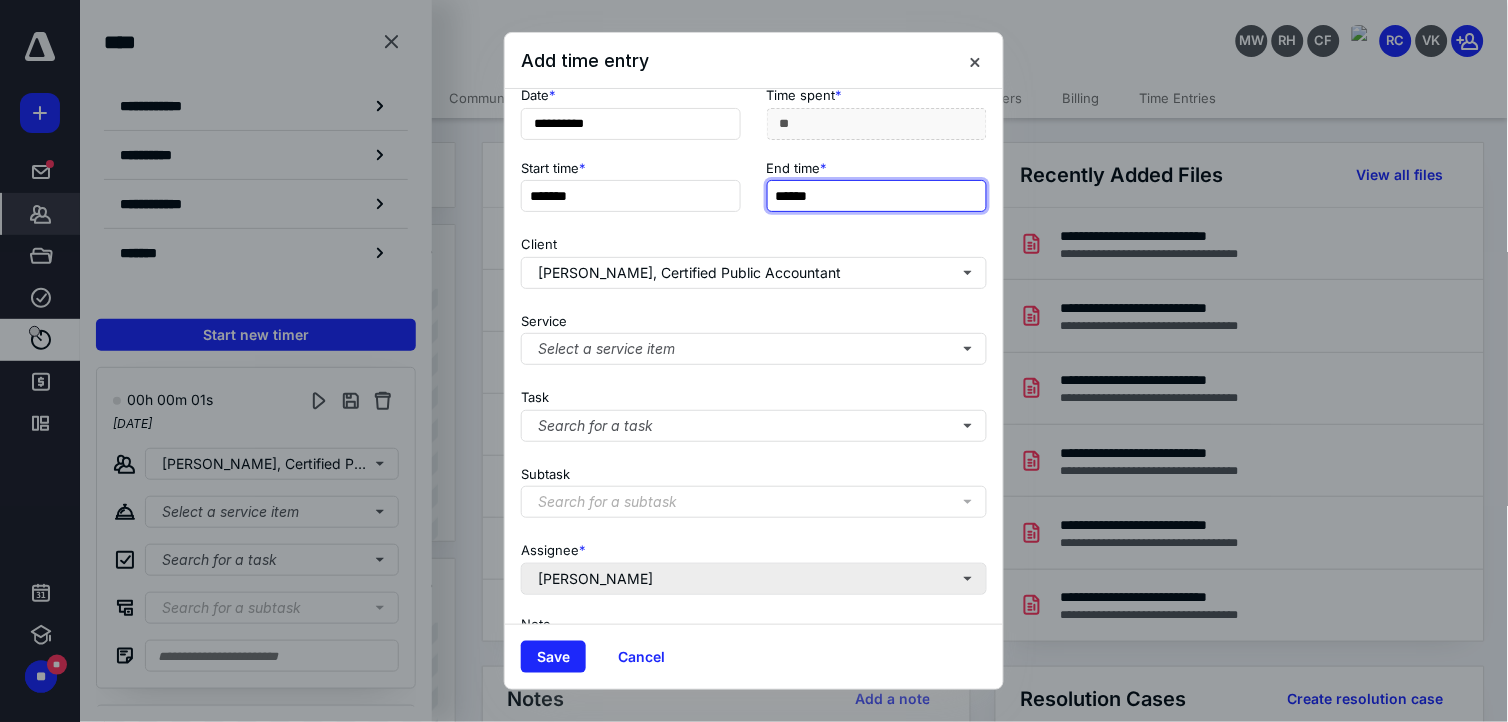 scroll, scrollTop: 253, scrollLeft: 0, axis: vertical 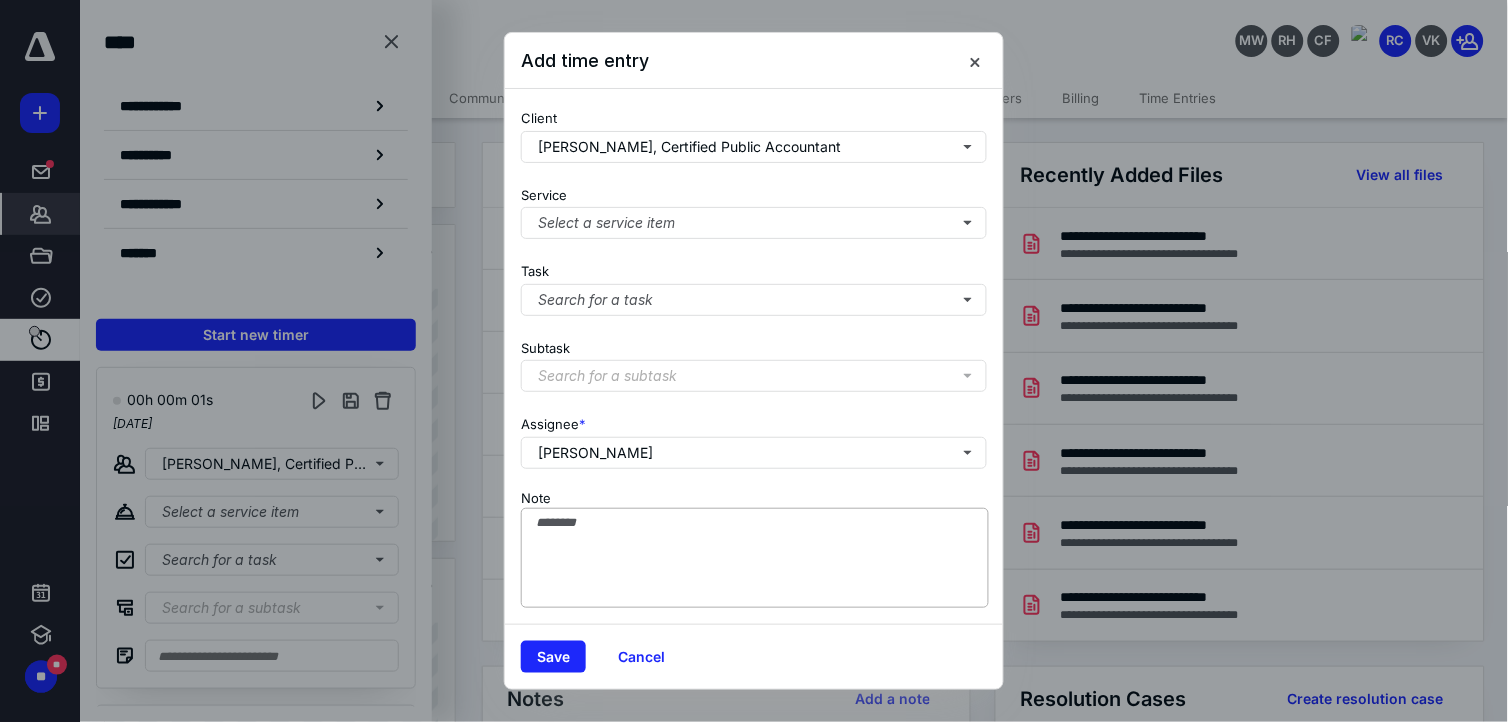type on "******" 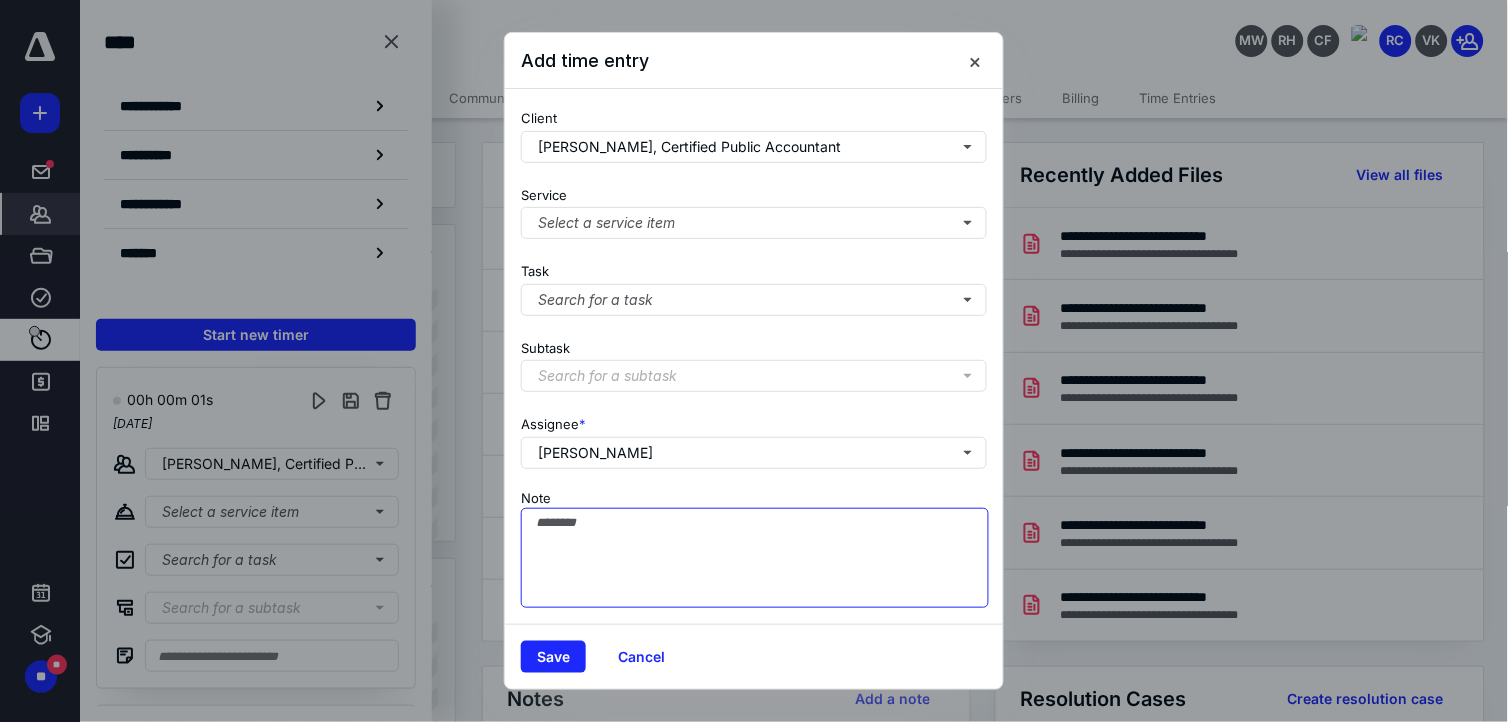click on "Note" at bounding box center (755, 558) 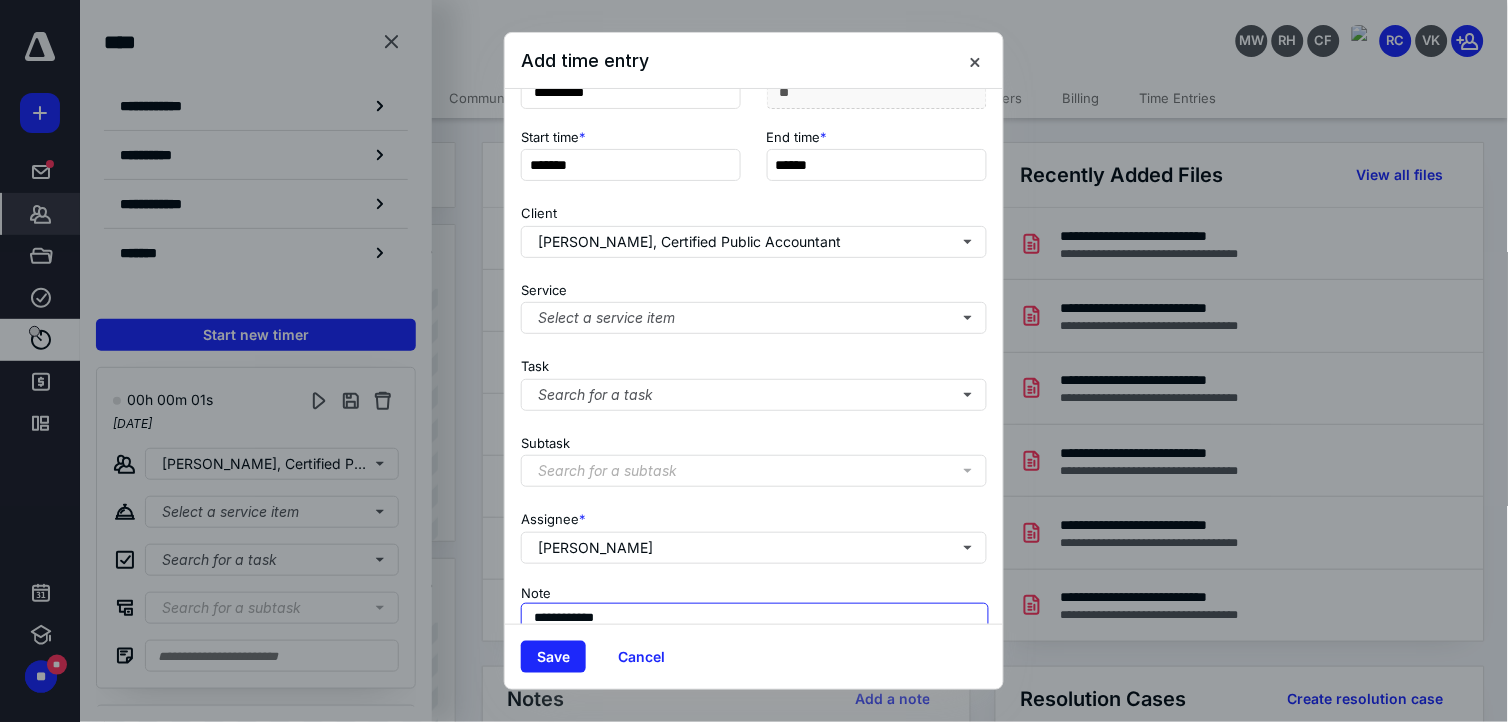 scroll, scrollTop: 31, scrollLeft: 0, axis: vertical 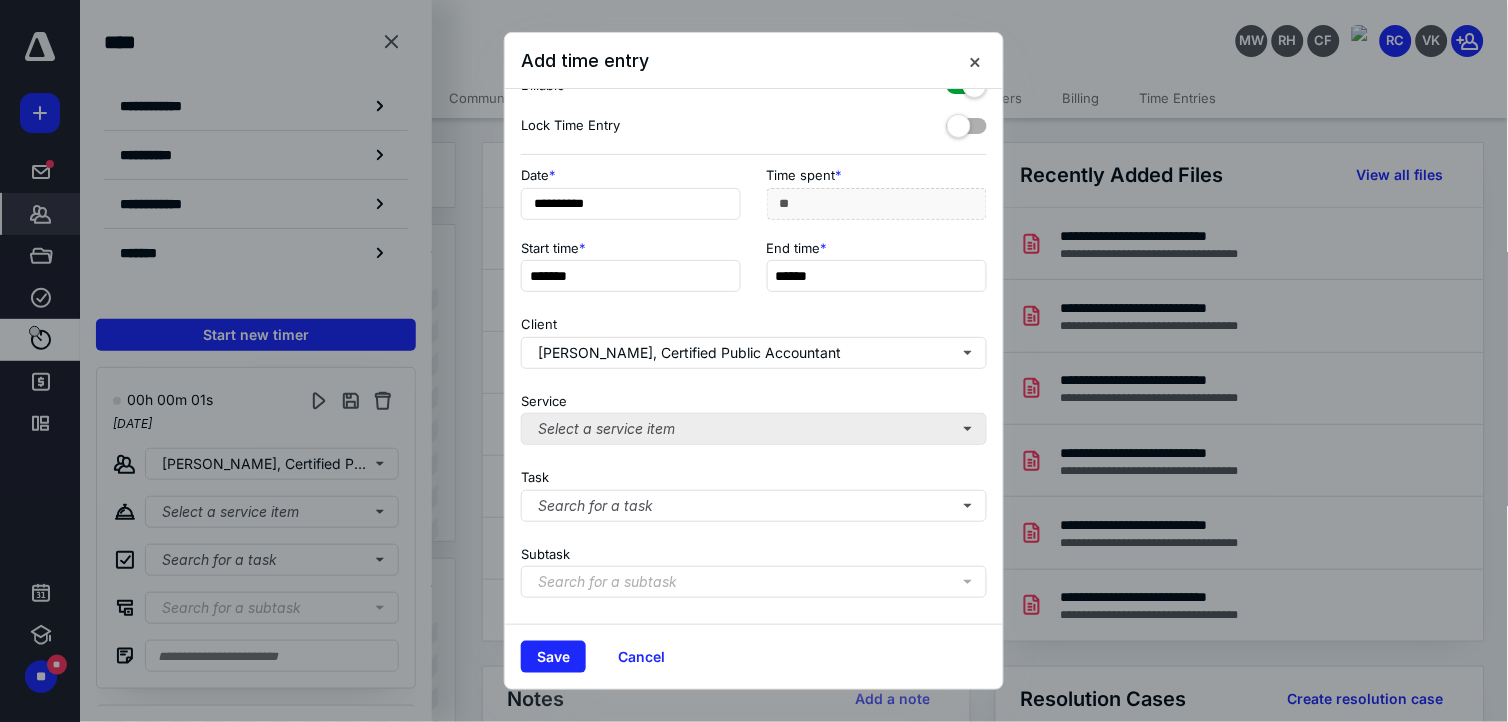 type on "**********" 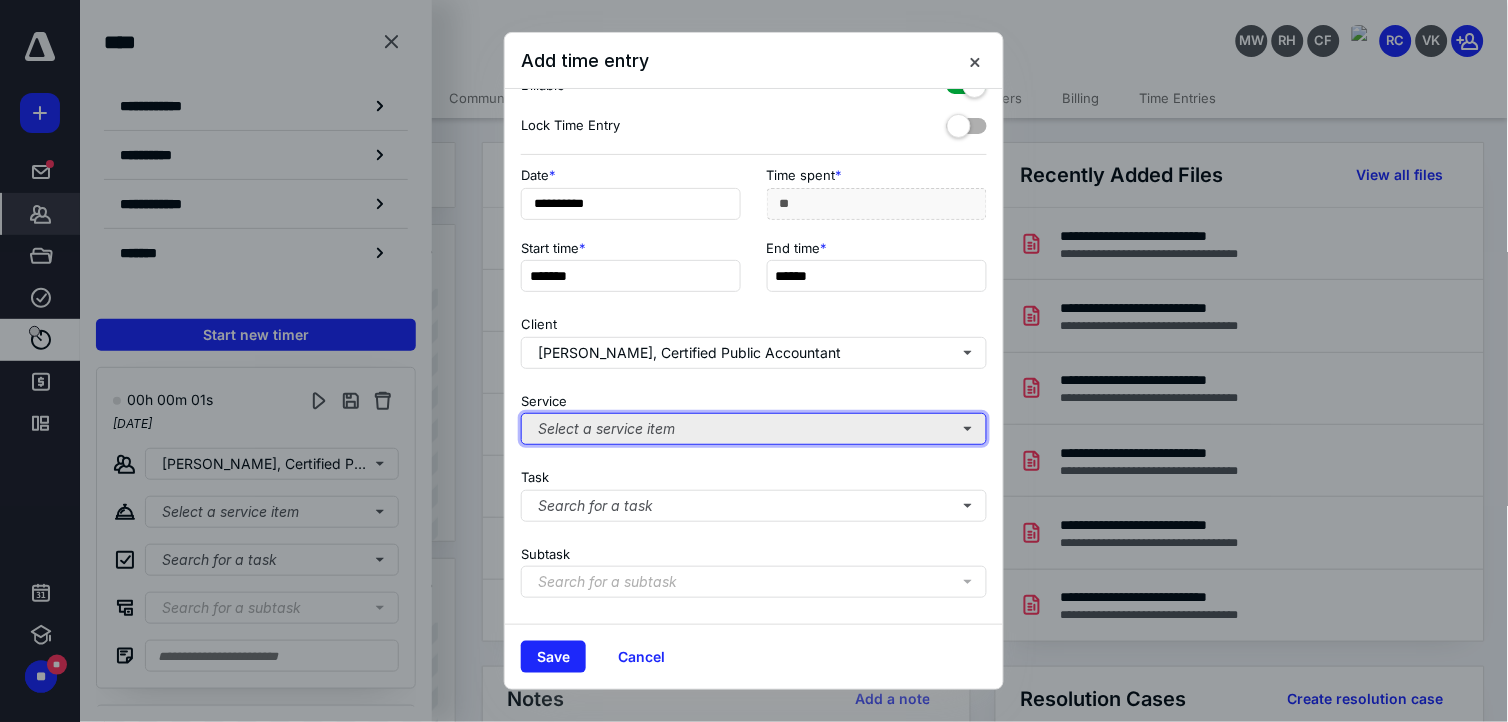 click on "Select a service item" at bounding box center (754, 429) 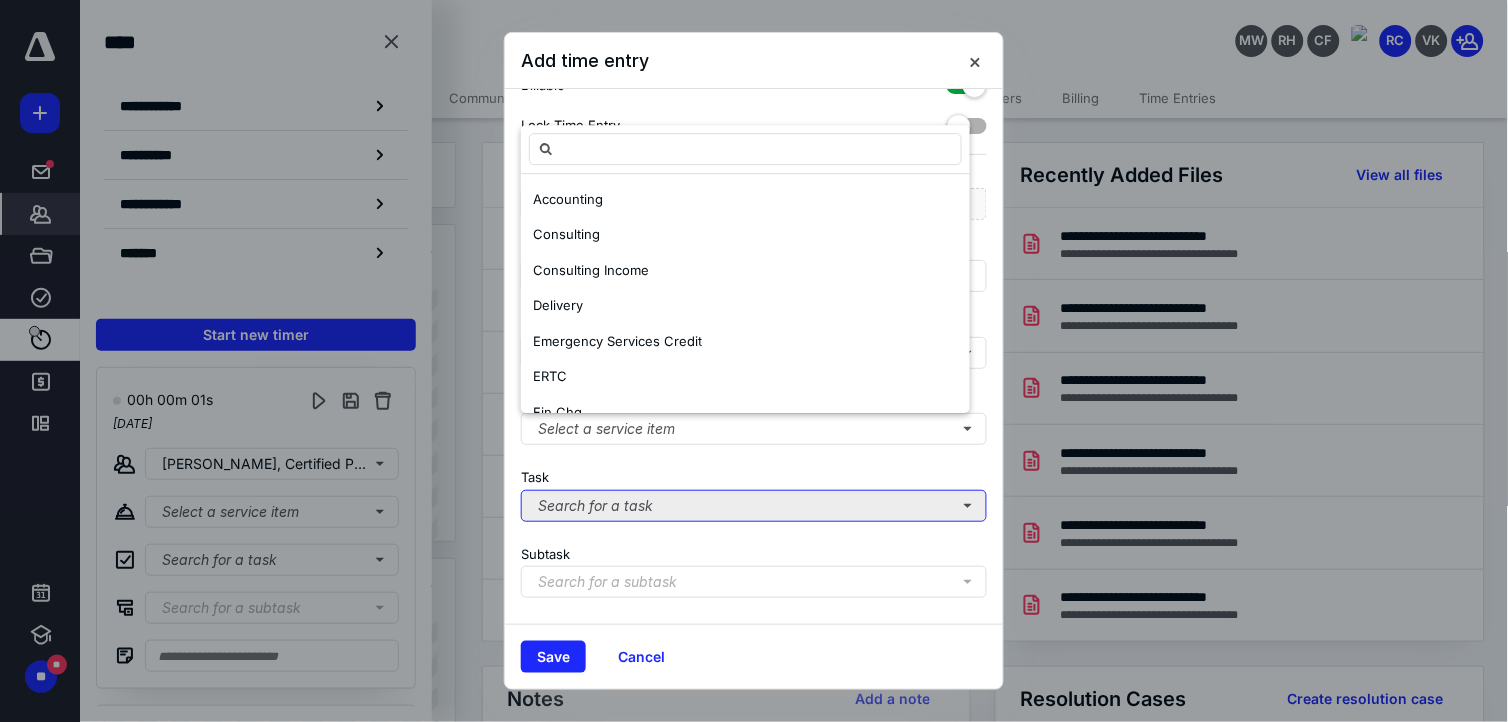 click on "Search for a task" at bounding box center [754, 506] 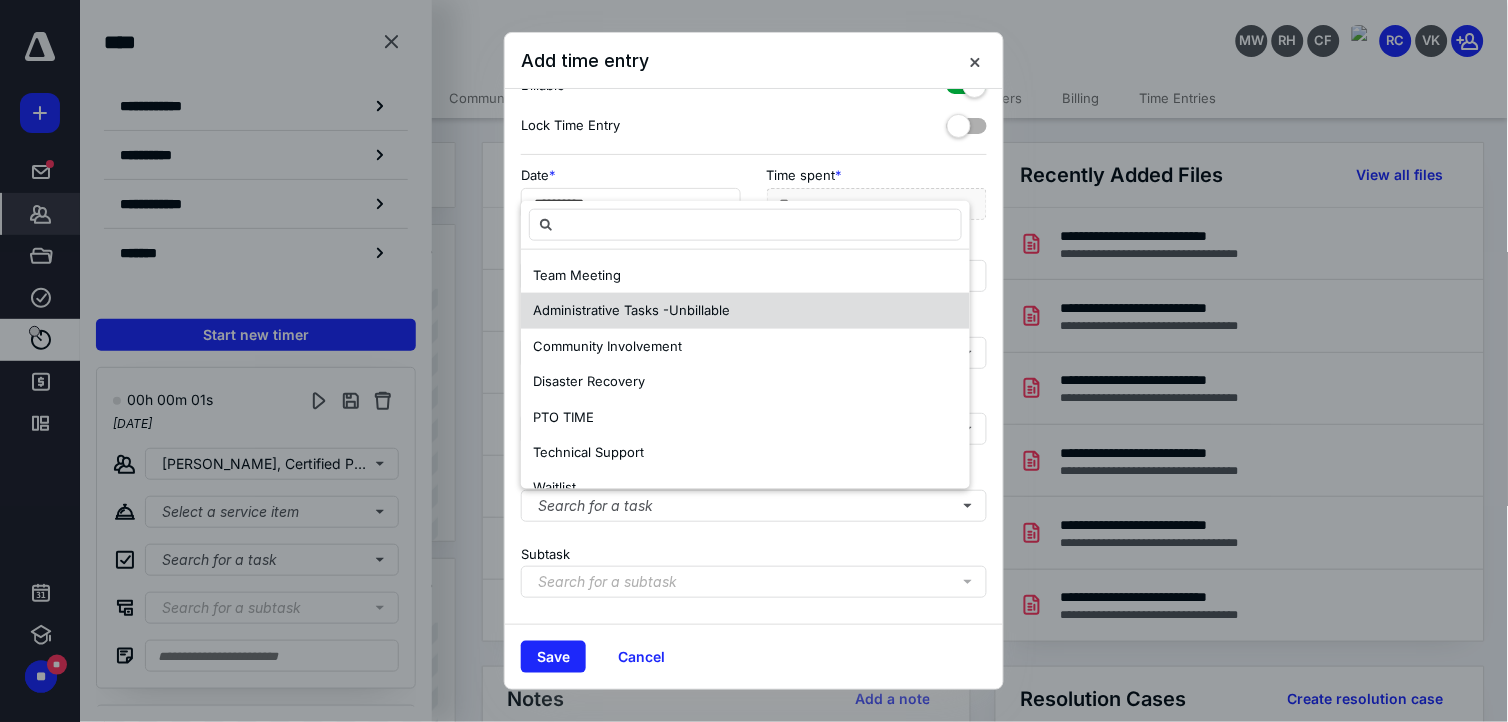 click on "Administrative Tasks -Unbillable" at bounding box center [631, 310] 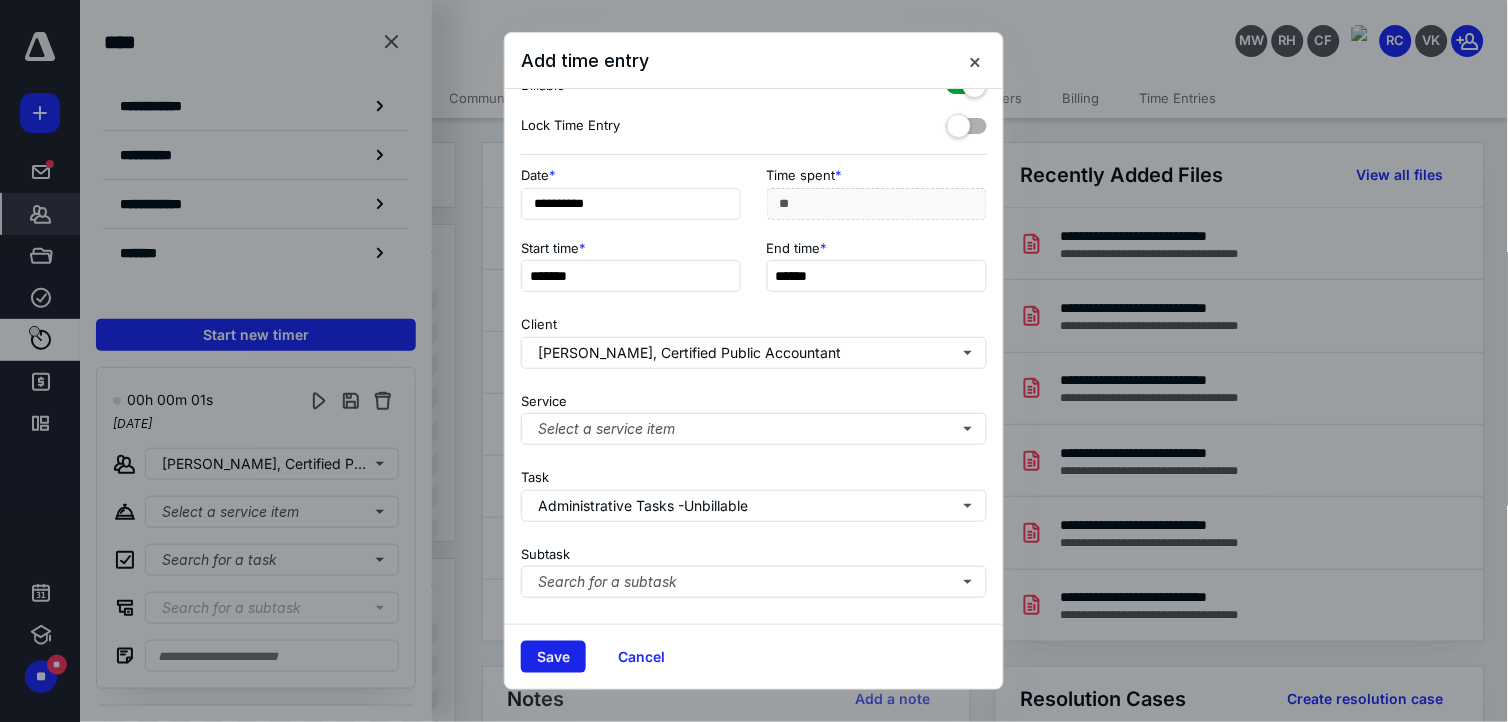 click on "Save" at bounding box center (553, 657) 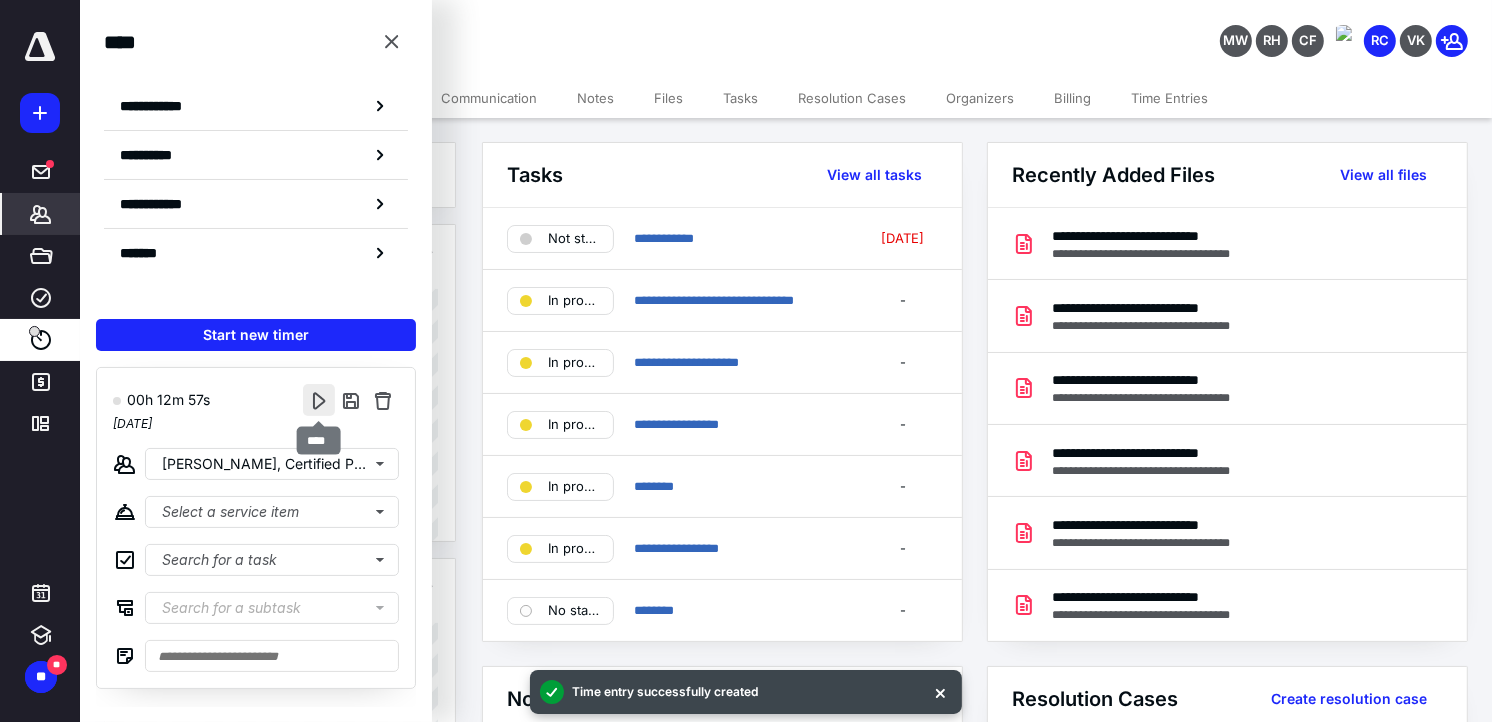 click at bounding box center (319, 400) 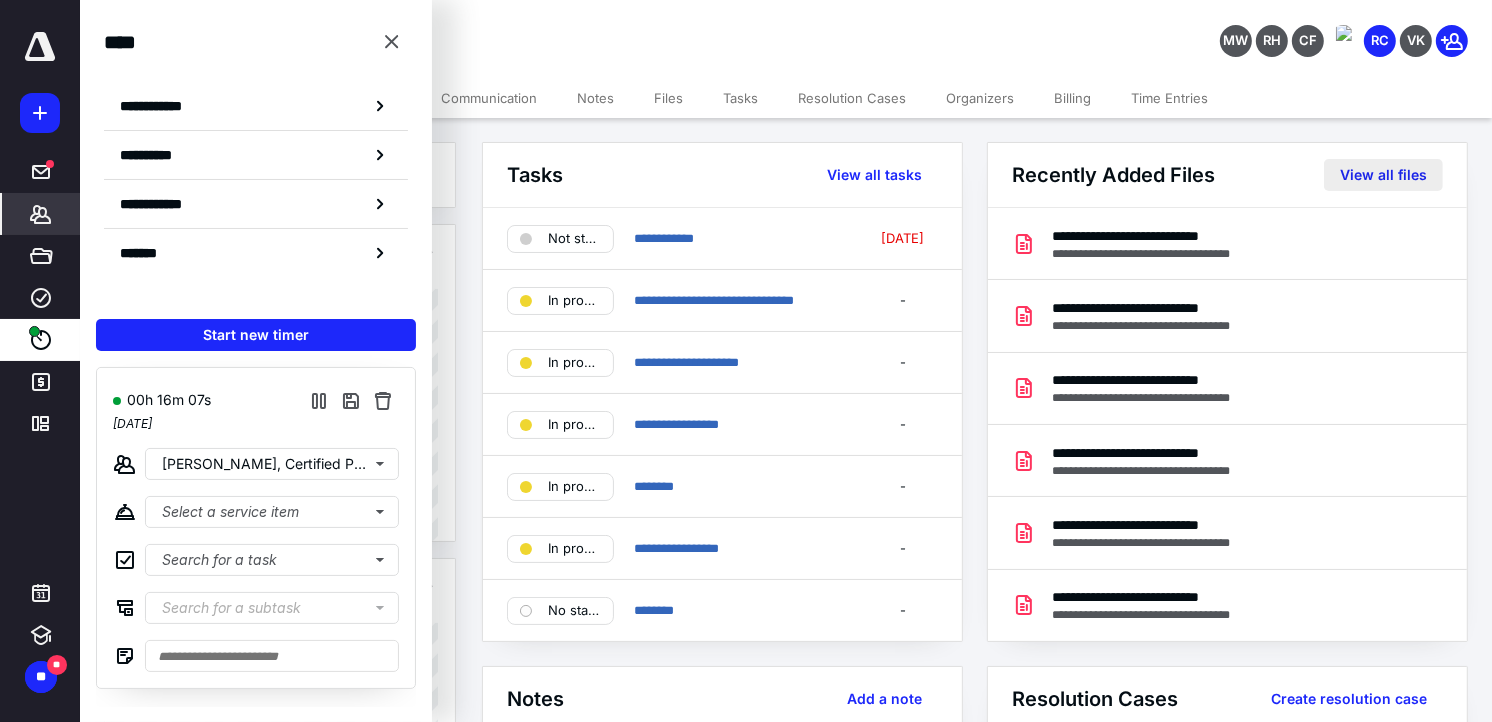 click on "View all files" at bounding box center (1383, 175) 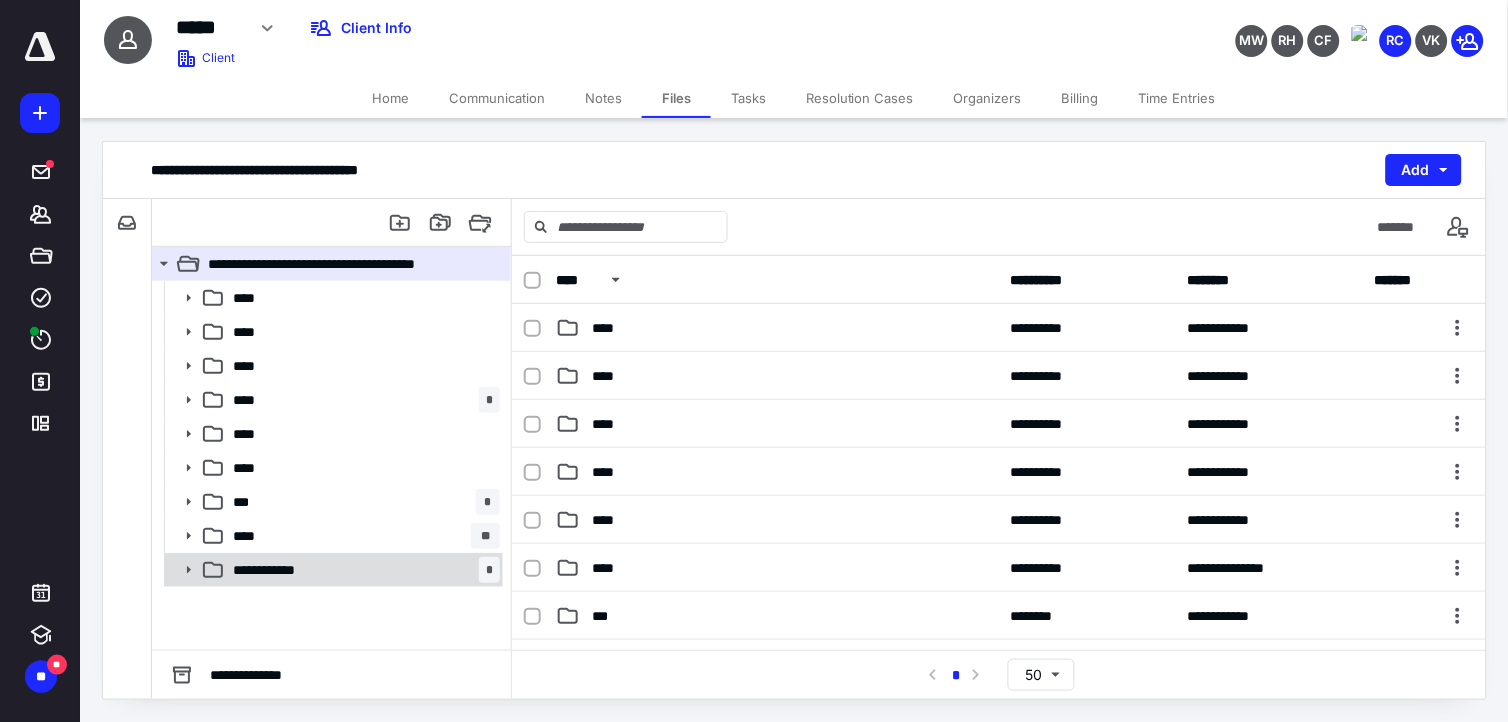 click 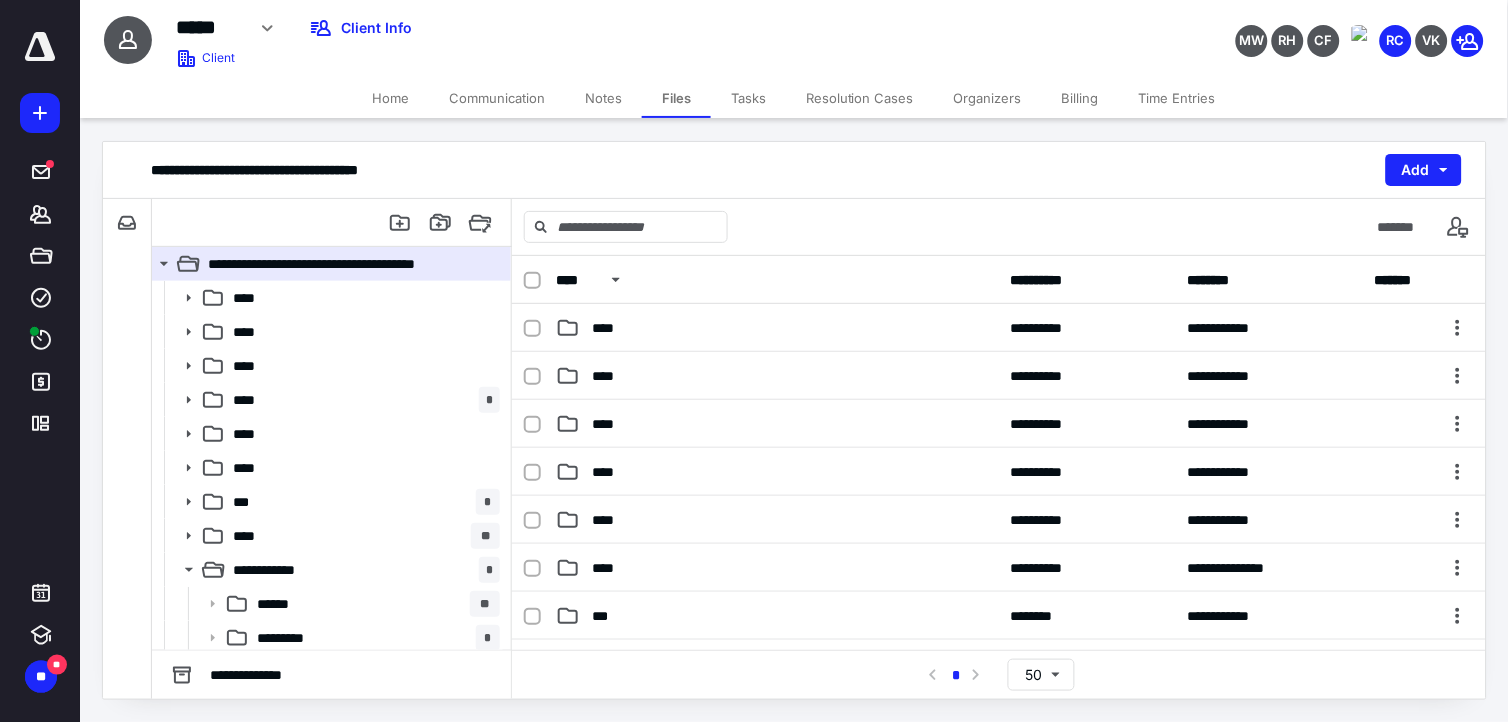 scroll, scrollTop: 106, scrollLeft: 0, axis: vertical 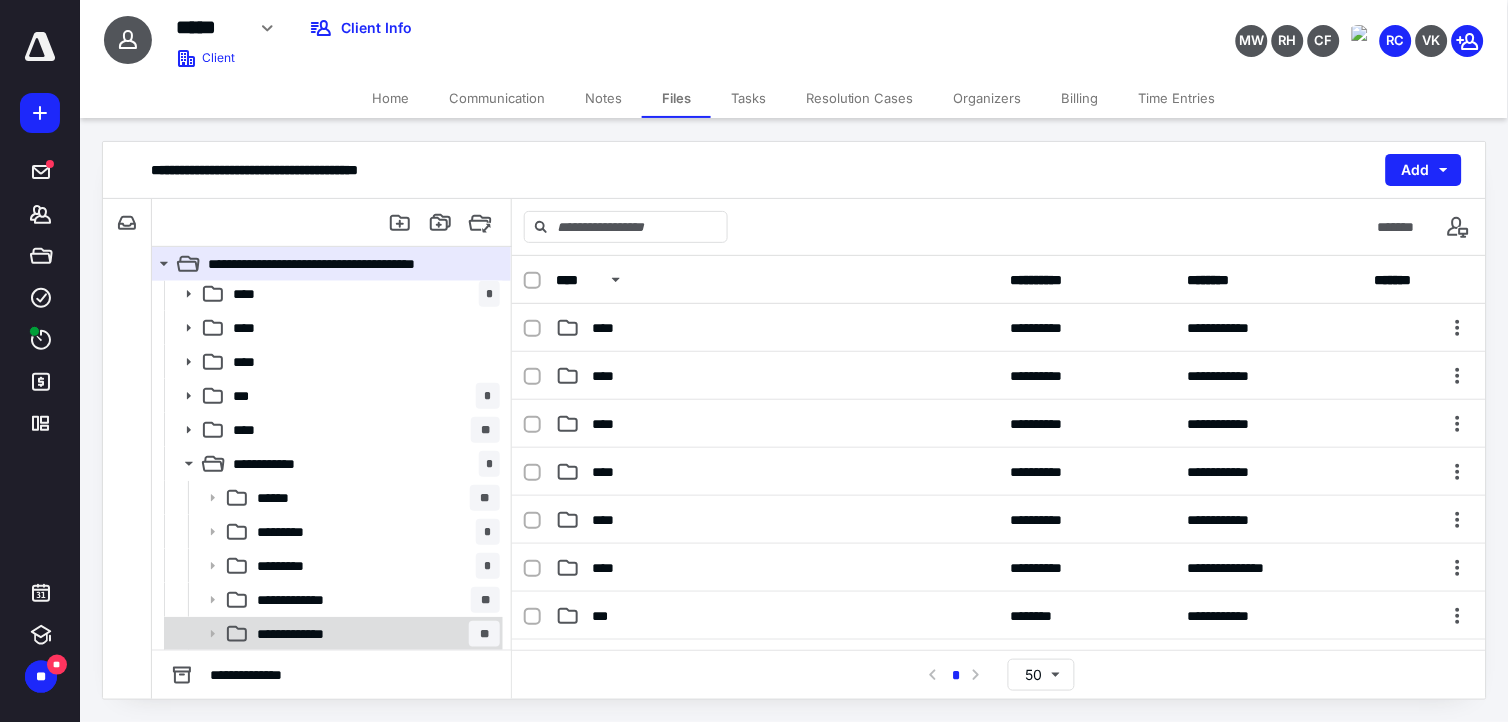 click on "**********" at bounding box center (374, 634) 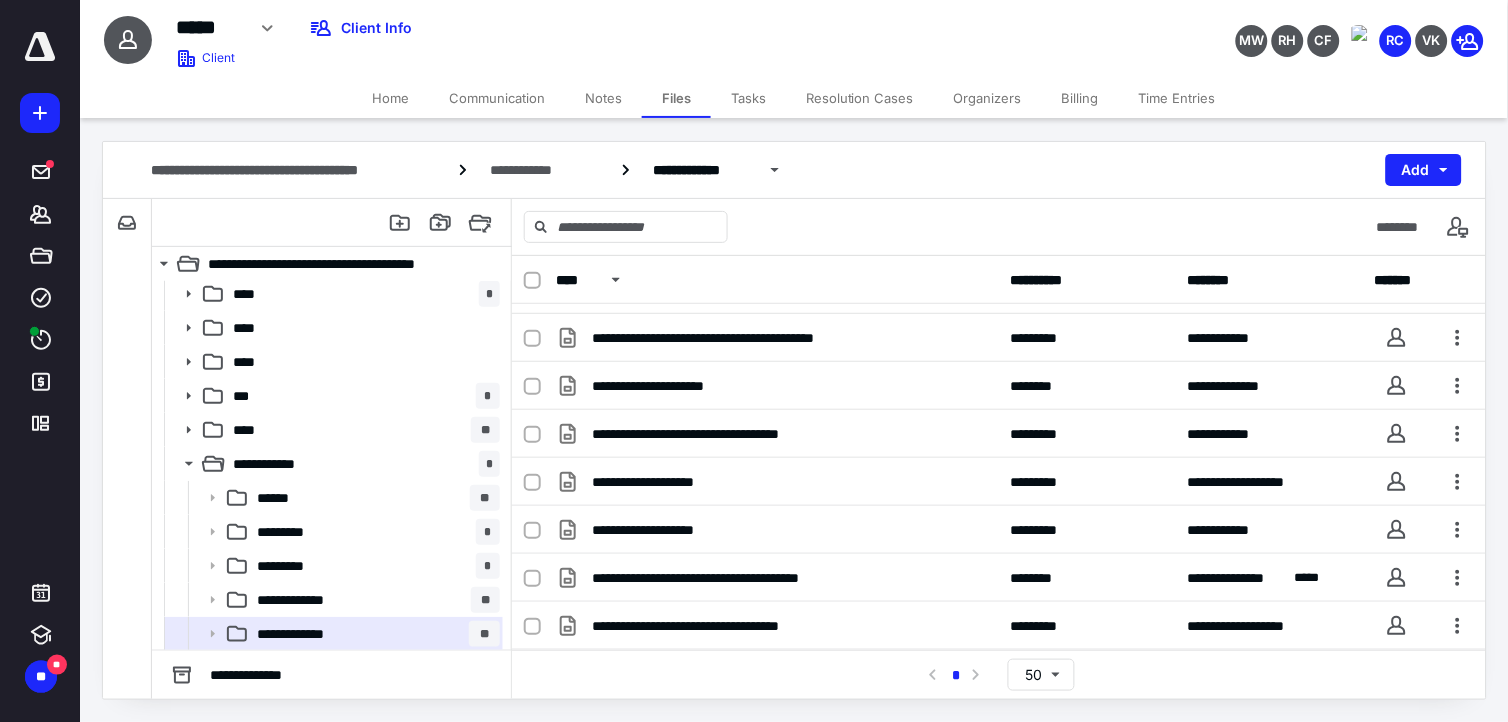 scroll, scrollTop: 1018, scrollLeft: 0, axis: vertical 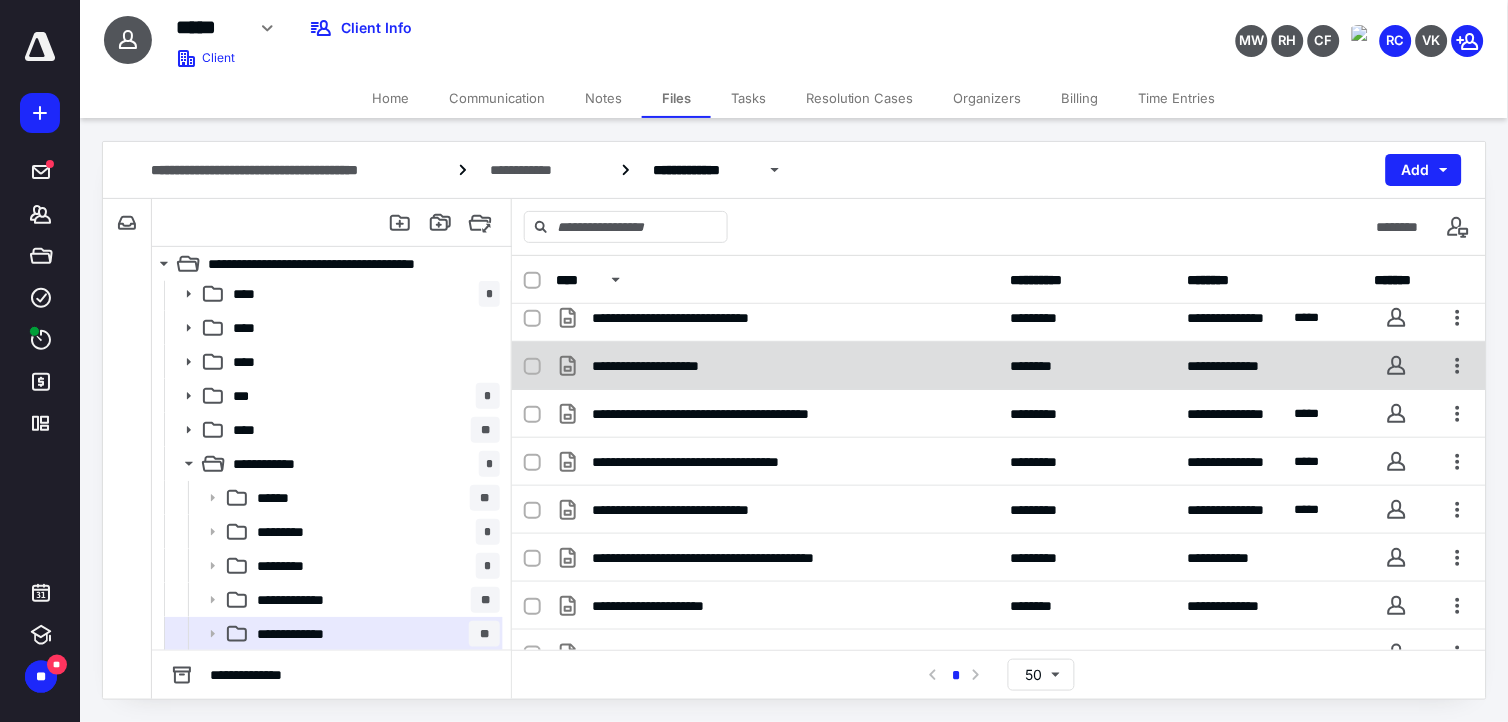 click on "**********" at bounding box center (666, 366) 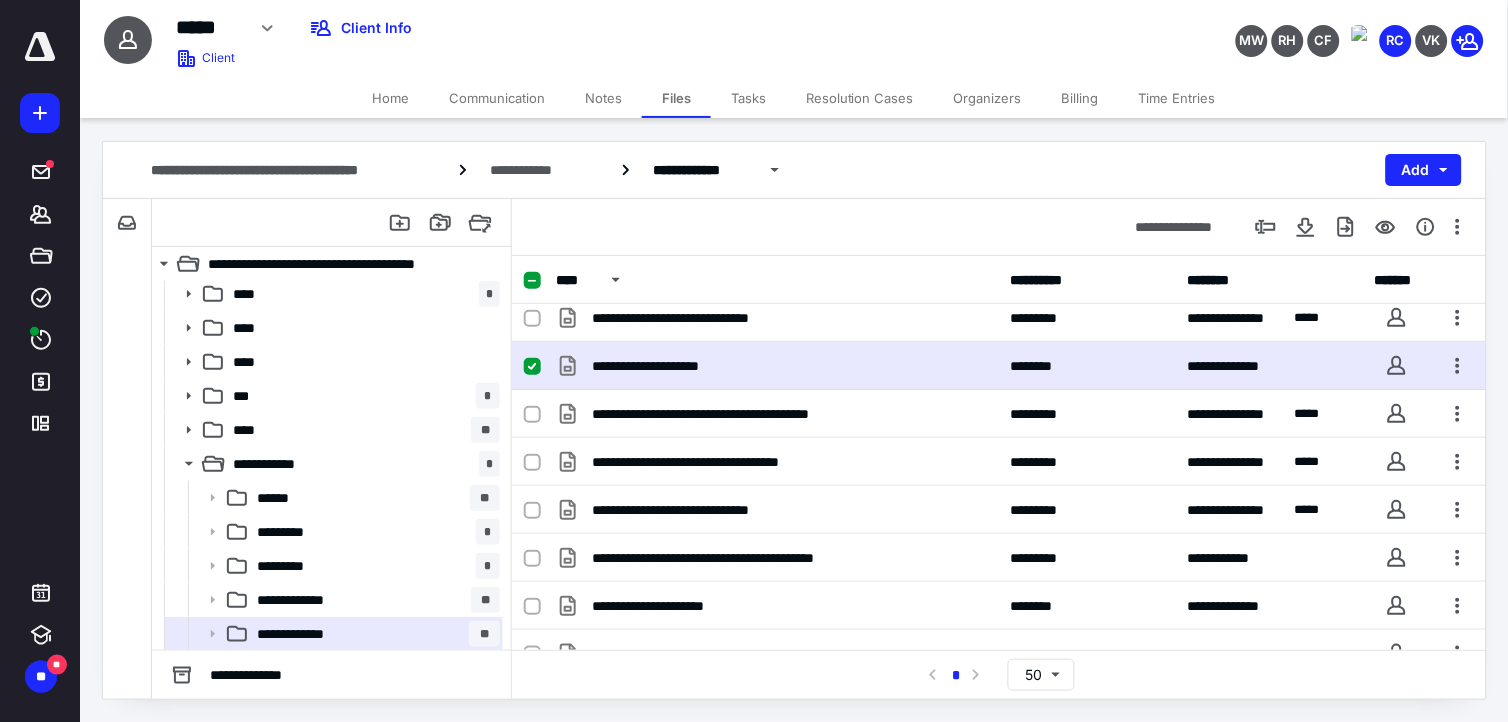 click on "**********" at bounding box center [666, 366] 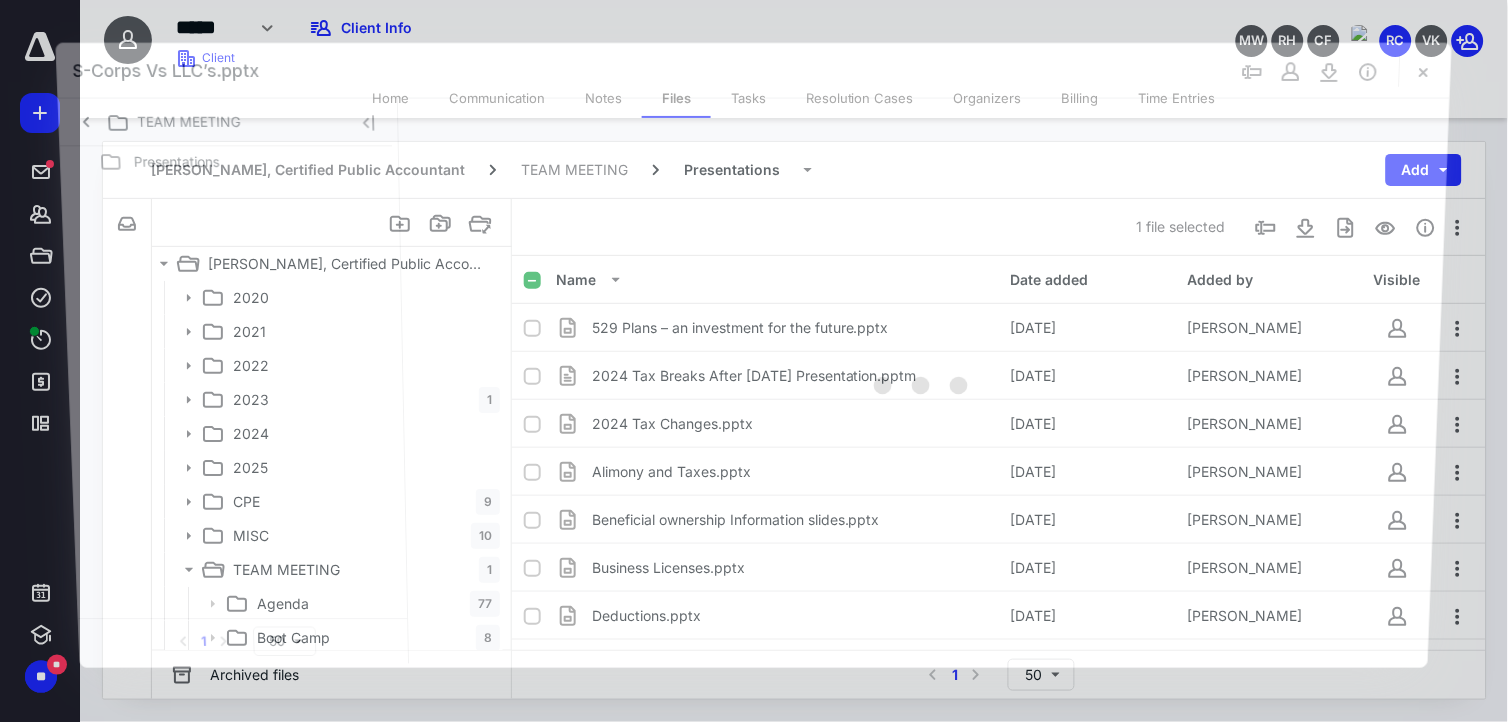 scroll, scrollTop: 106, scrollLeft: 0, axis: vertical 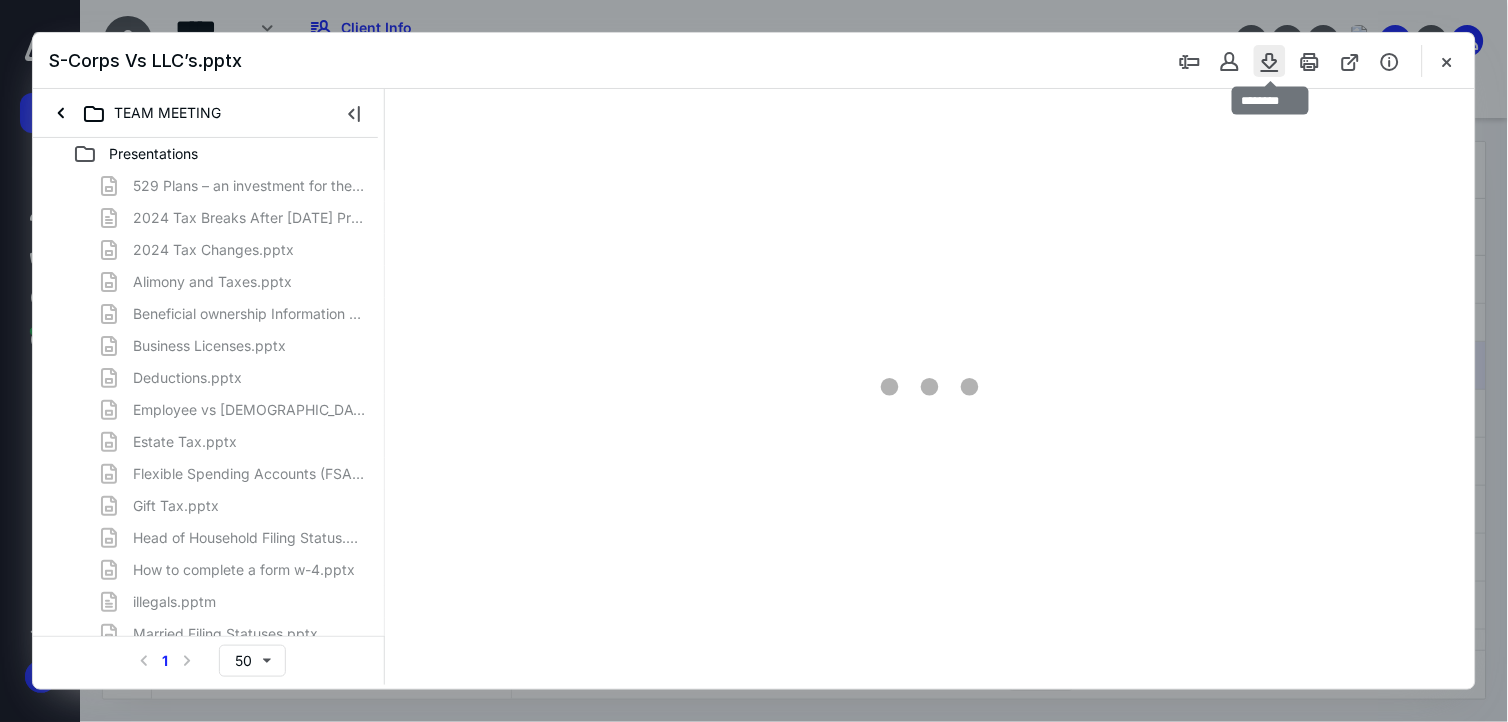 click at bounding box center [1270, 61] 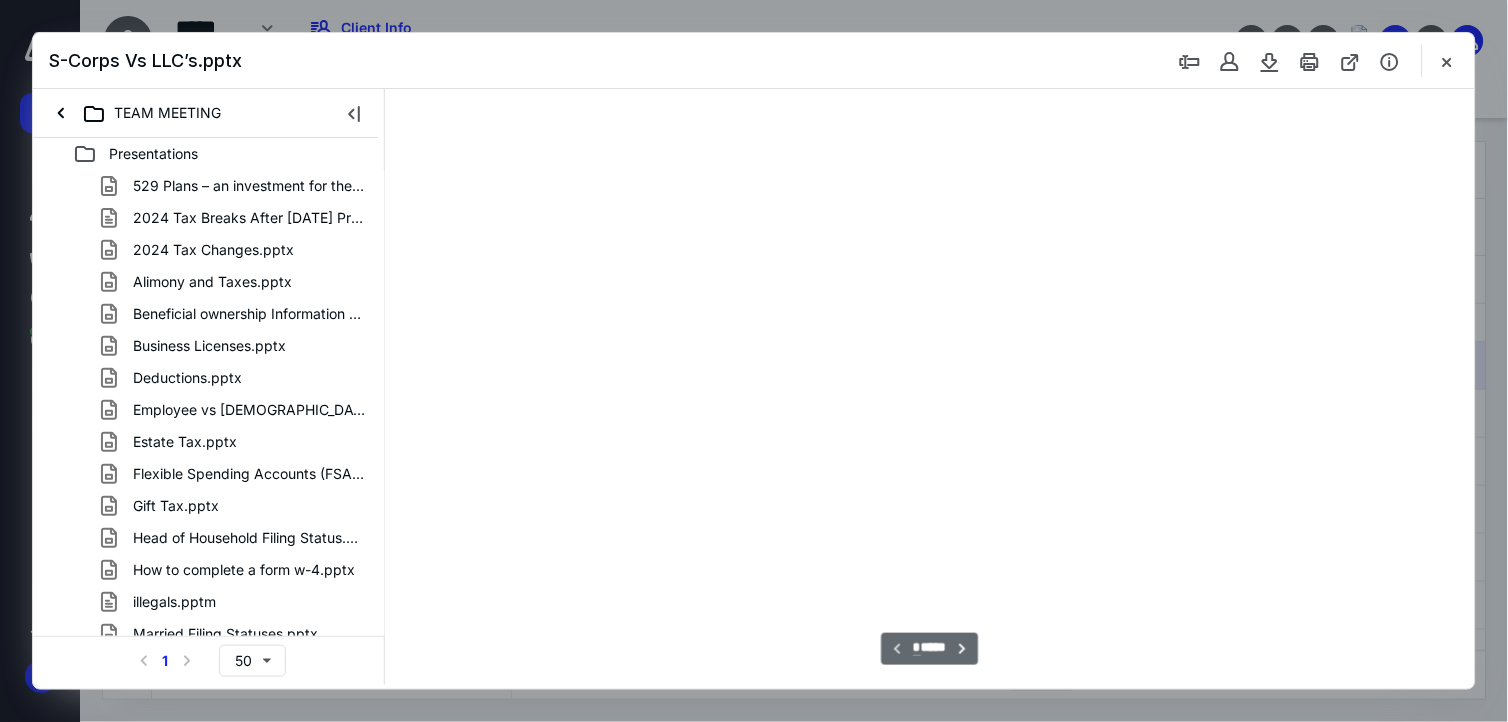 type on "95" 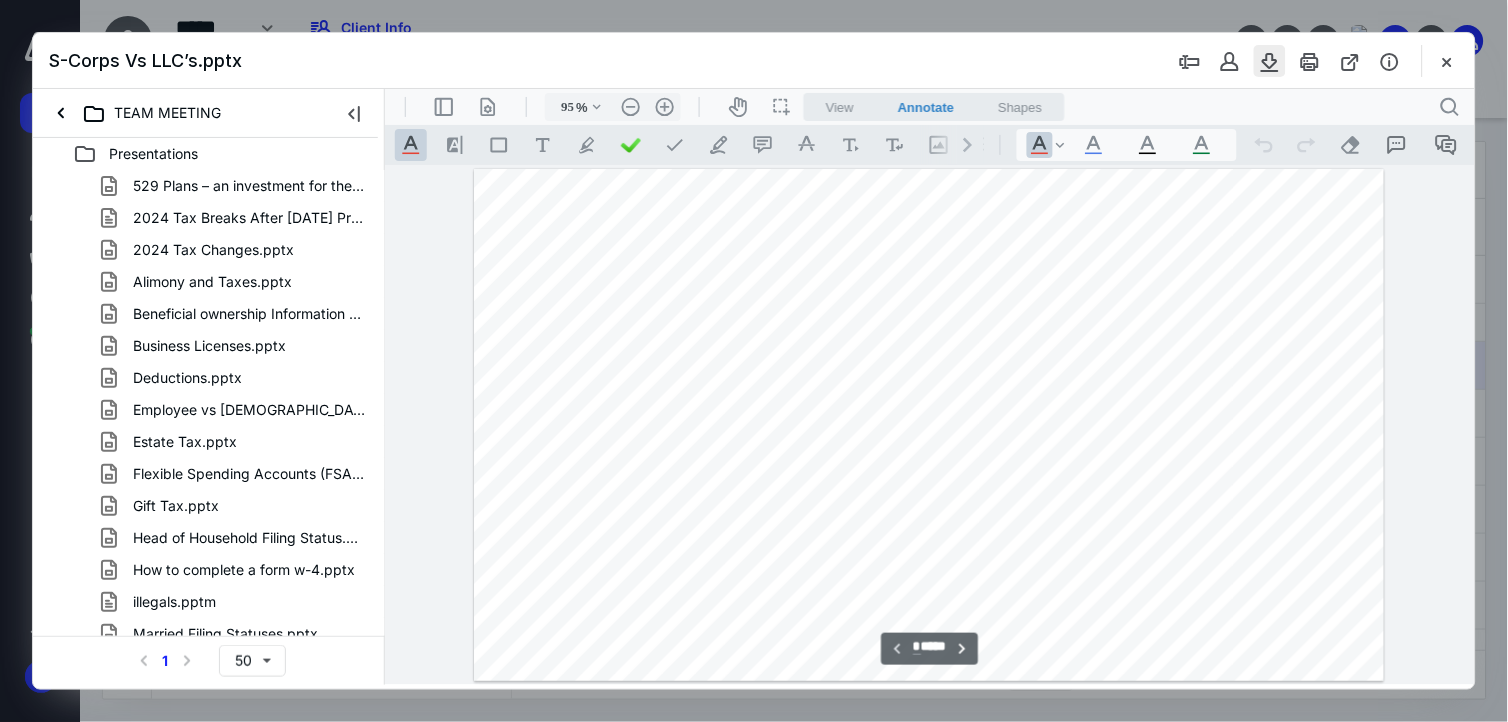 scroll, scrollTop: 80, scrollLeft: 0, axis: vertical 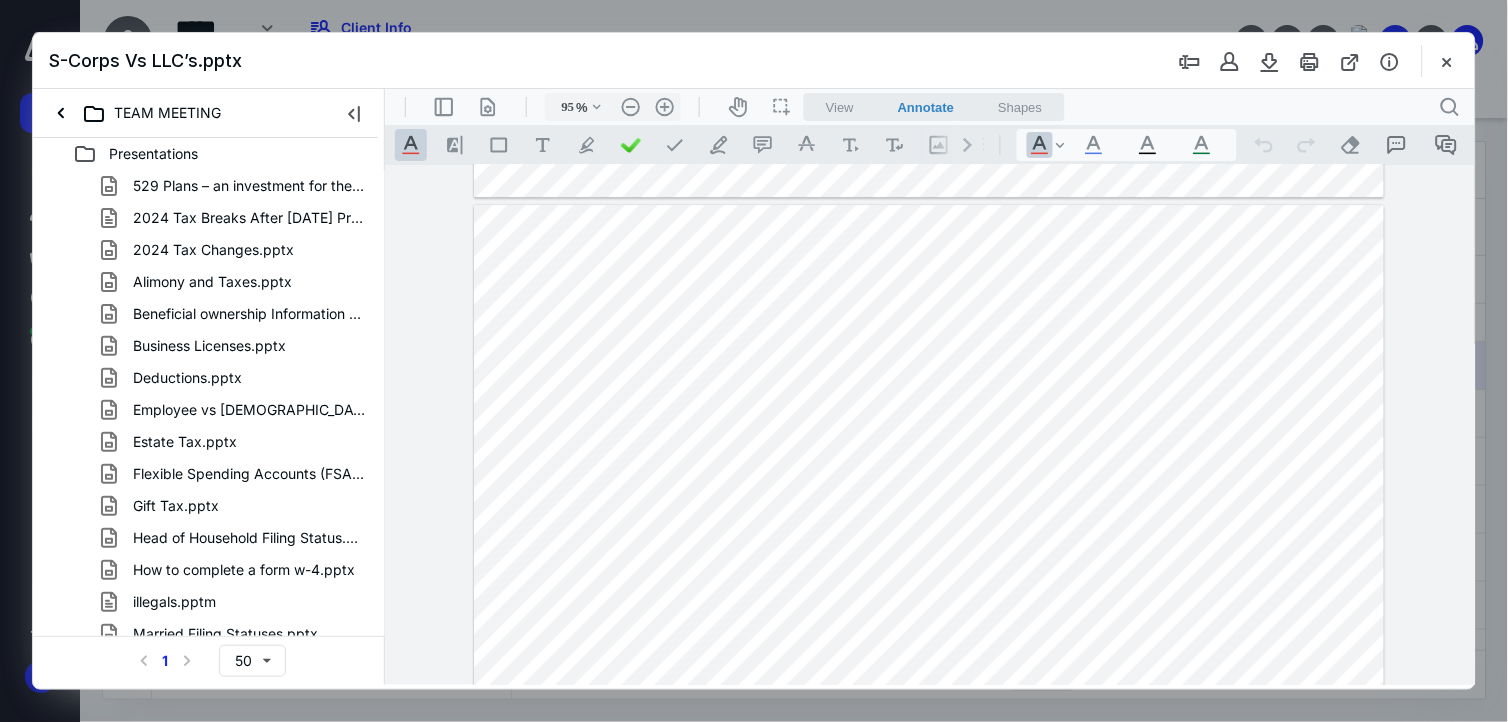 click at bounding box center [928, 460] 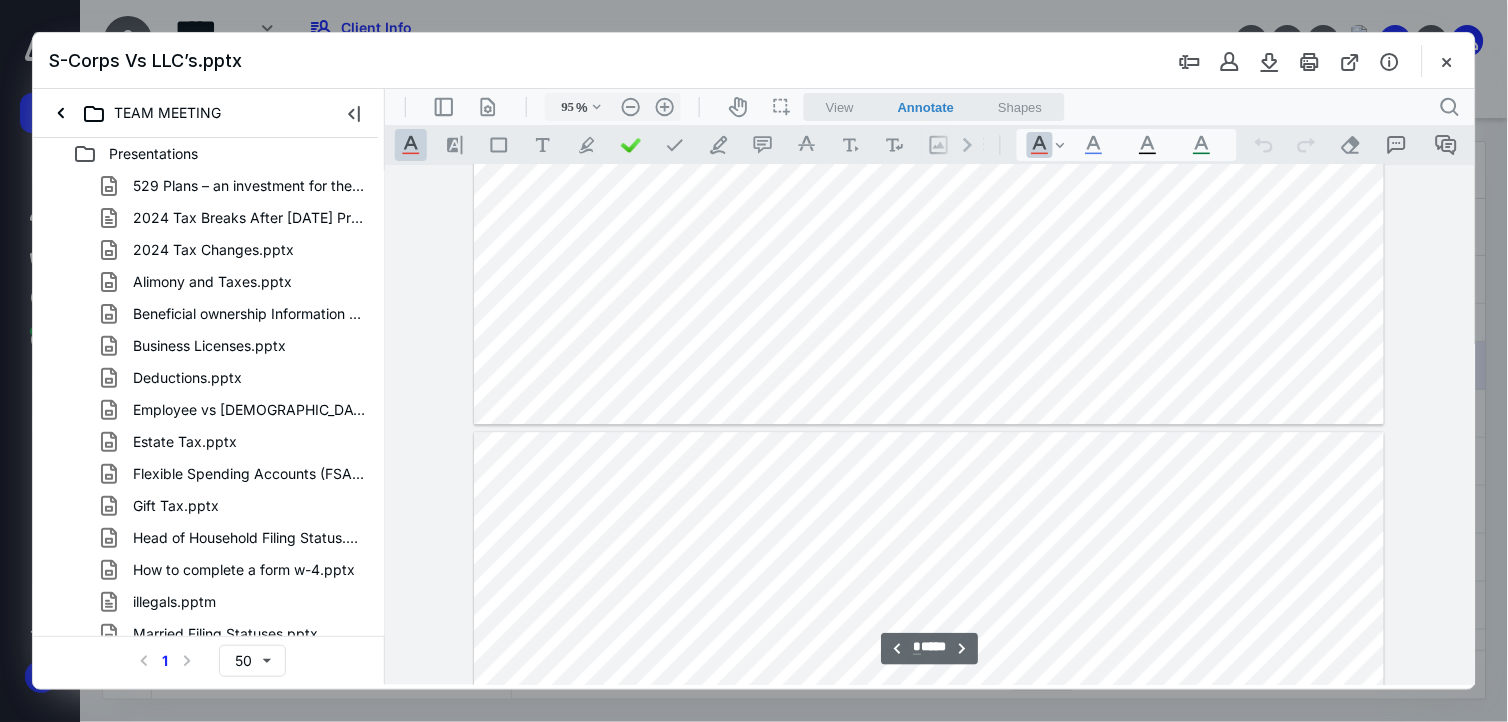 scroll, scrollTop: 2635, scrollLeft: 0, axis: vertical 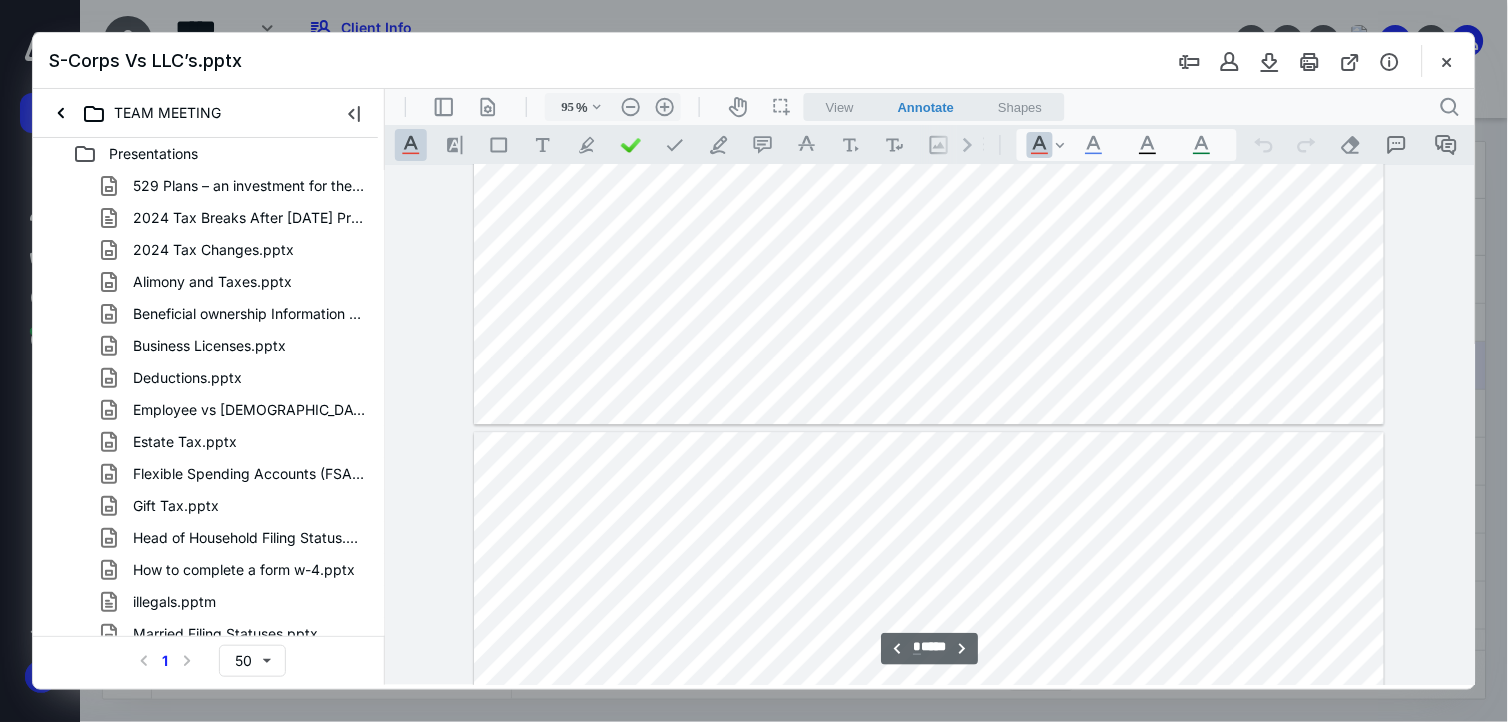 type on "*" 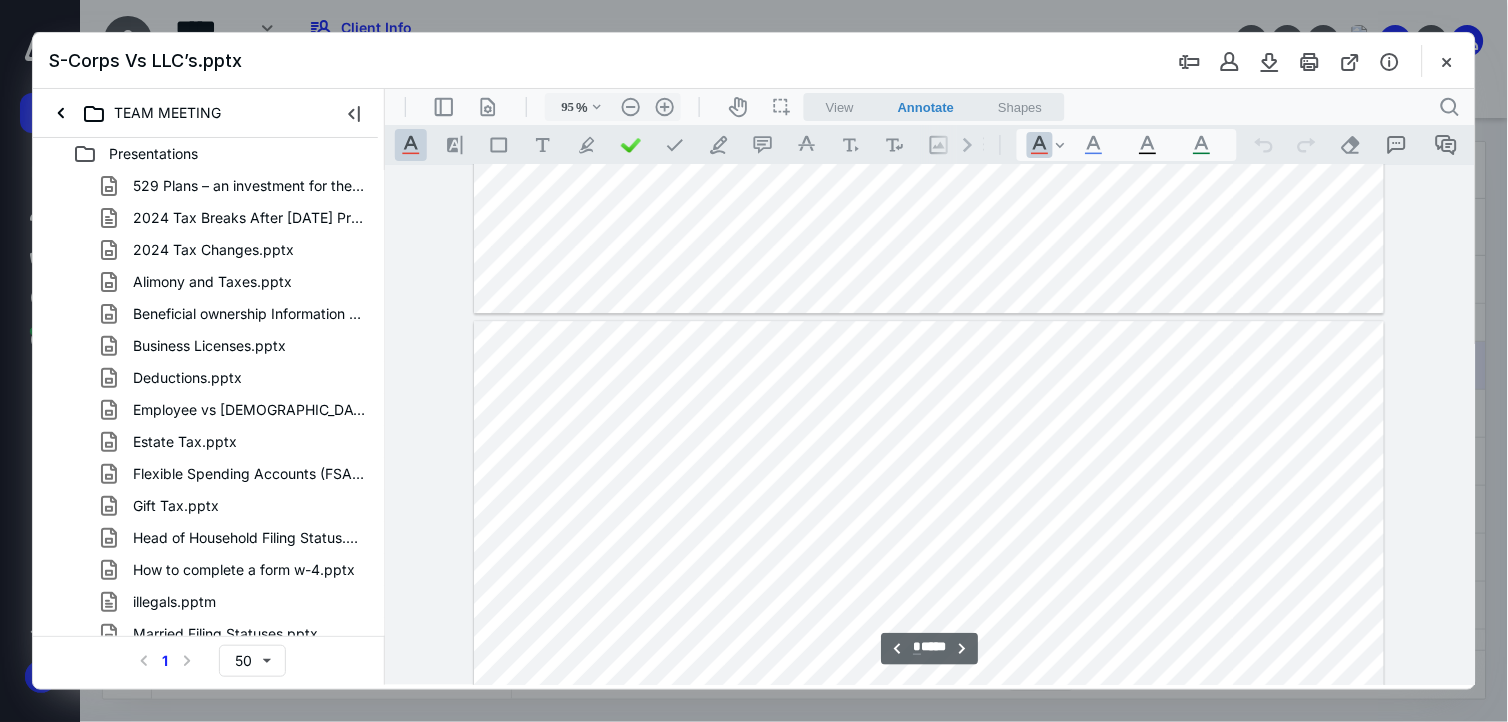 scroll, scrollTop: 3302, scrollLeft: 0, axis: vertical 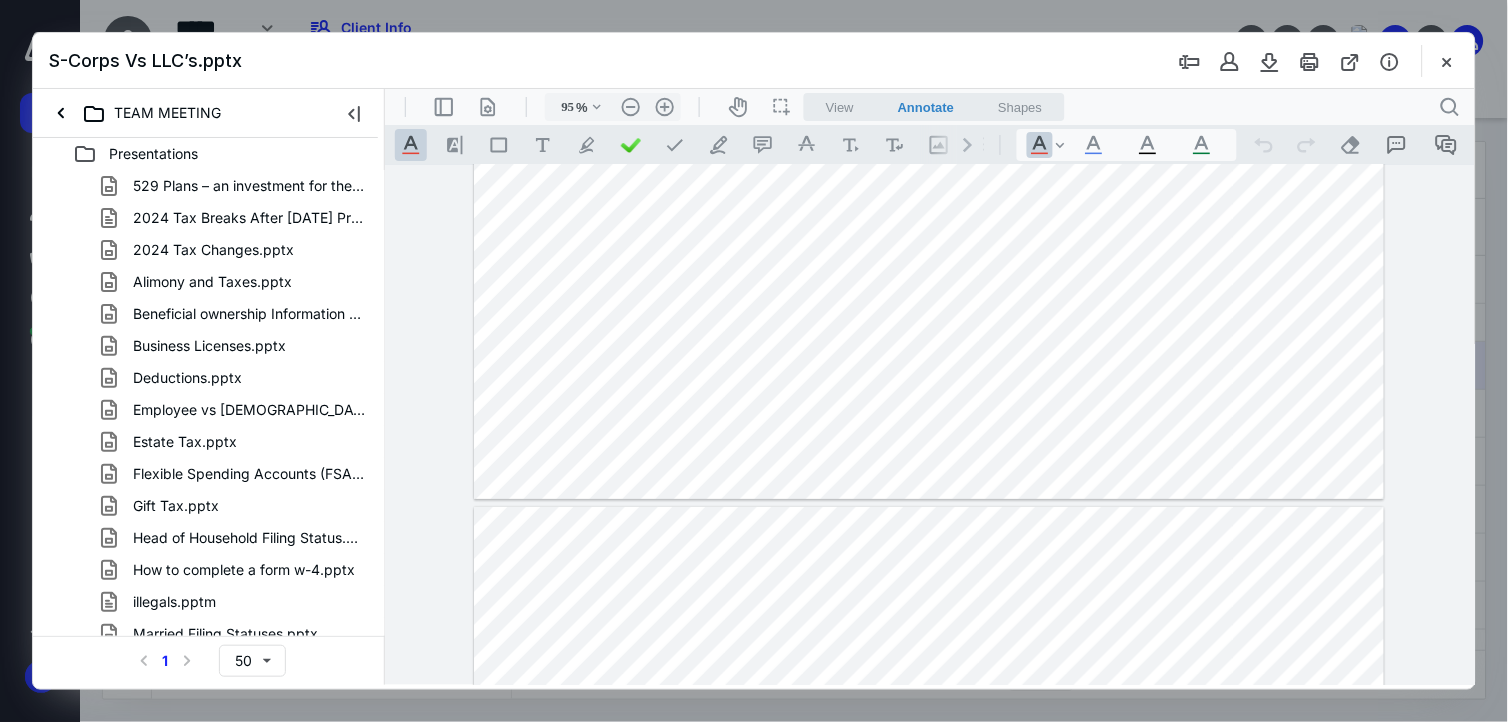 click at bounding box center [1447, 61] 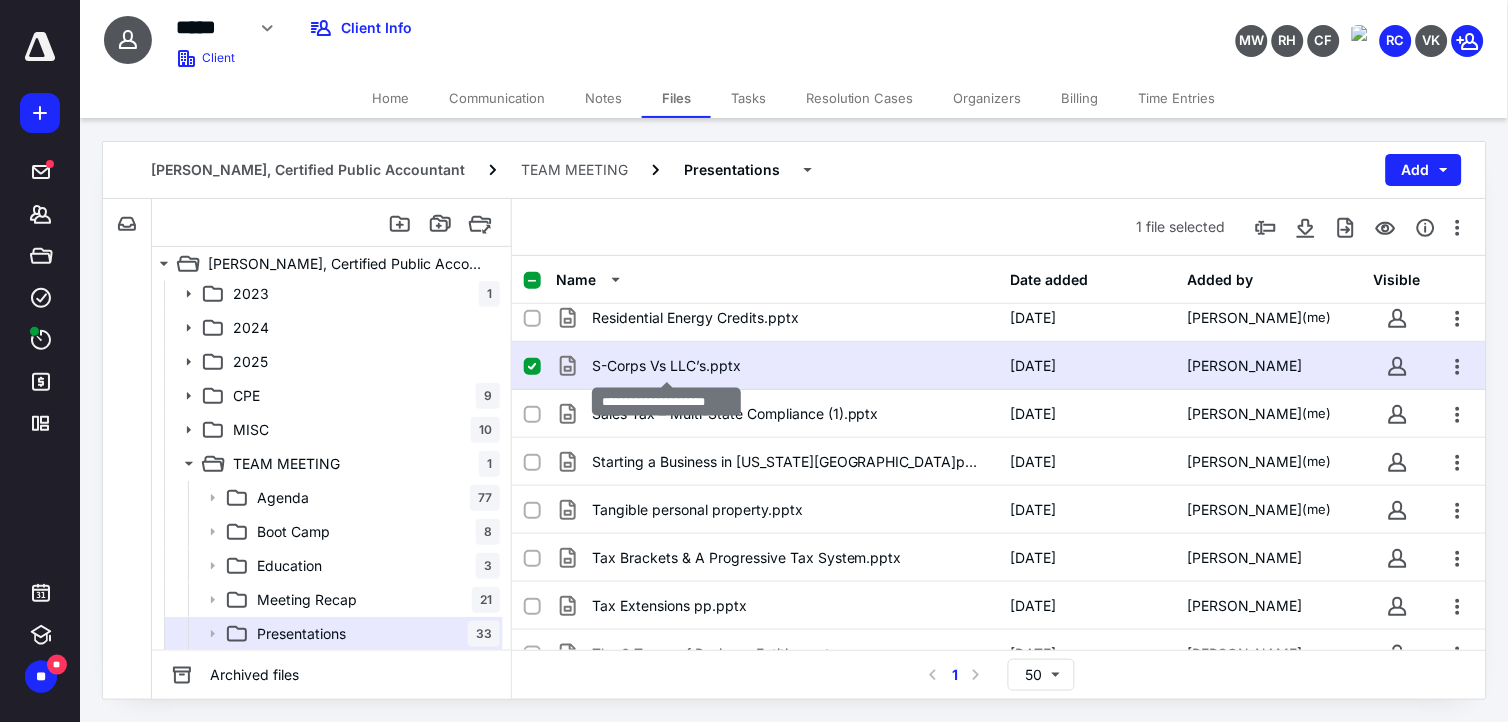 click on "S-Corps Vs LLC’s.pptx" at bounding box center [666, 366] 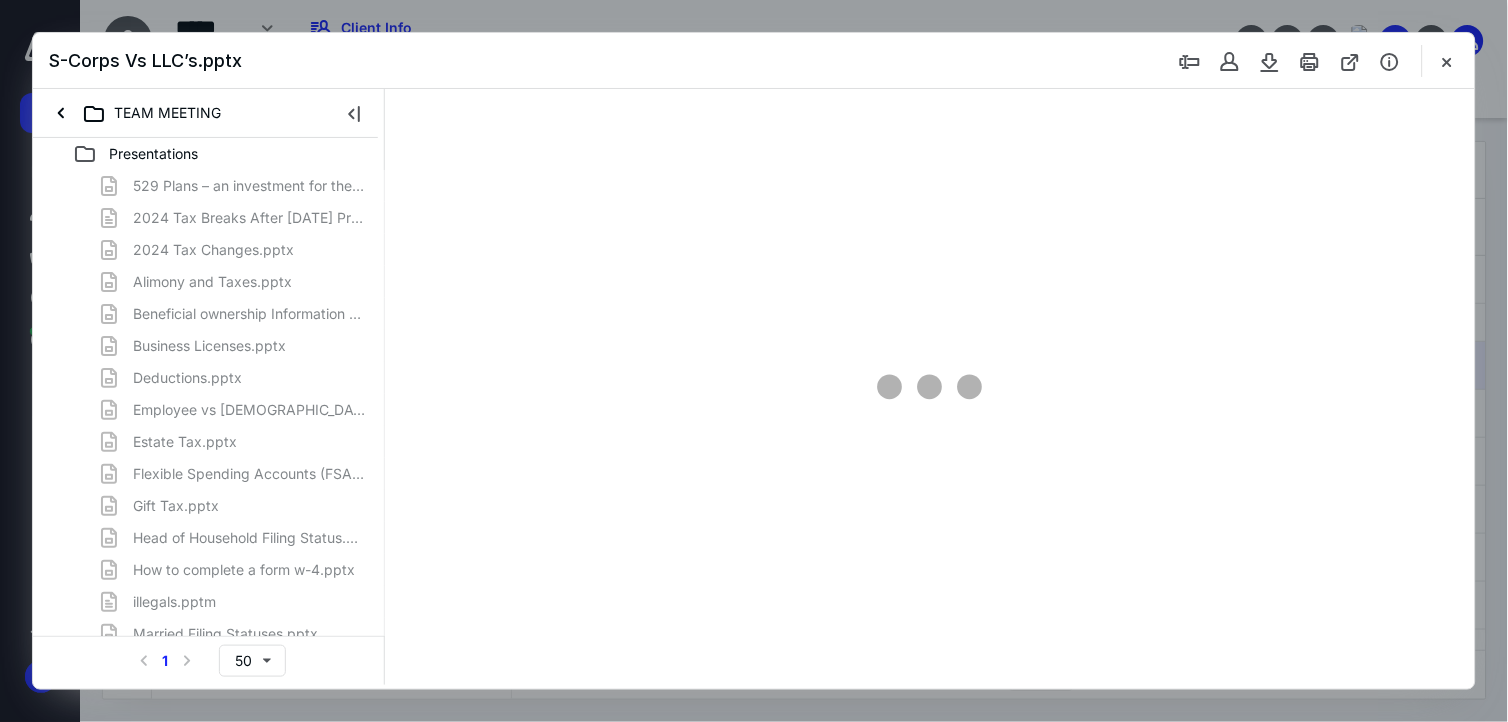scroll, scrollTop: 0, scrollLeft: 0, axis: both 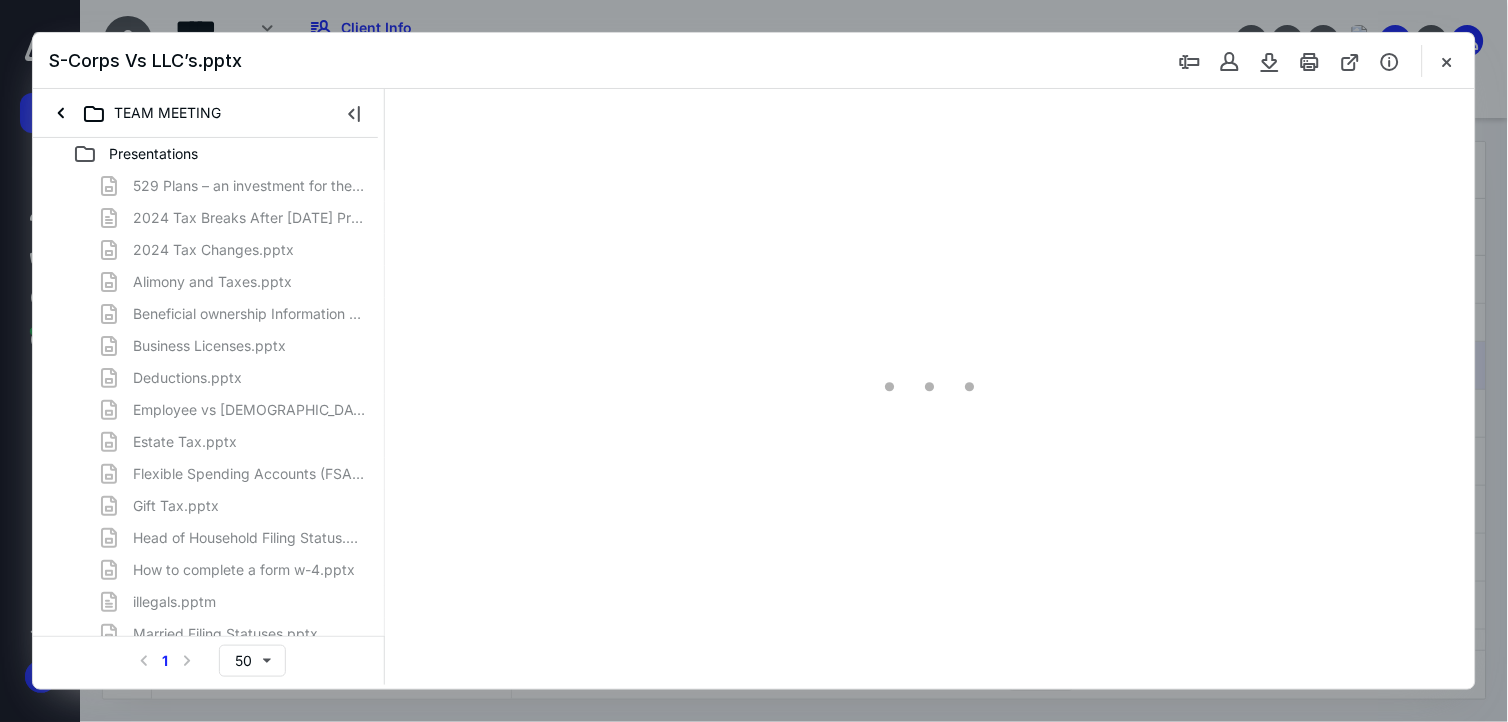 type on "95" 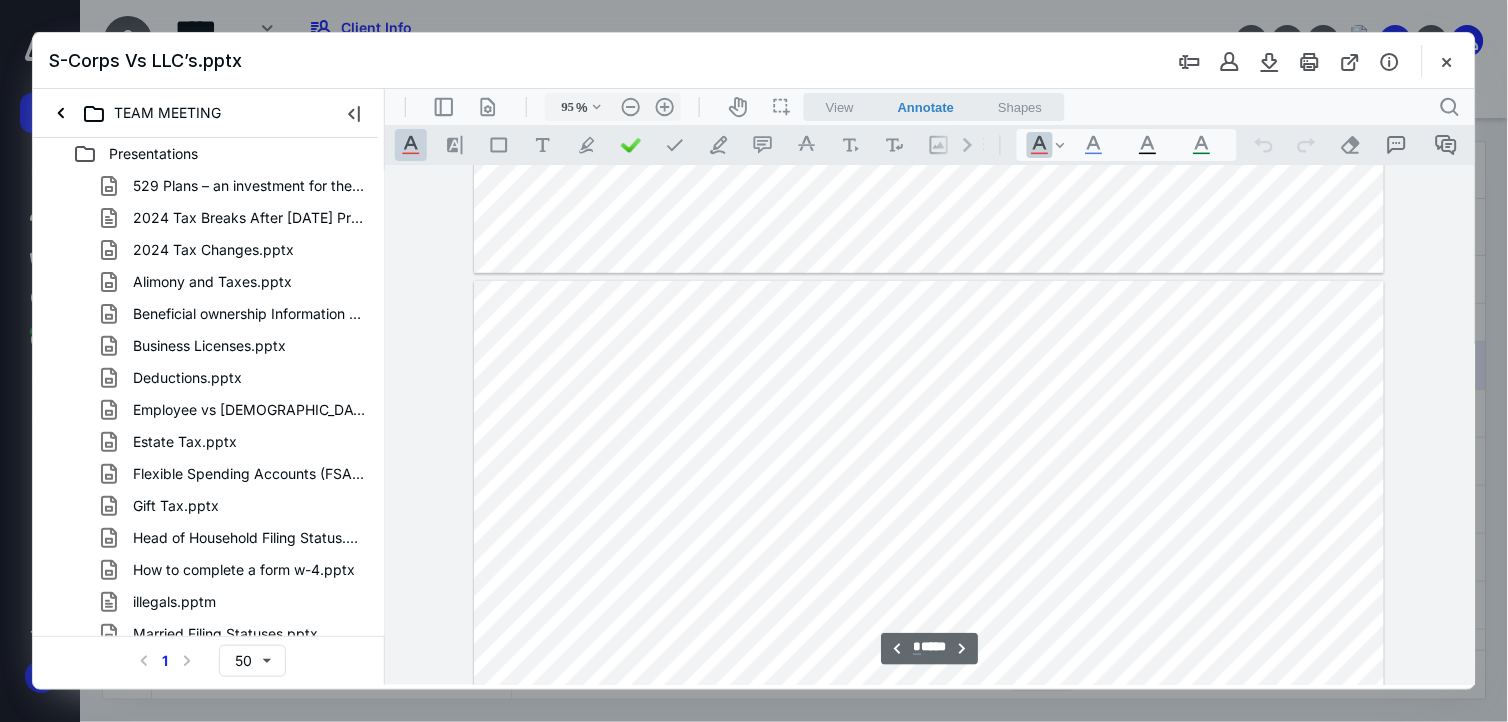 scroll, scrollTop: 2080, scrollLeft: 0, axis: vertical 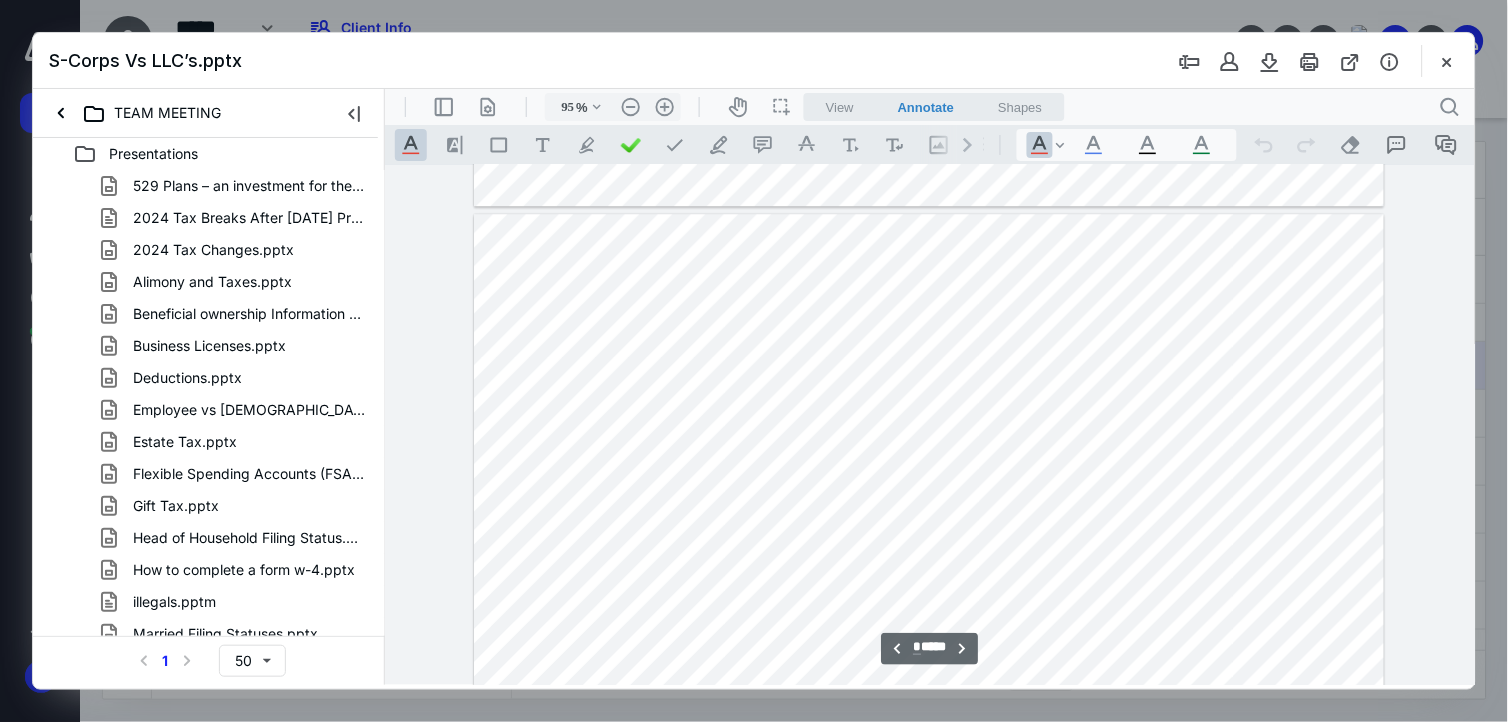 type on "**" 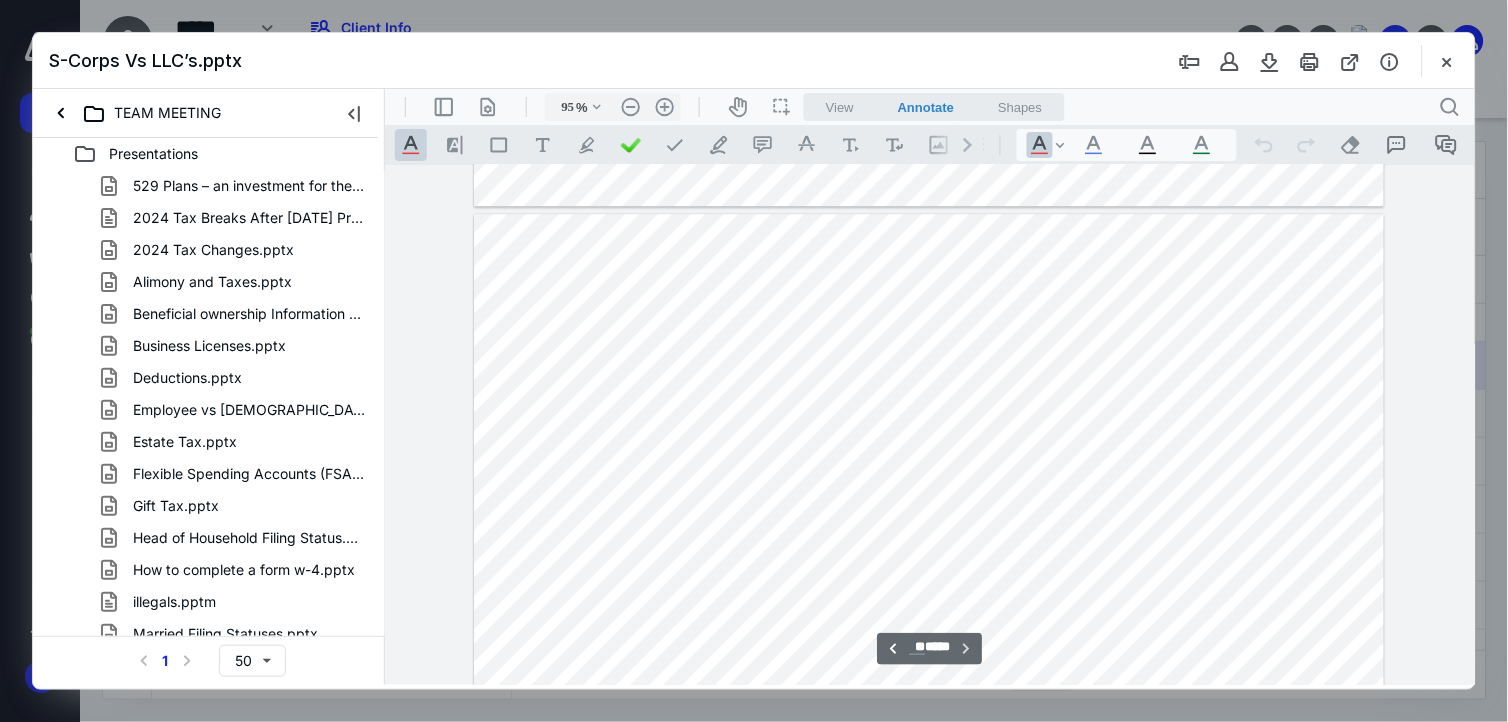 scroll, scrollTop: 4680, scrollLeft: 0, axis: vertical 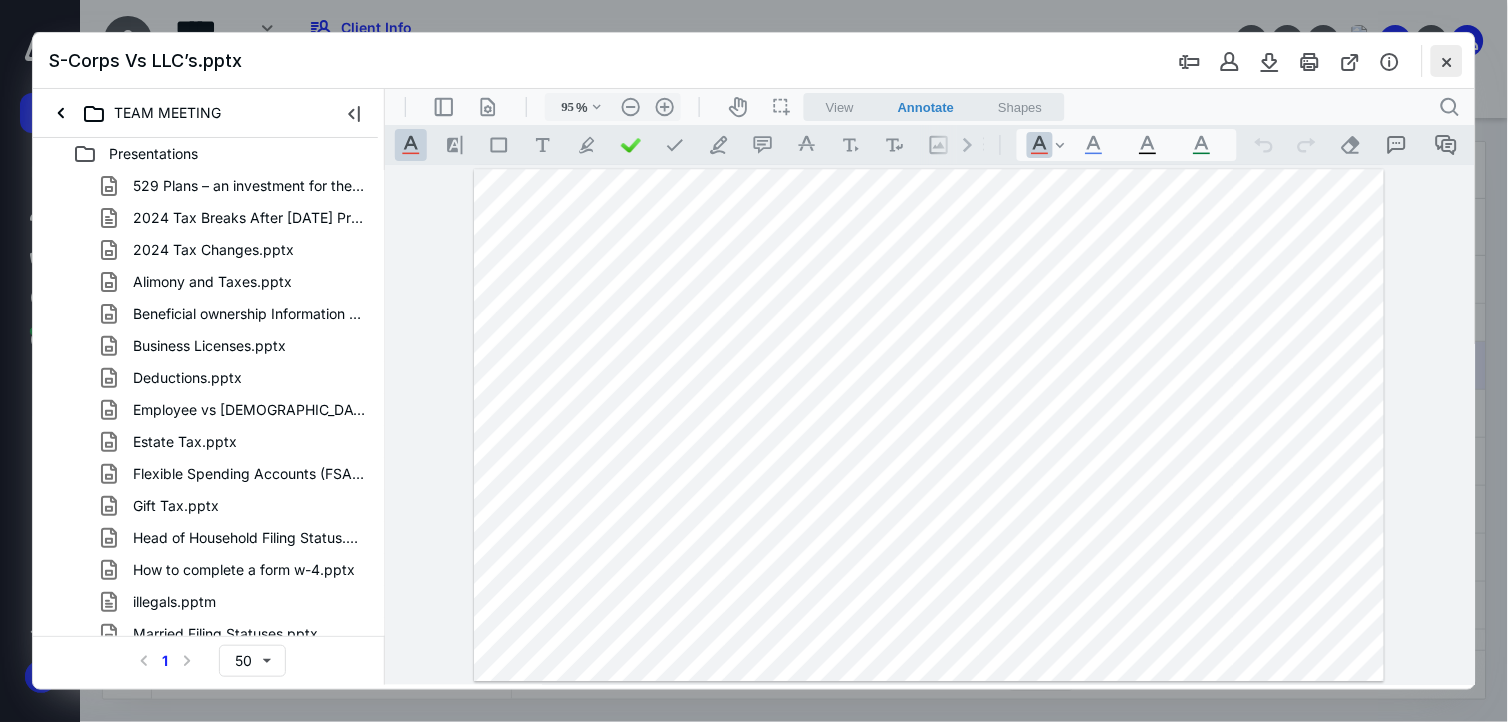 click at bounding box center (1447, 61) 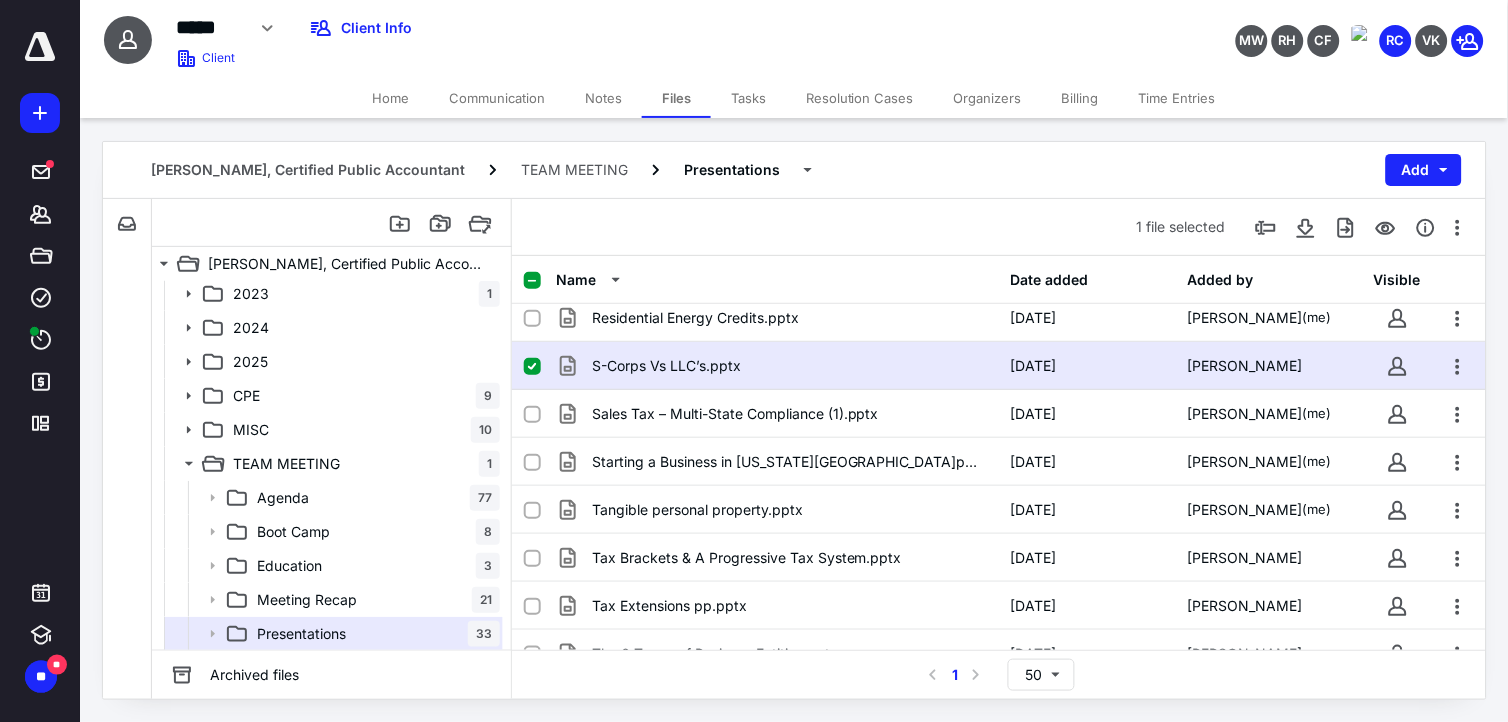 click on "S-Corps Vs LLC’s.pptx" at bounding box center [666, 366] 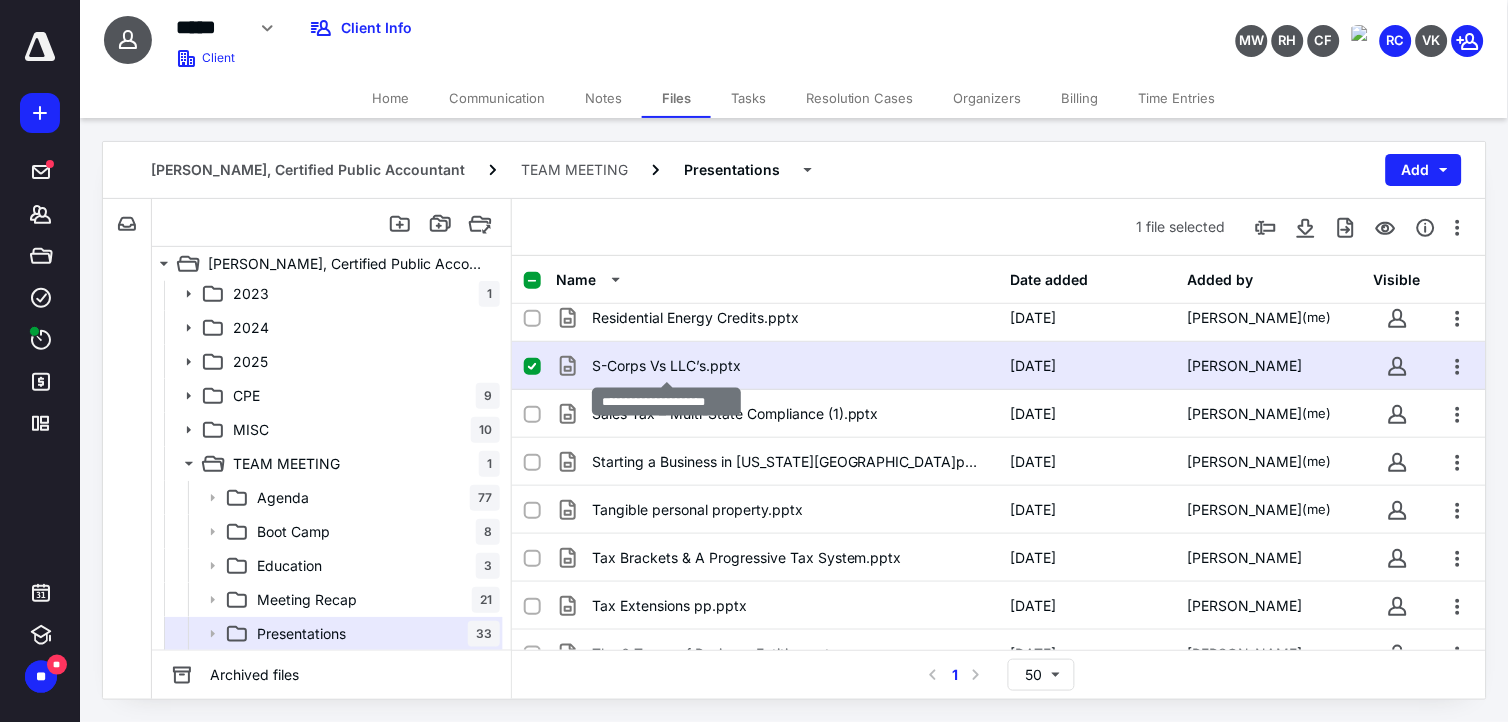 click on "S-Corps Vs LLC’s.pptx" at bounding box center [666, 366] 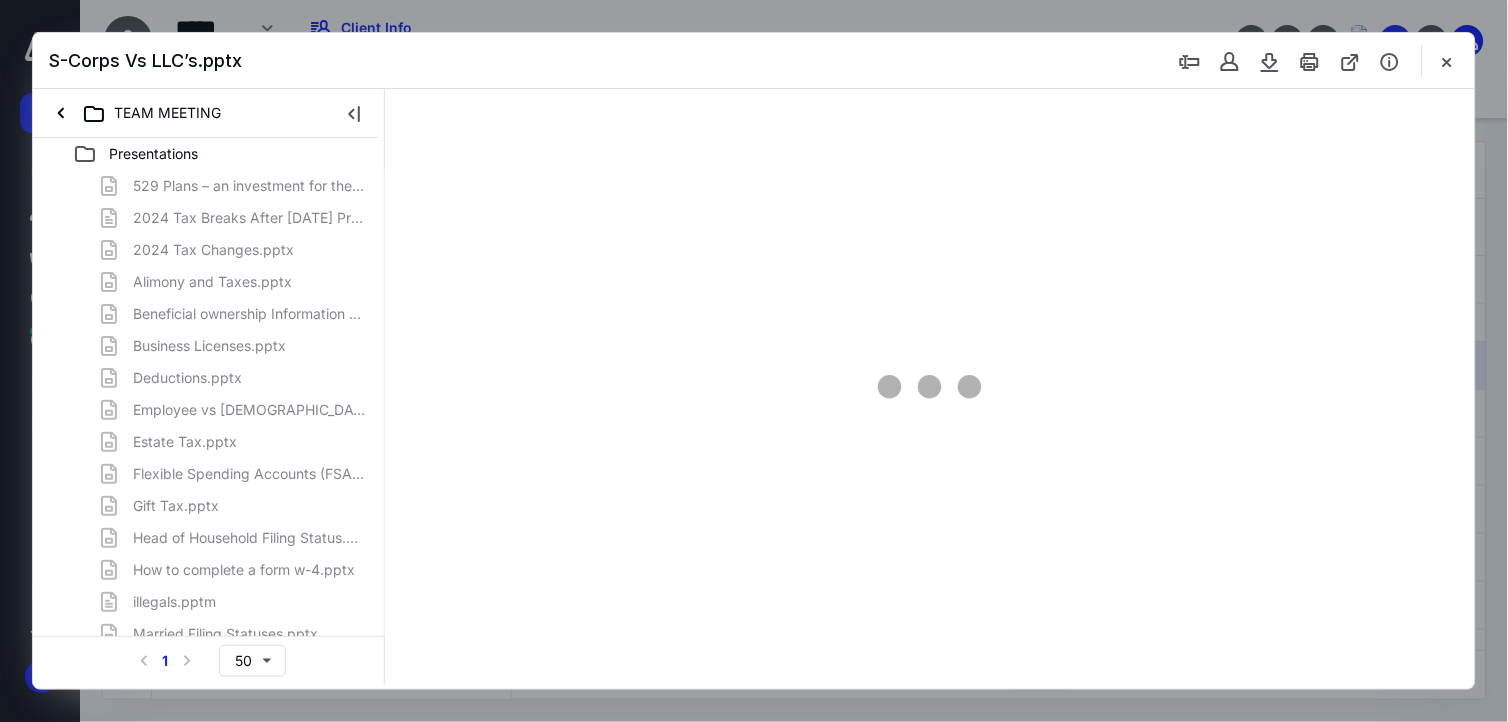 scroll, scrollTop: 0, scrollLeft: 0, axis: both 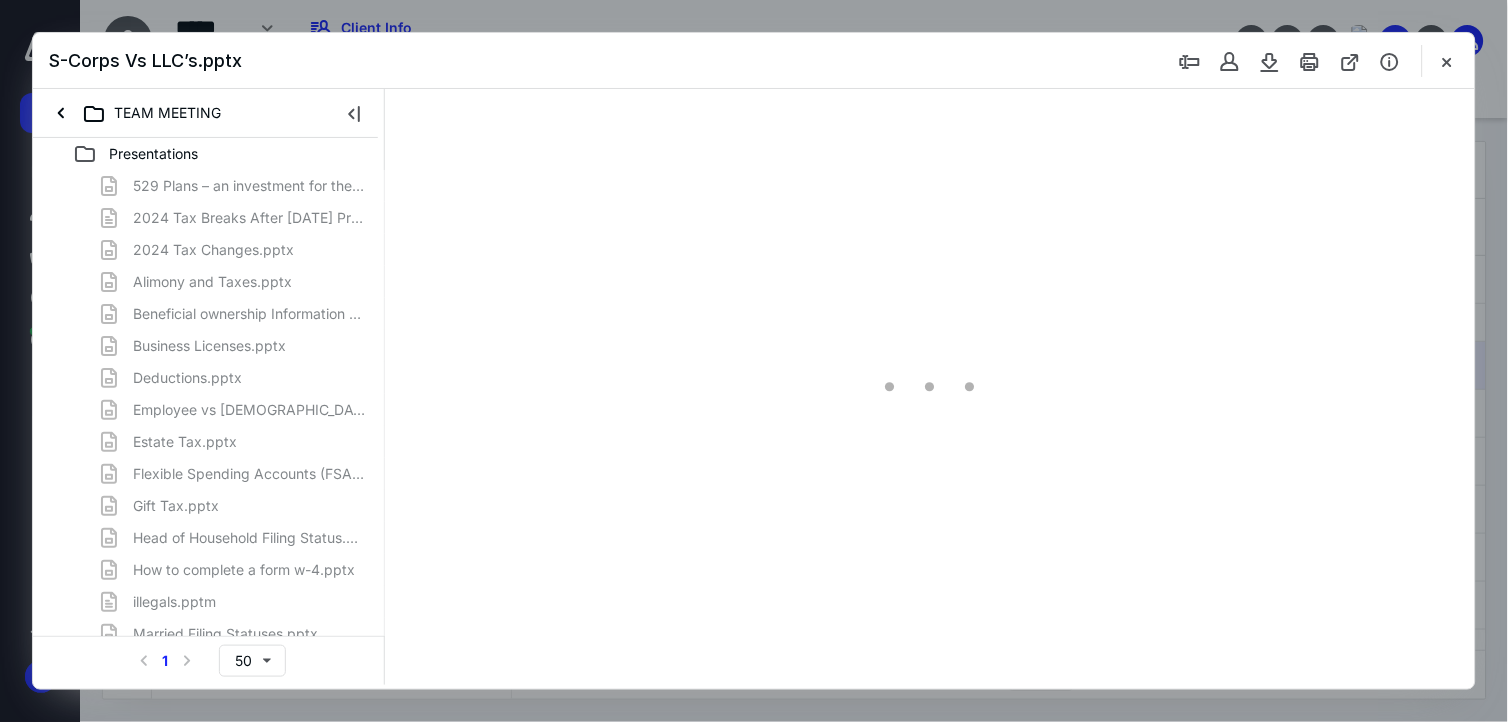 type on "95" 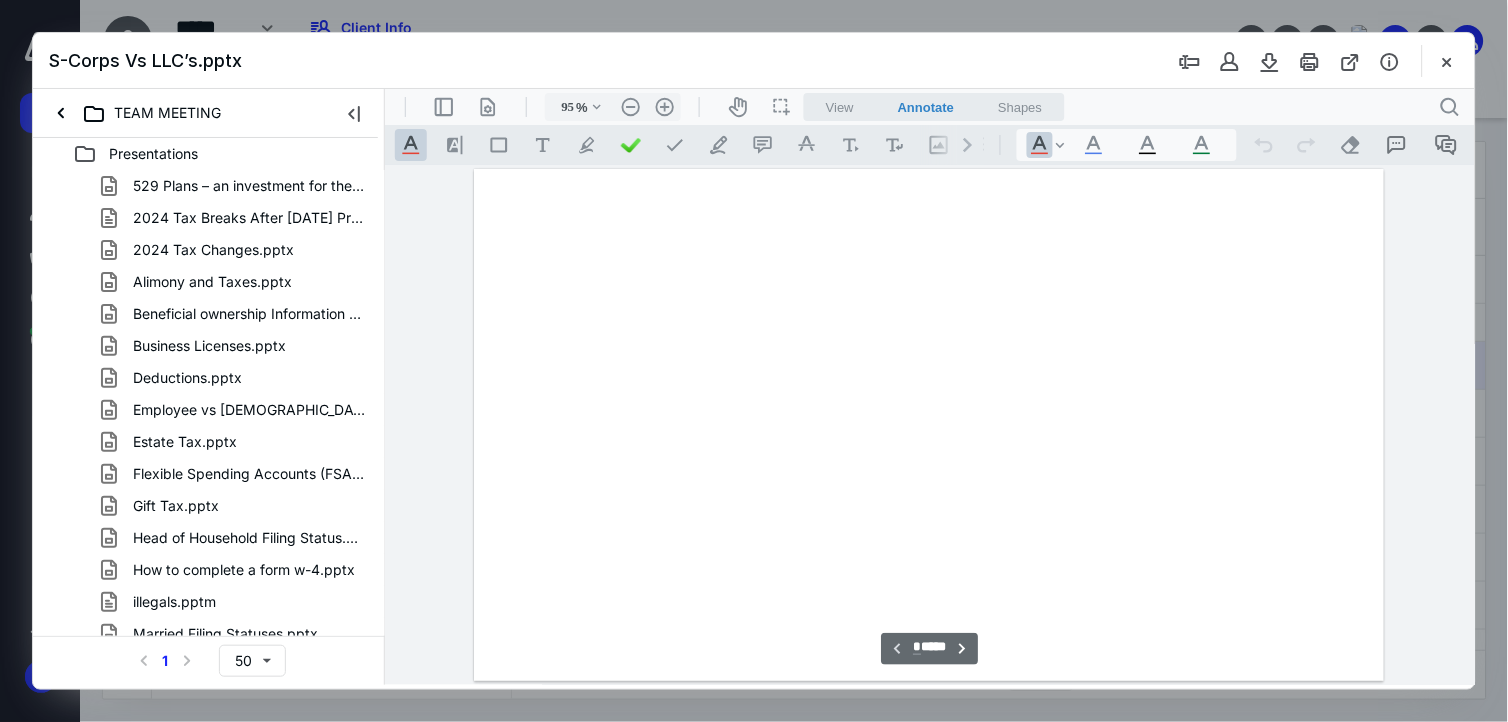 scroll, scrollTop: 80, scrollLeft: 0, axis: vertical 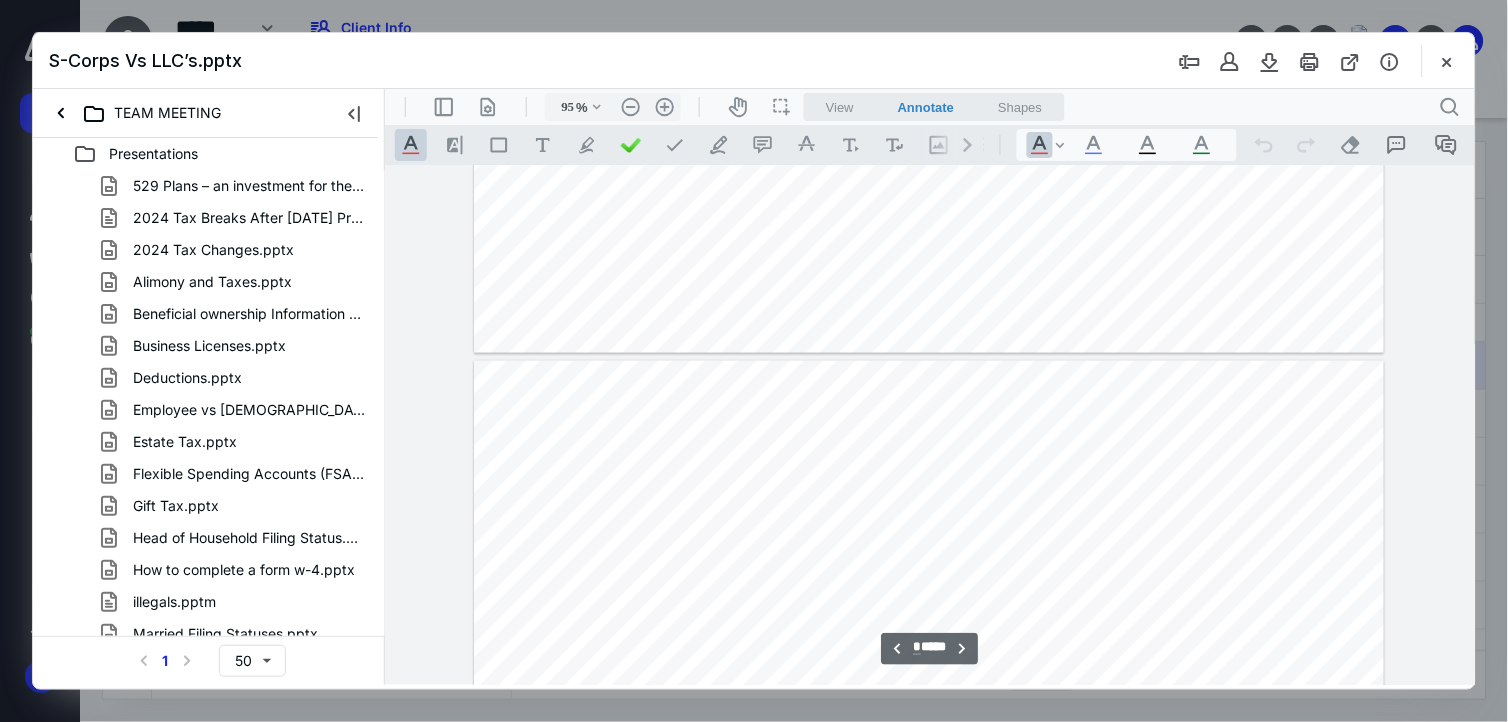 type on "**" 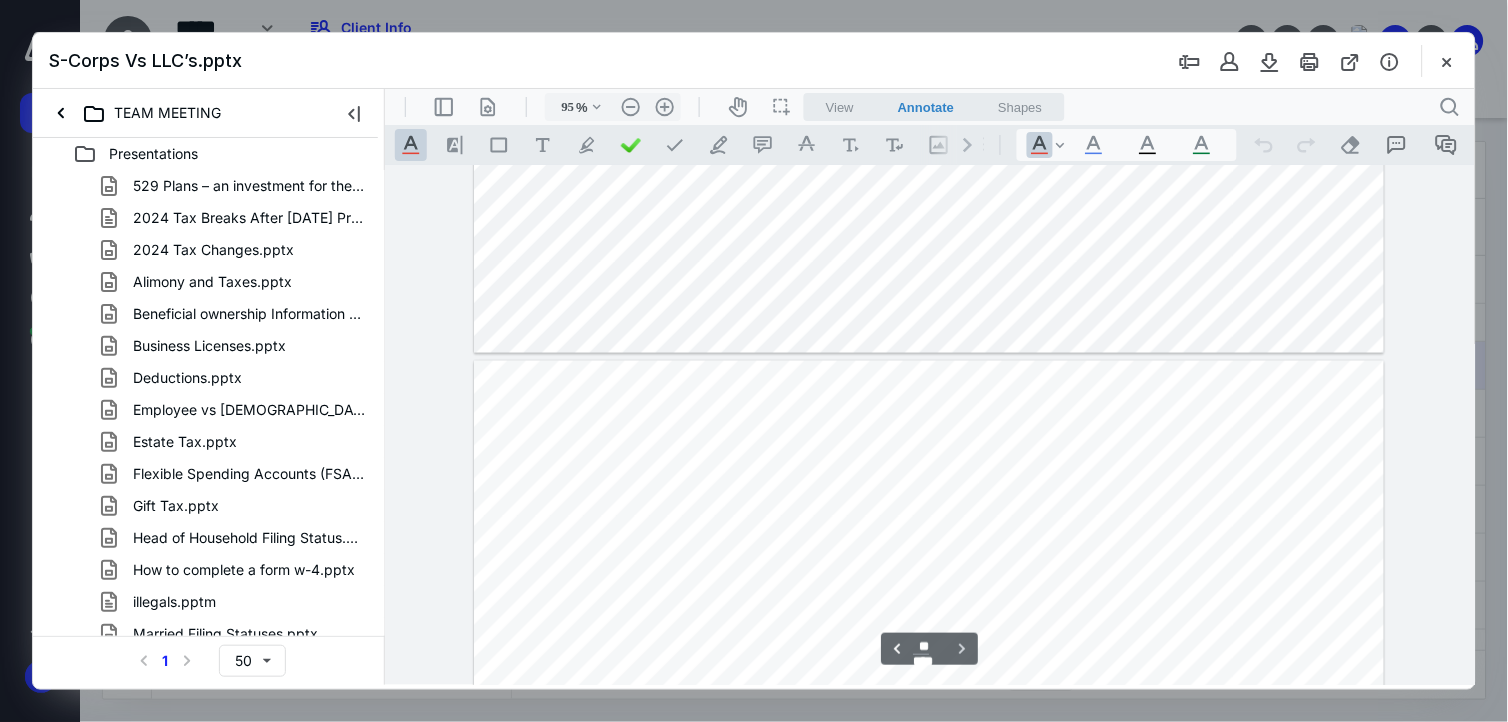 scroll, scrollTop: 4680, scrollLeft: 0, axis: vertical 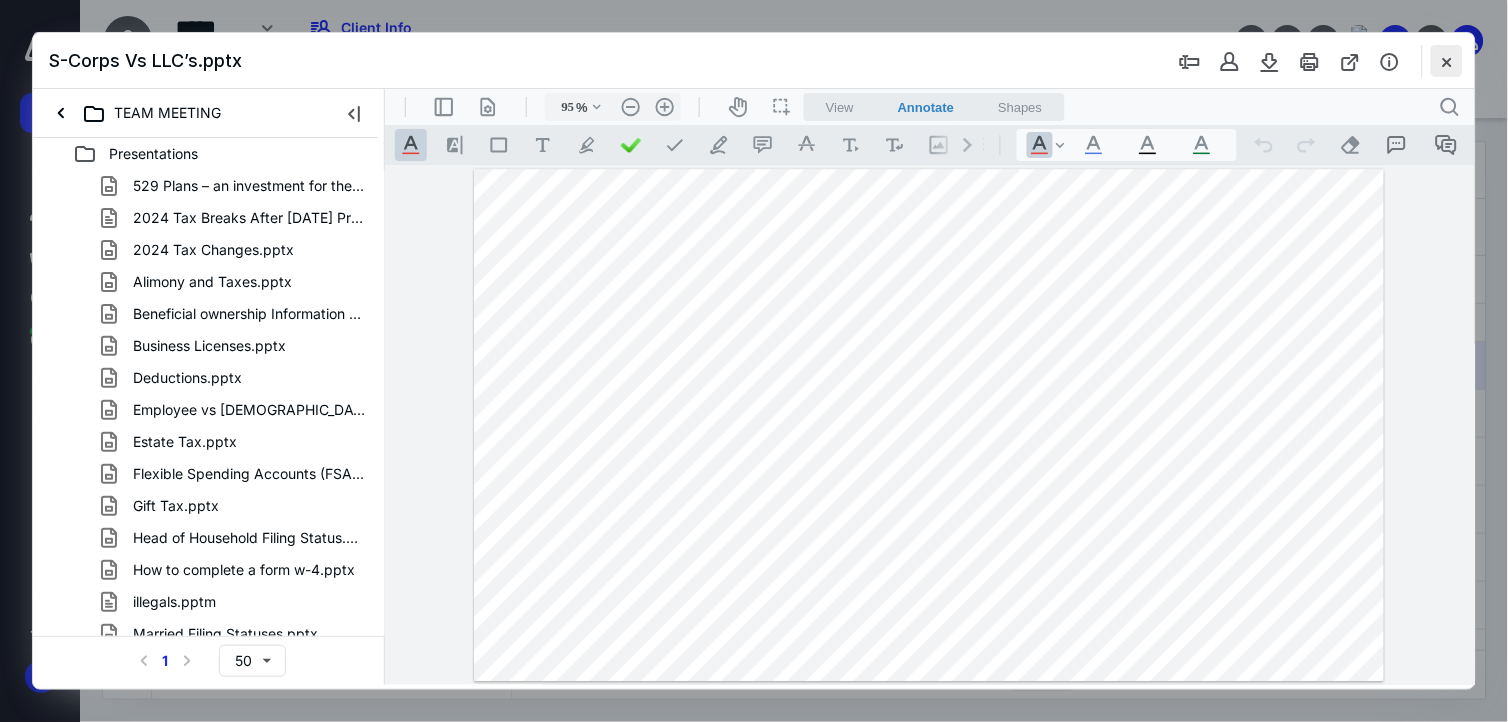 click at bounding box center [1447, 61] 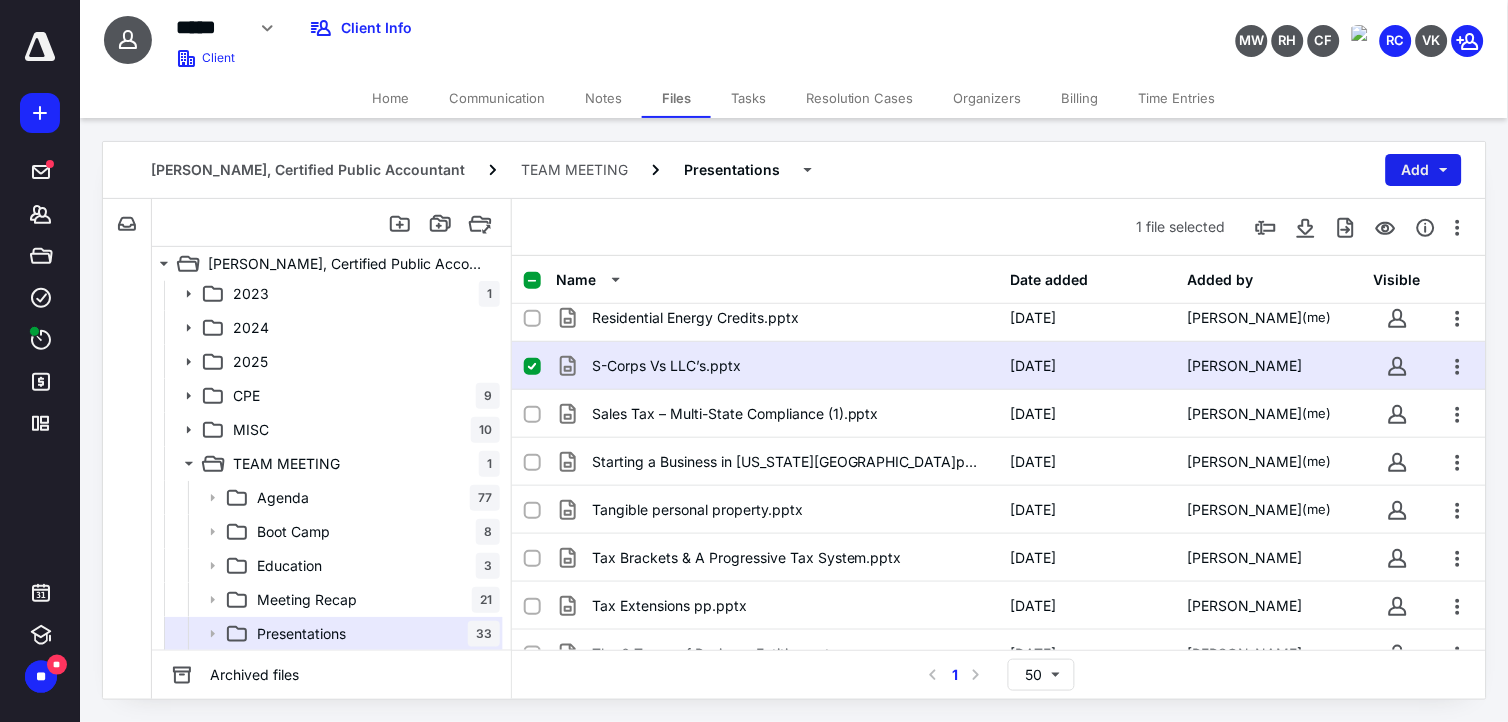click on "Add" at bounding box center [1424, 170] 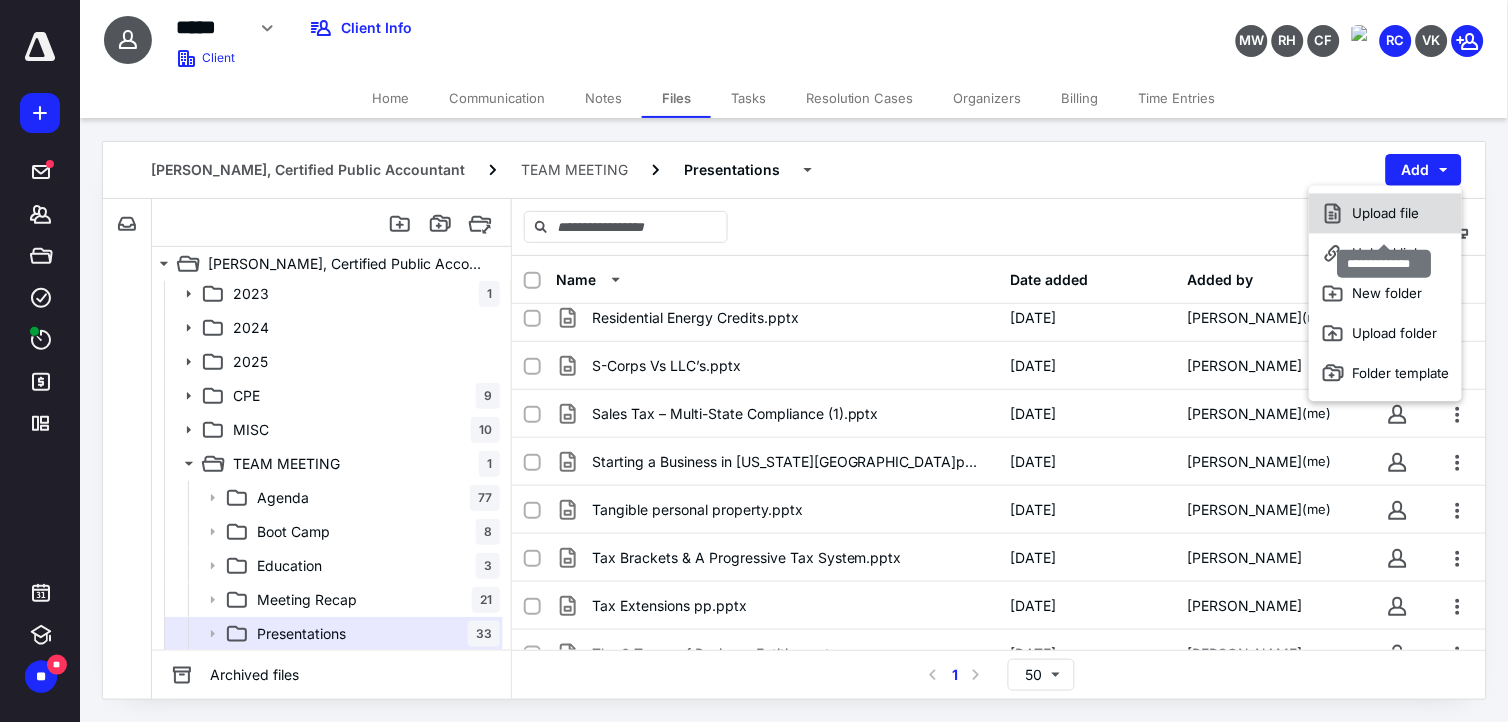 click on "Upload file" at bounding box center (1385, 214) 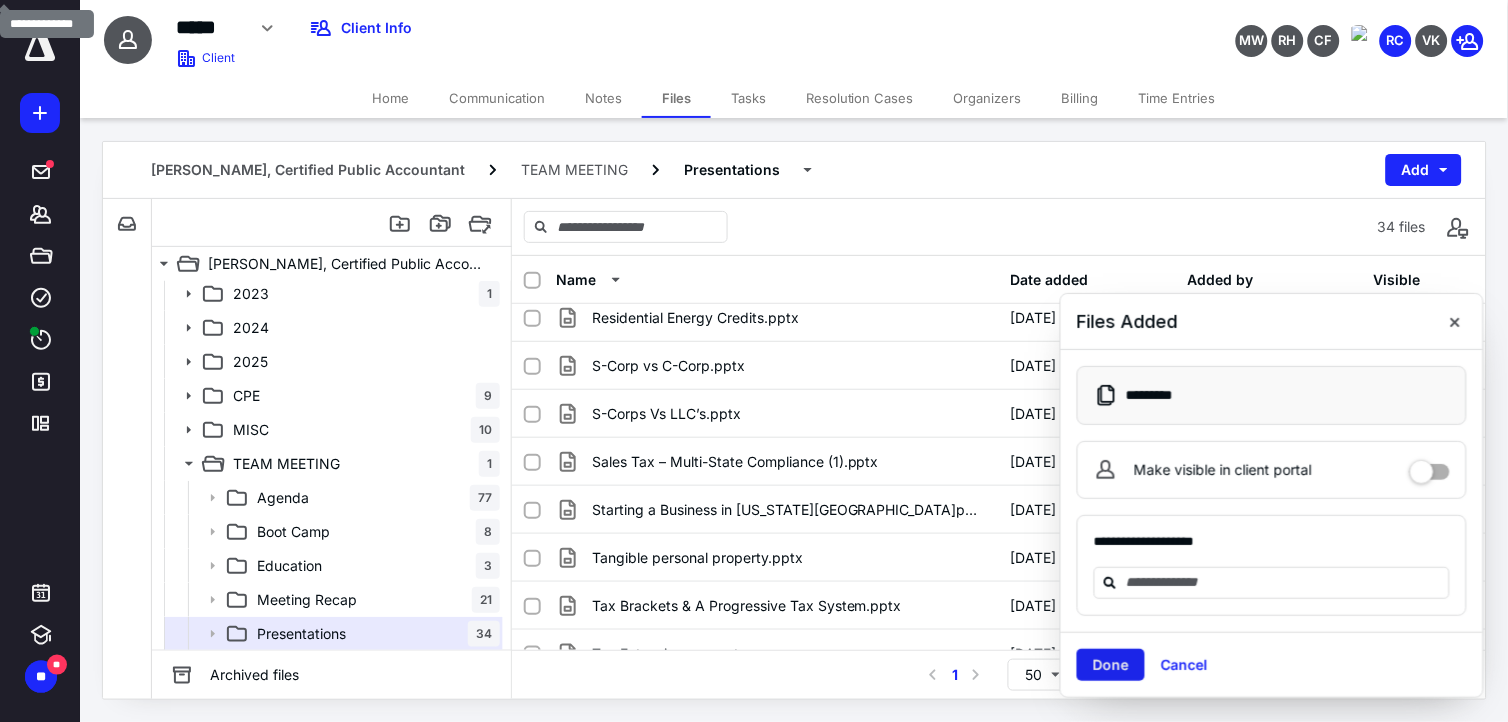 click on "Done" at bounding box center [1111, 665] 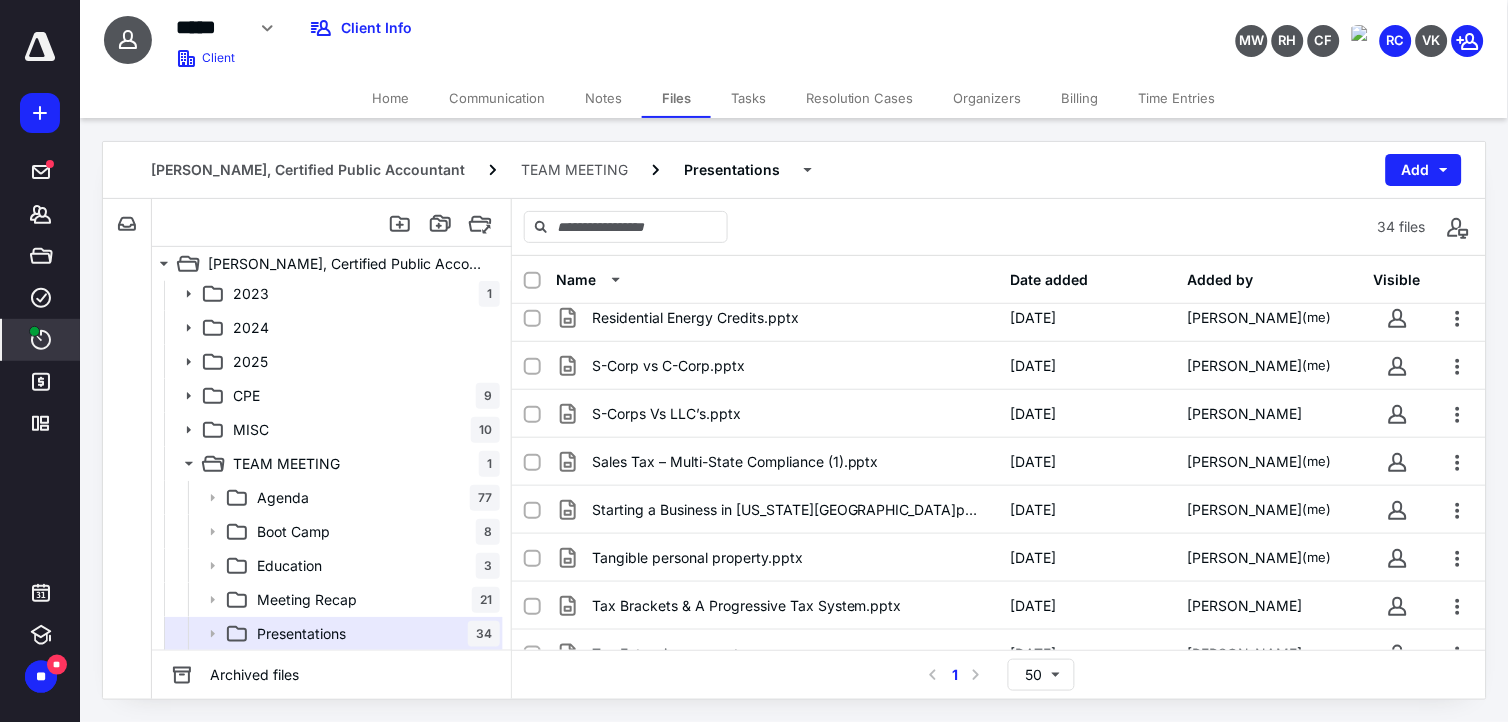 click on "****" at bounding box center (41, 340) 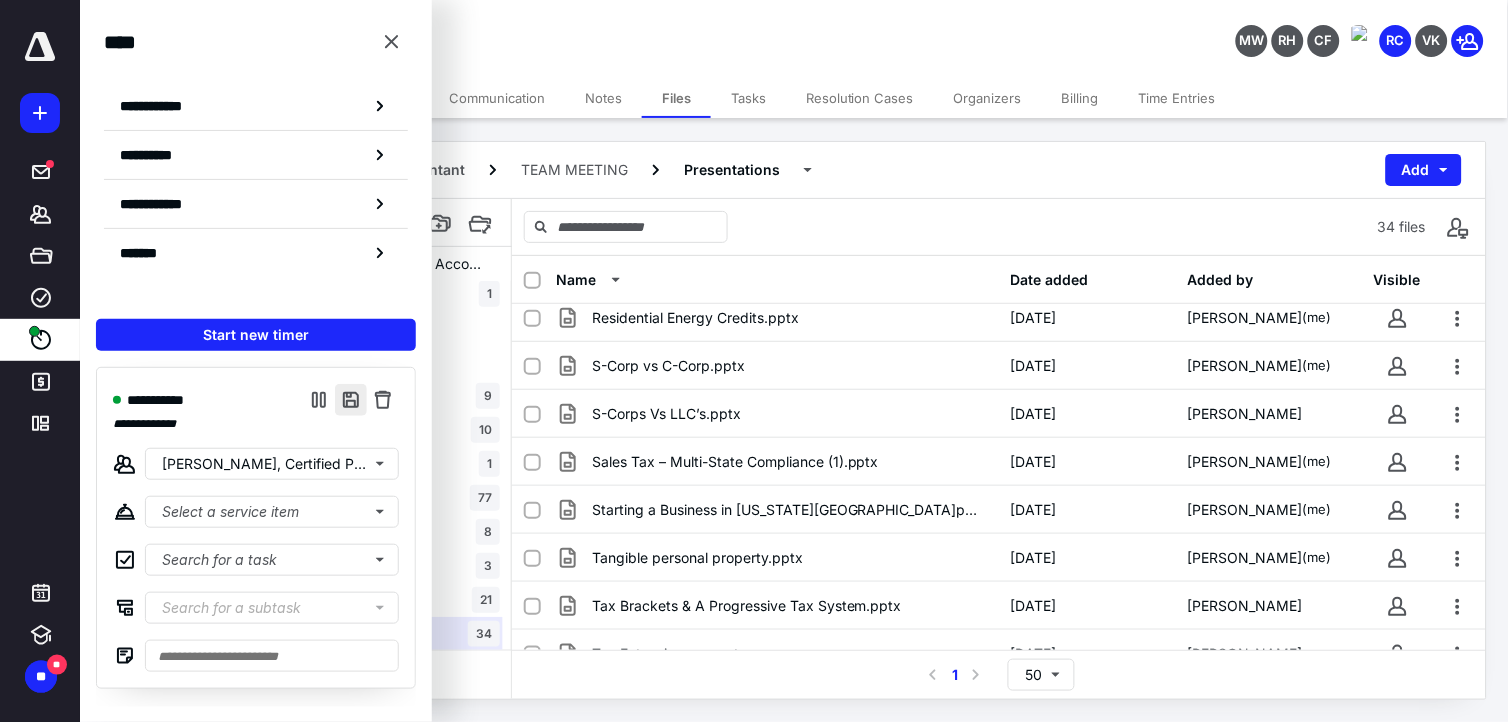 click at bounding box center (351, 400) 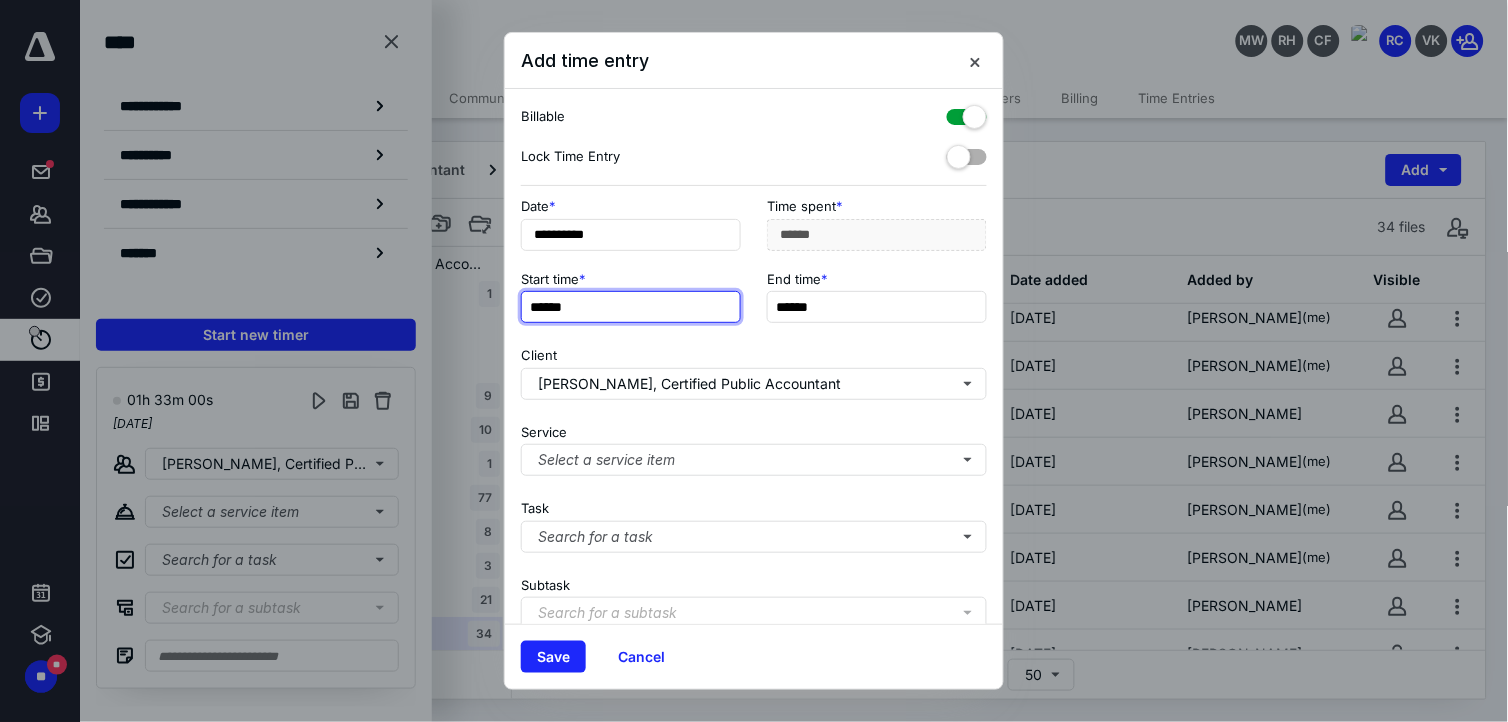 click on "******" at bounding box center (631, 307) 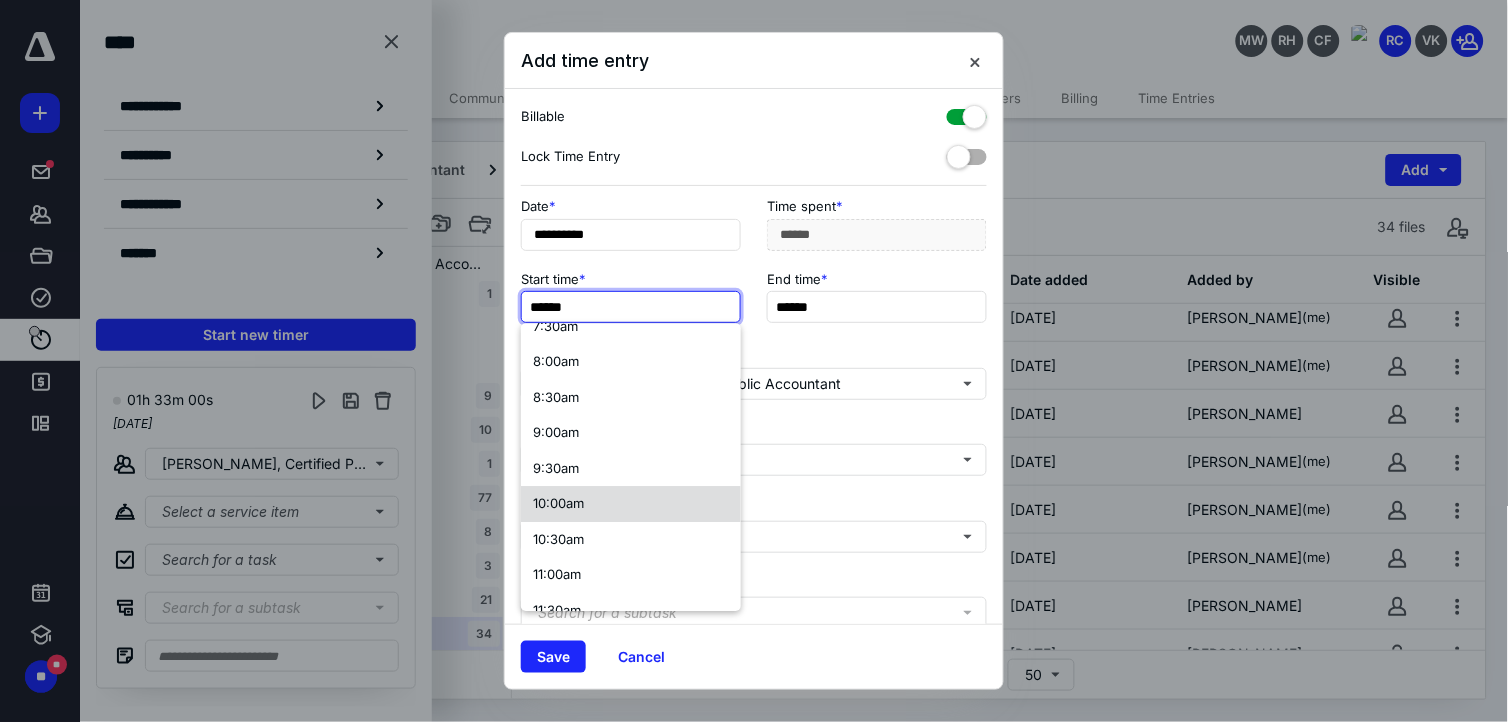 scroll, scrollTop: 444, scrollLeft: 0, axis: vertical 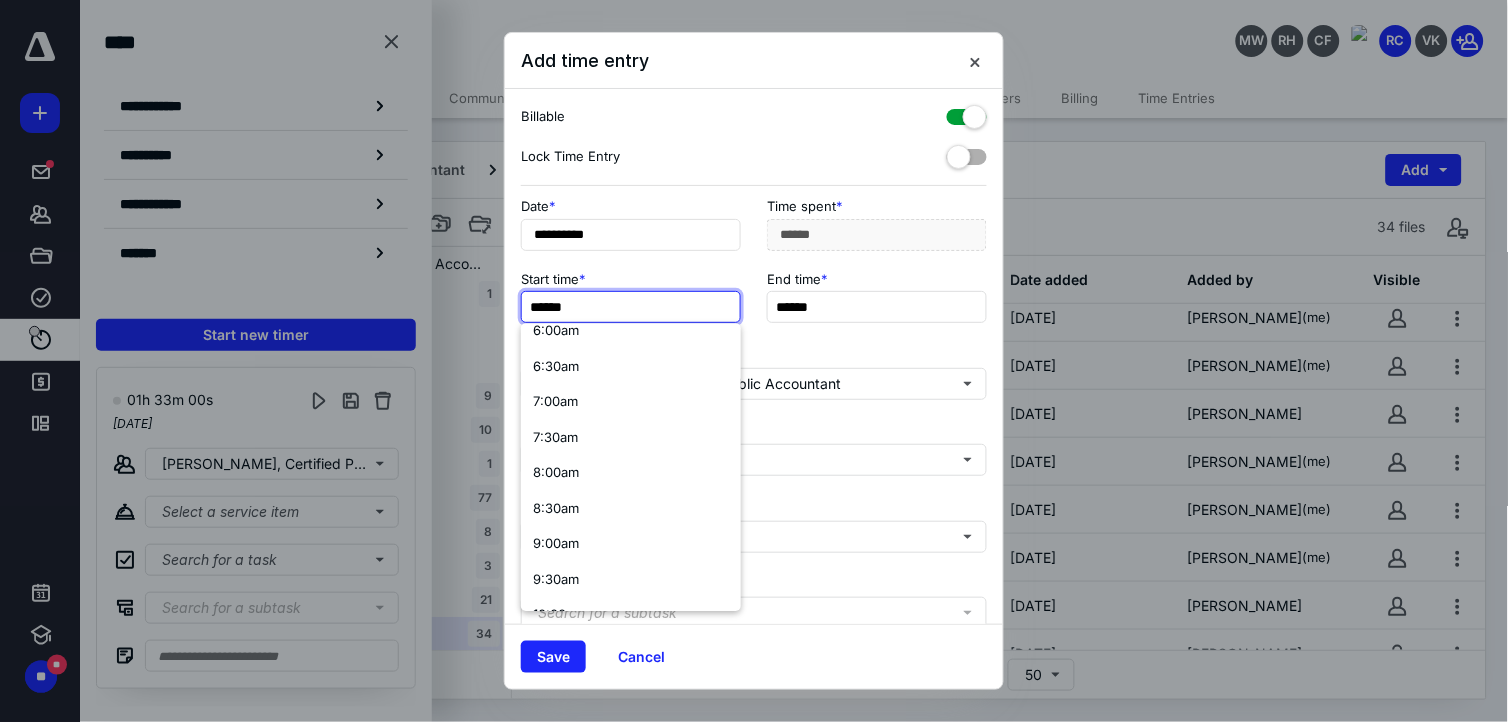 click on "7:00am" at bounding box center [631, 402] 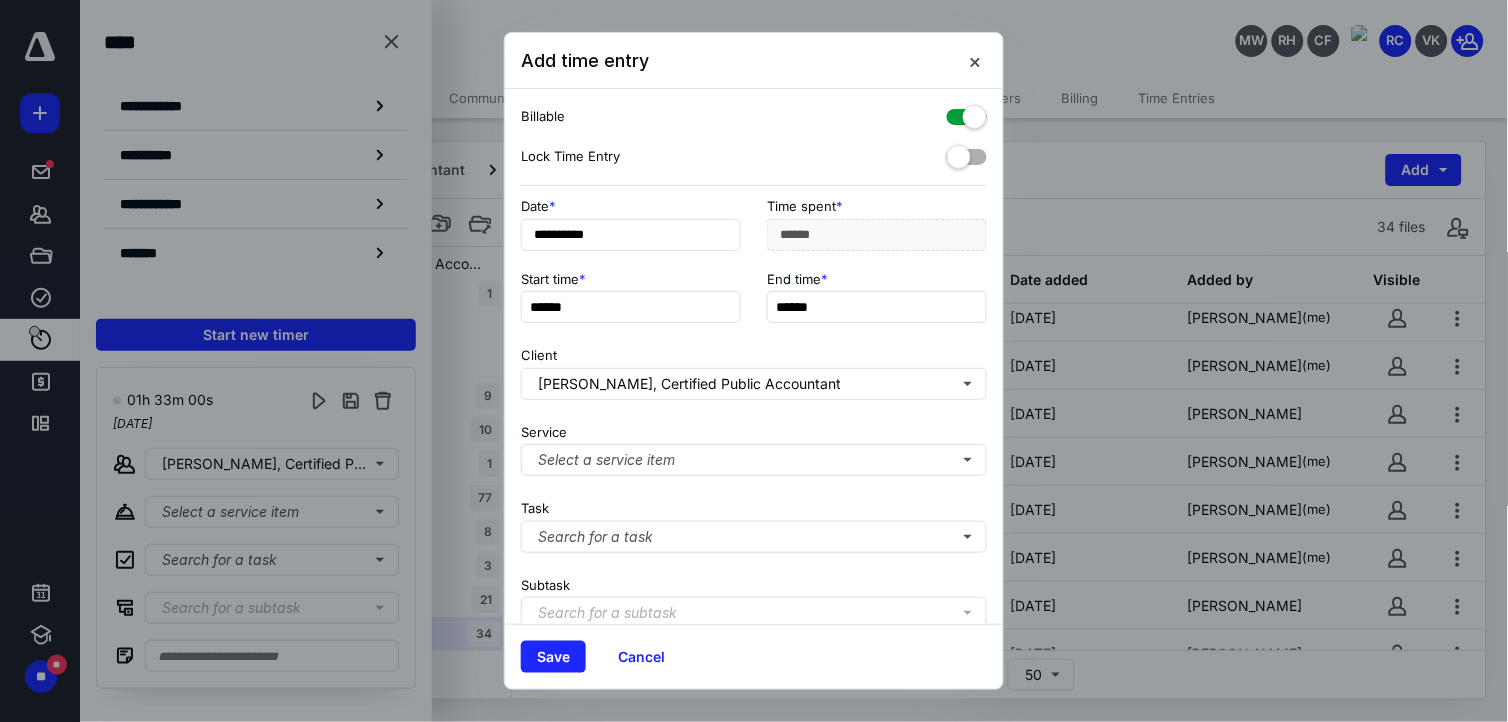 click on "Service Select a service item" at bounding box center [754, 446] 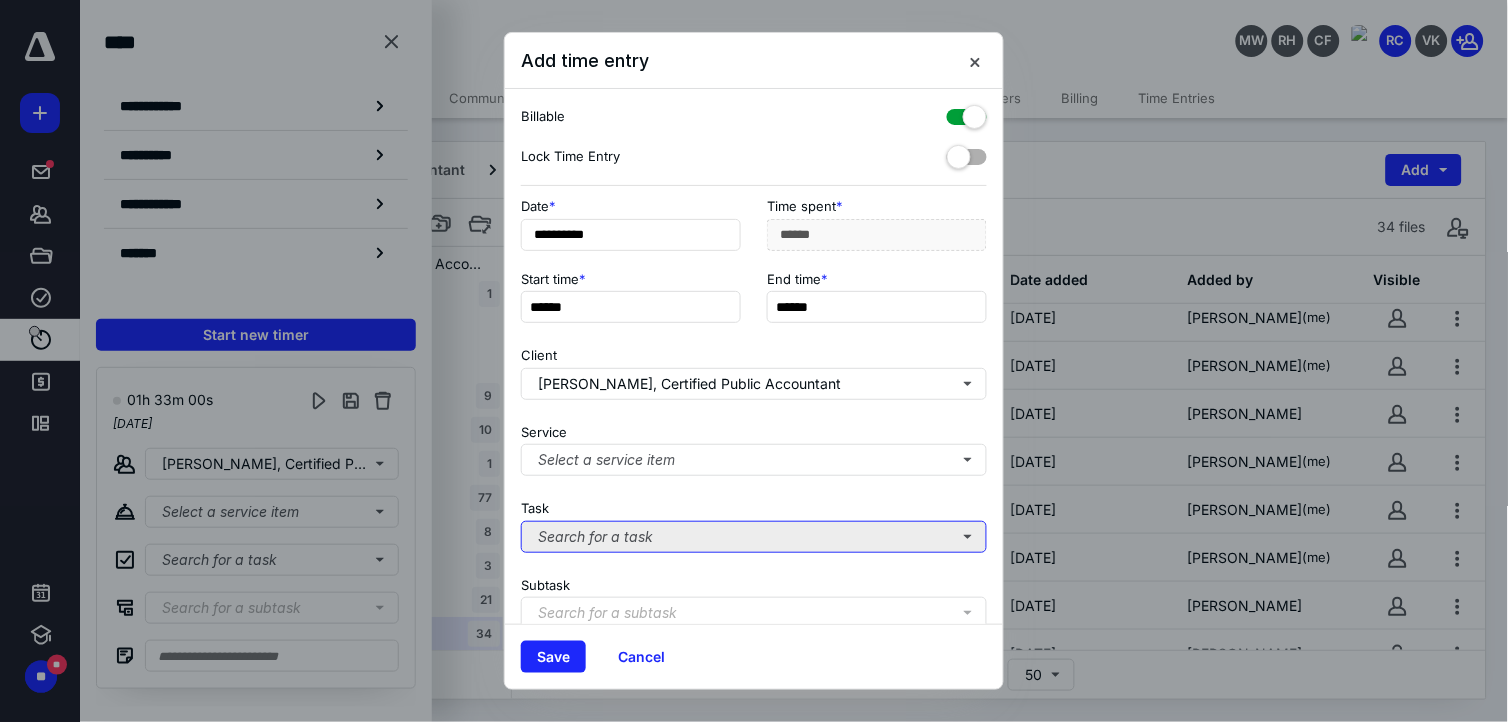 click on "Search for a task" at bounding box center [754, 537] 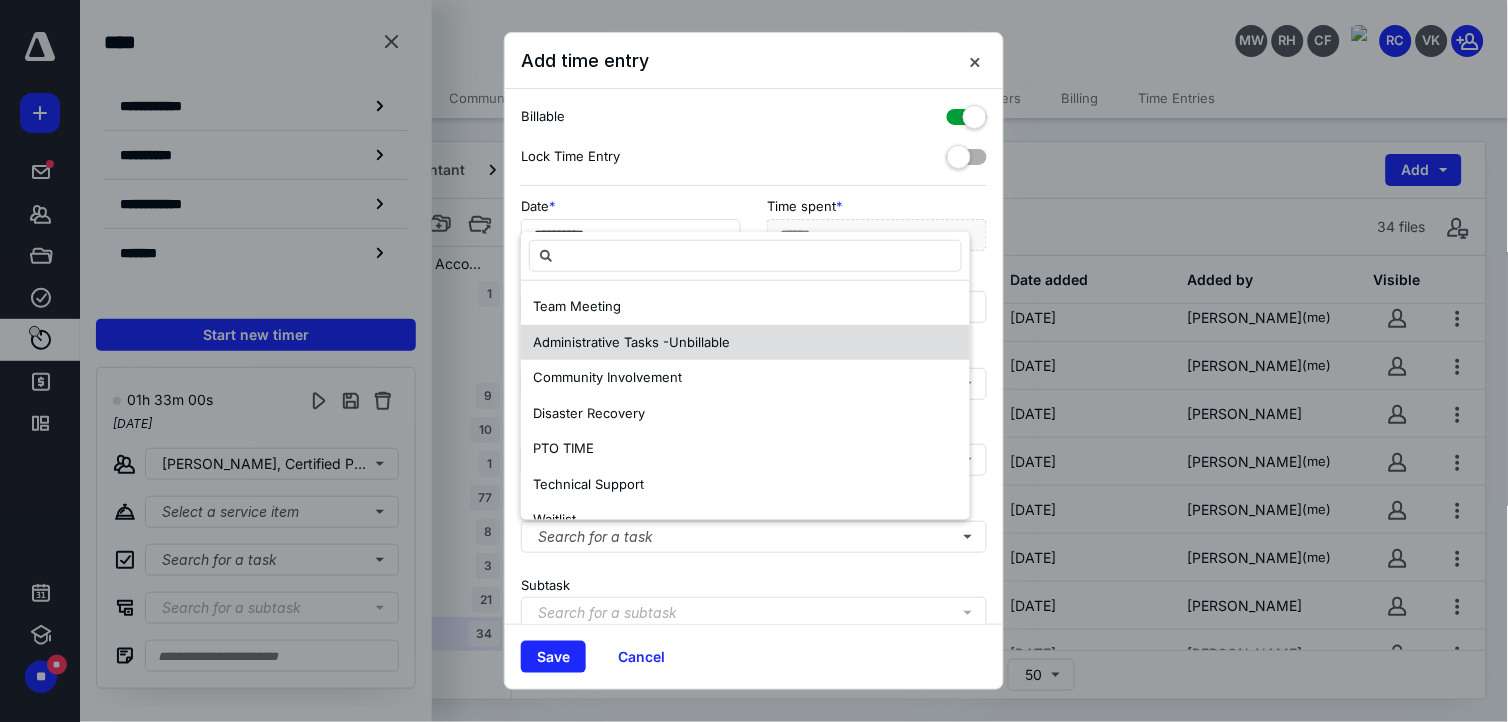 click on "Administrative Tasks -Unbillable" at bounding box center (631, 342) 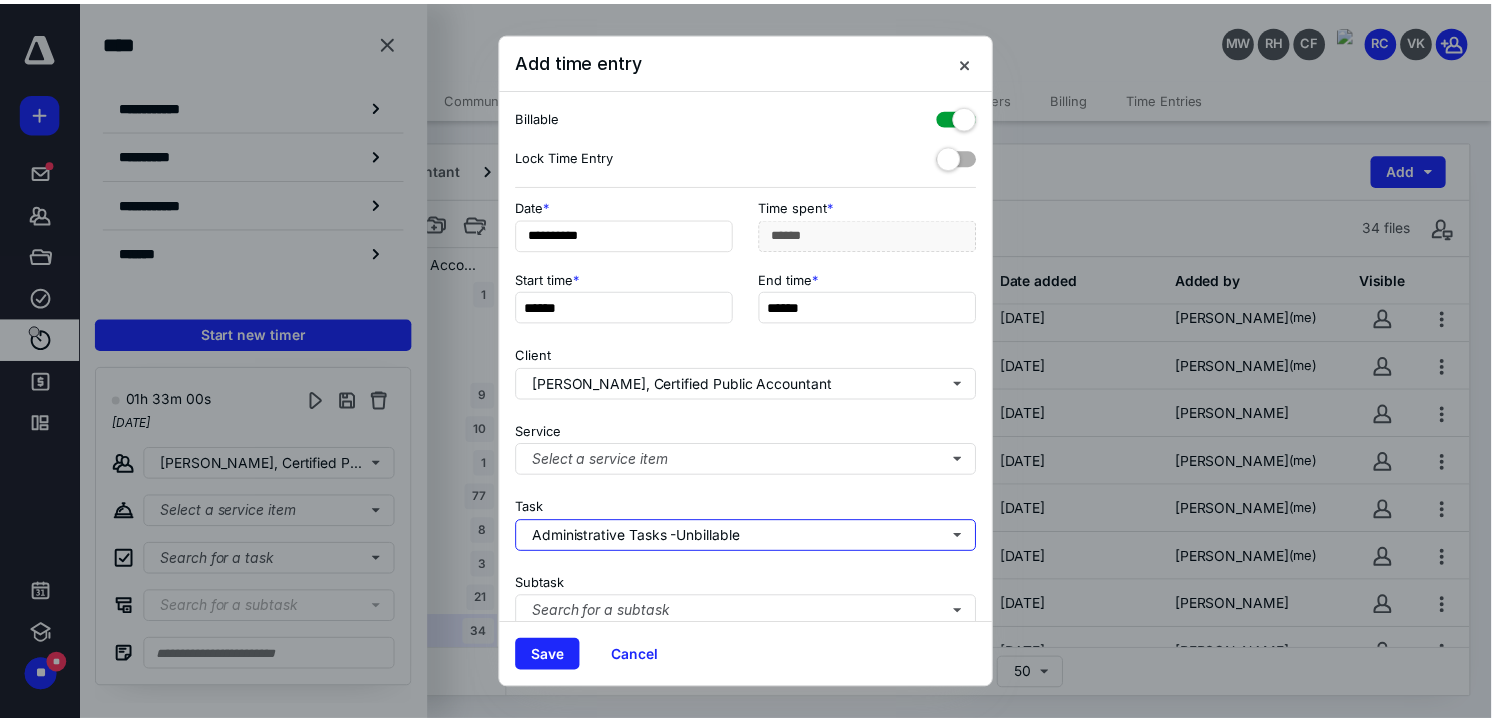 scroll, scrollTop: 222, scrollLeft: 0, axis: vertical 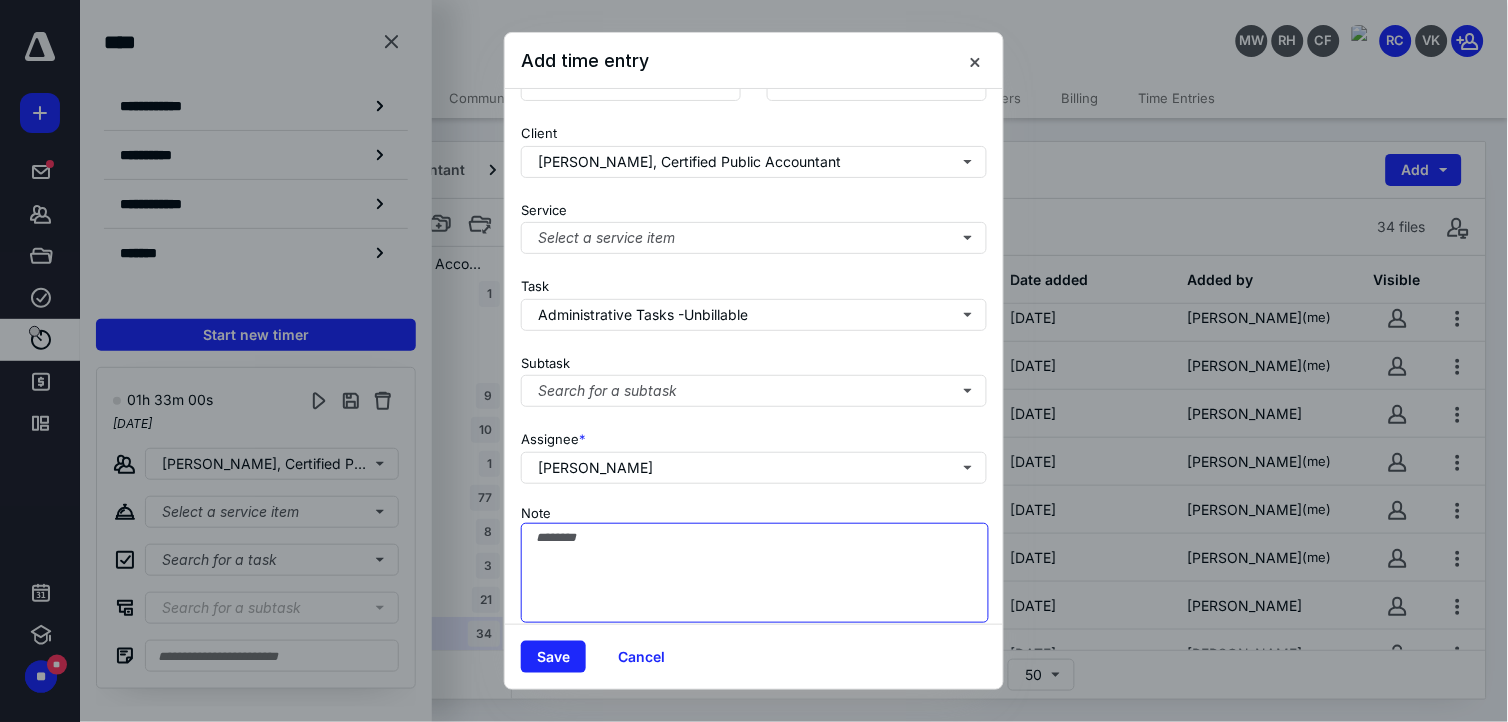 click on "Note" at bounding box center [755, 573] 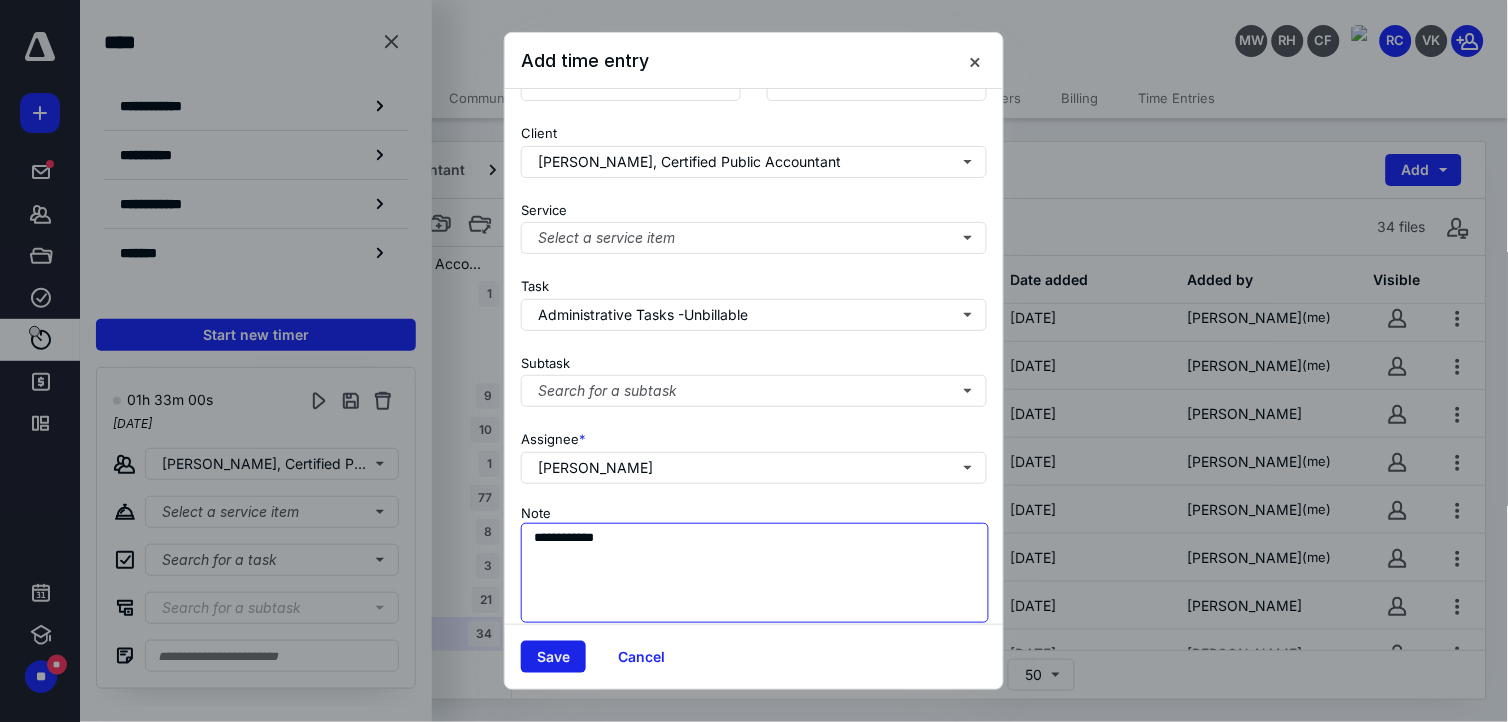 type on "**********" 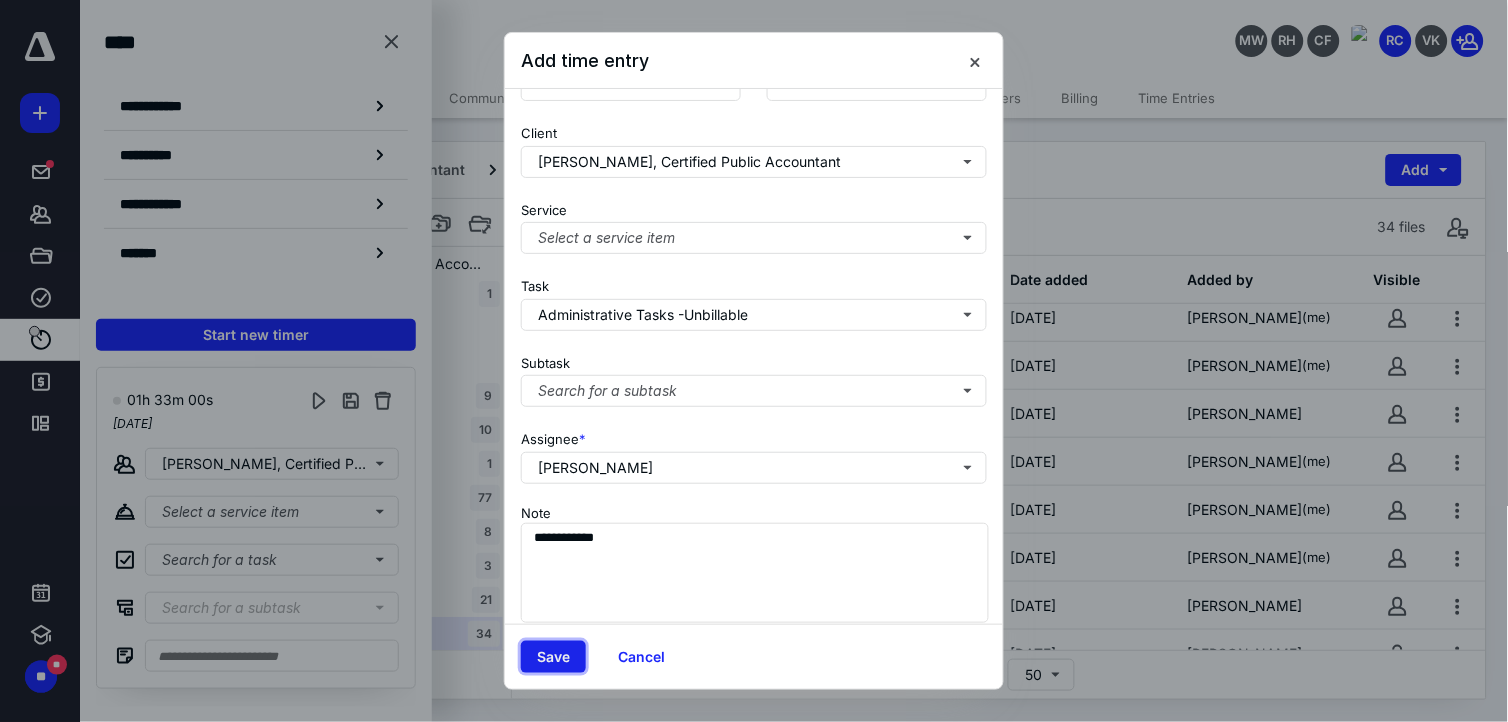 click on "Save" at bounding box center [553, 657] 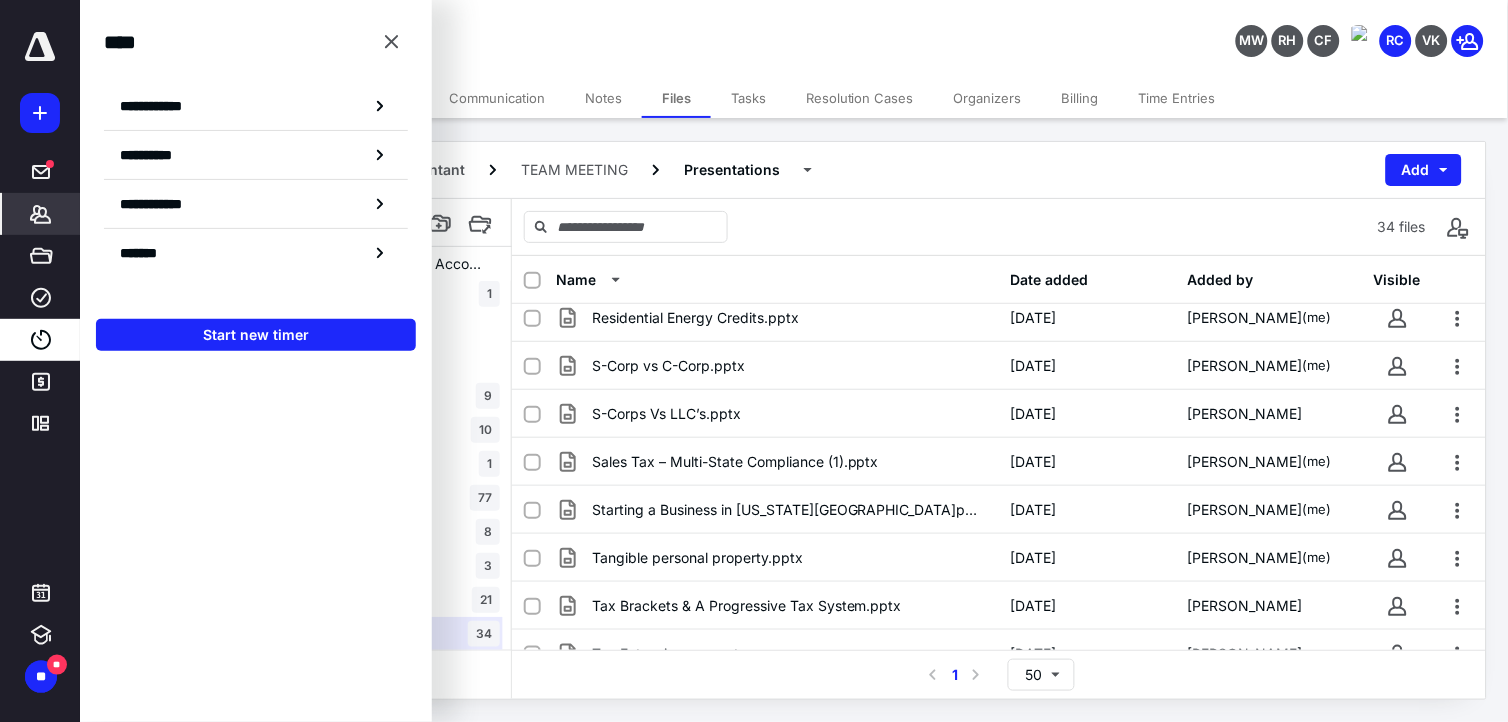 click 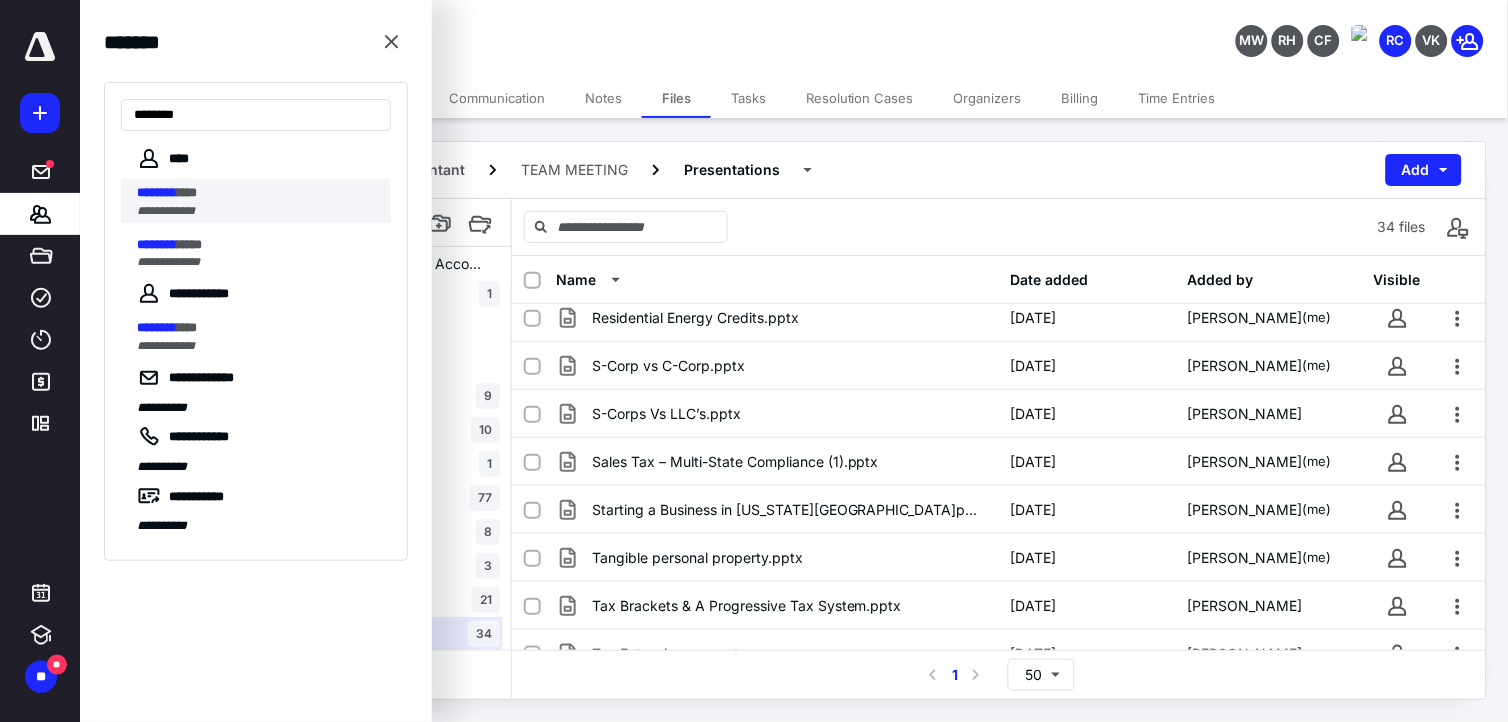 type on "********" 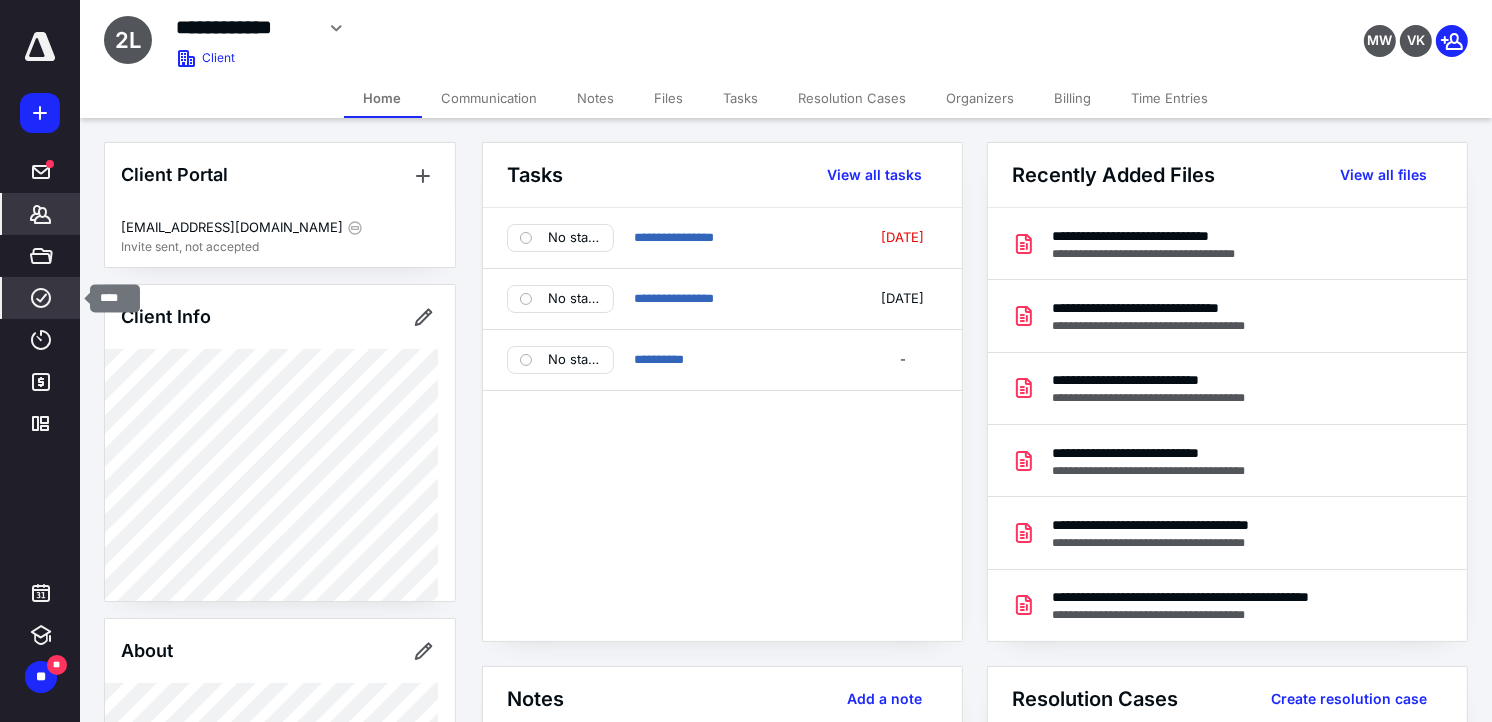 click 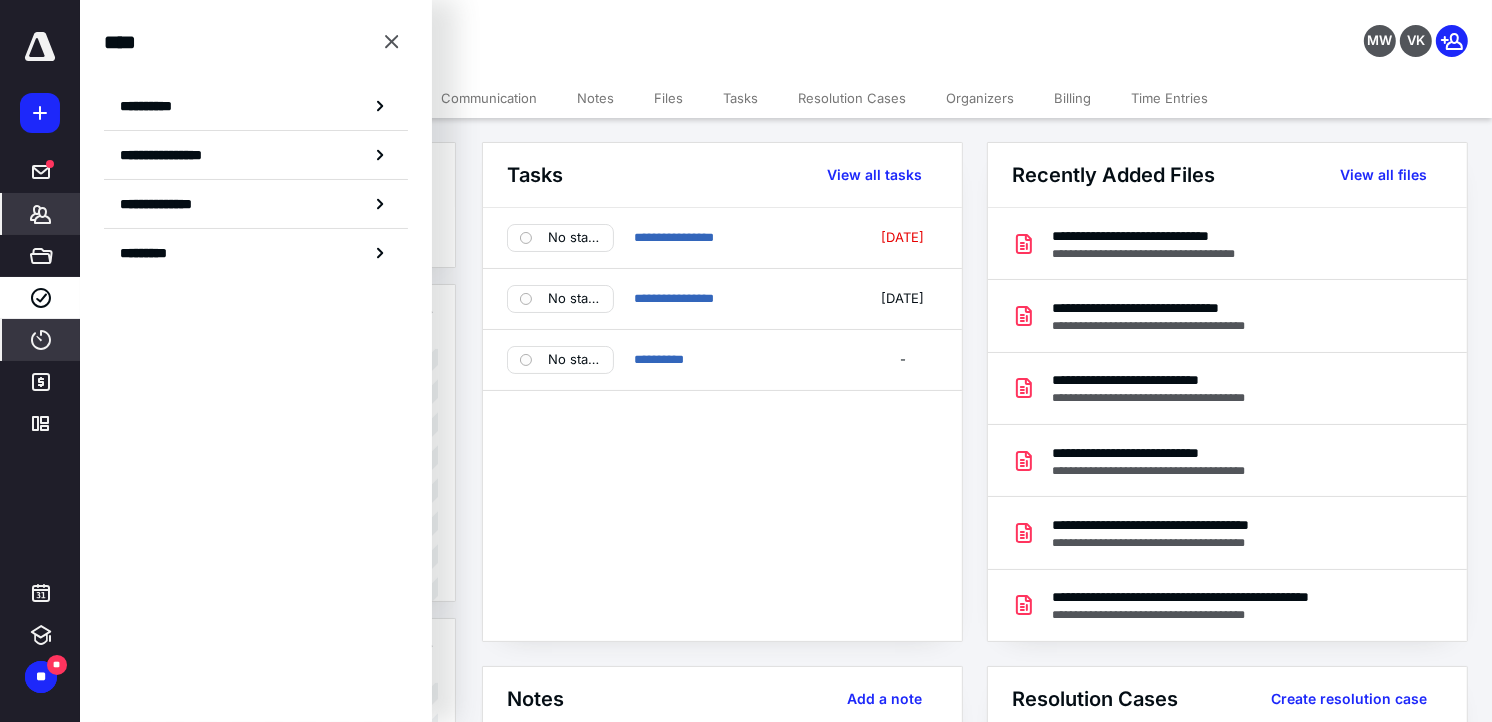 click 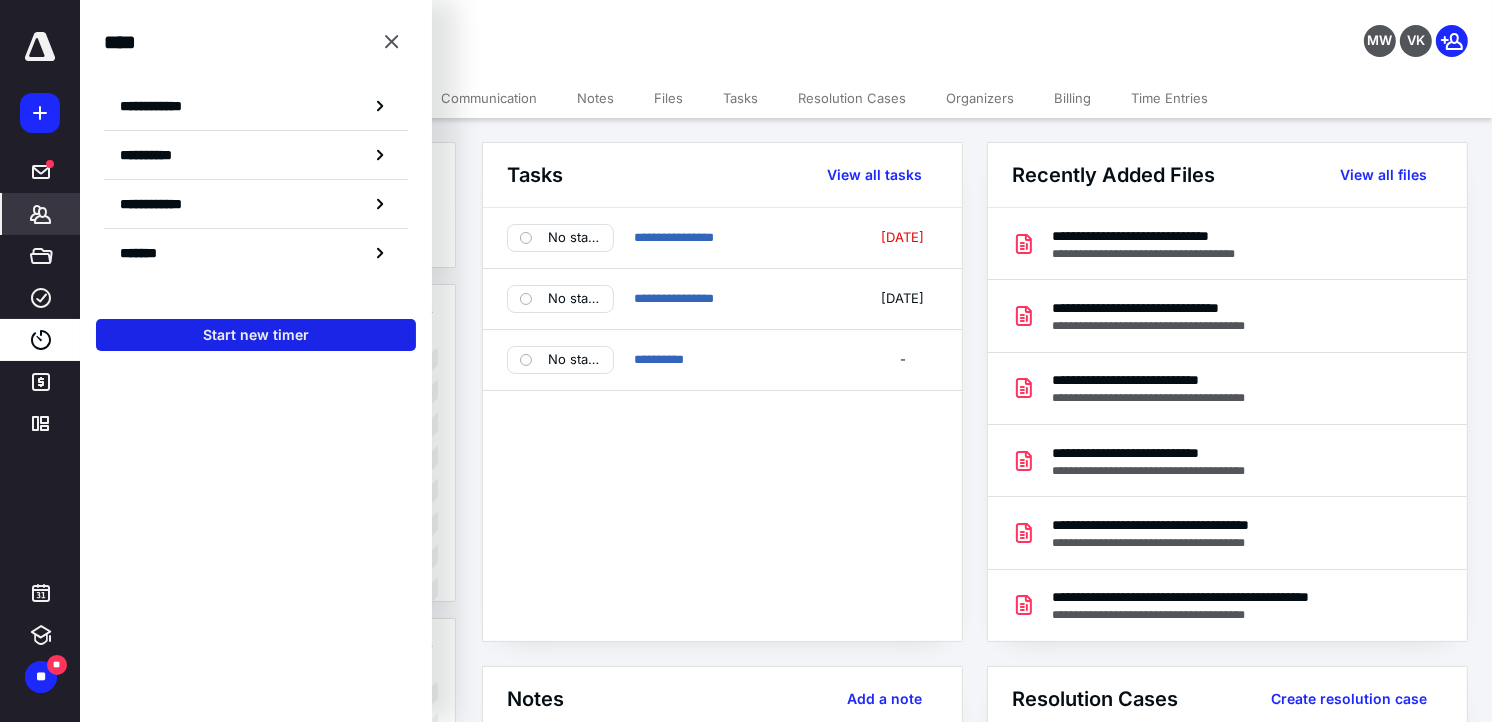click on "Start new timer" at bounding box center (256, 335) 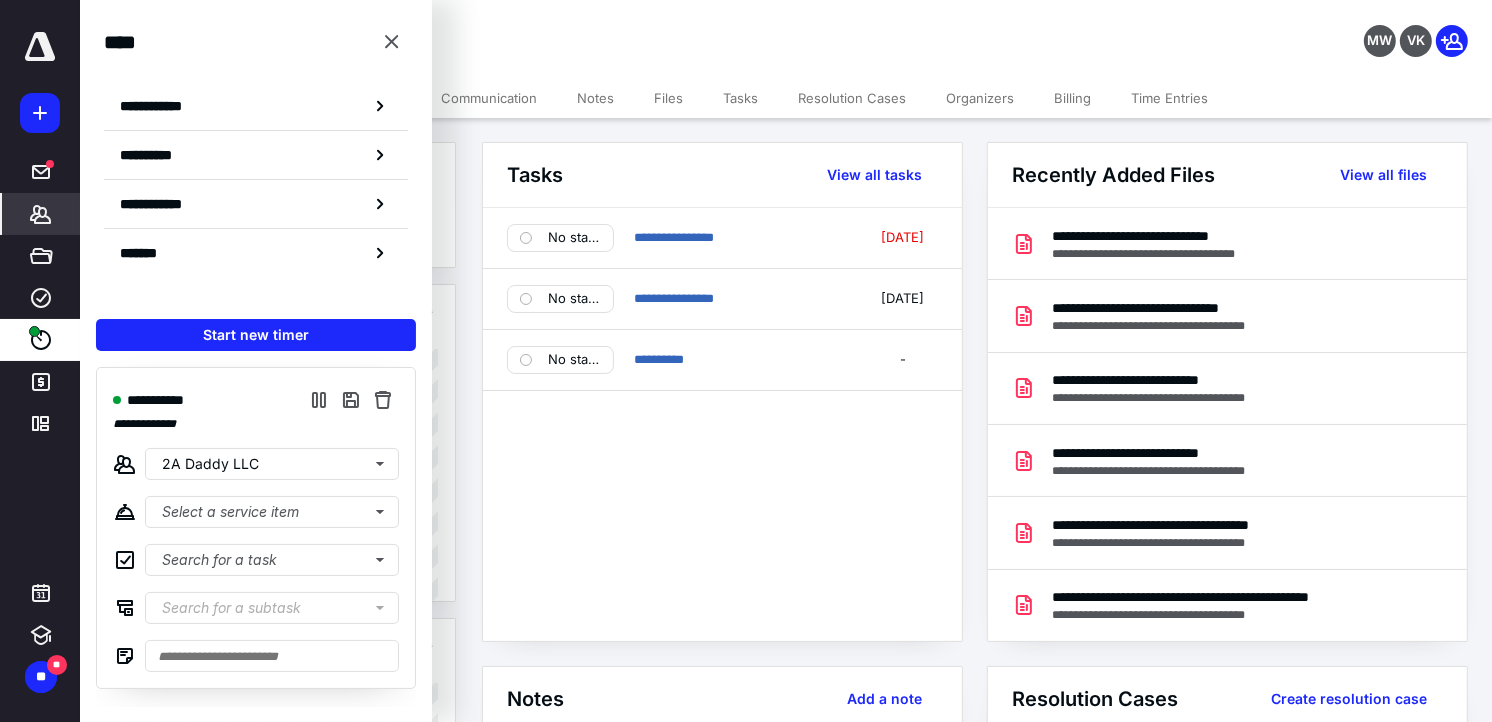 click on "**********" at bounding box center [556, 25] 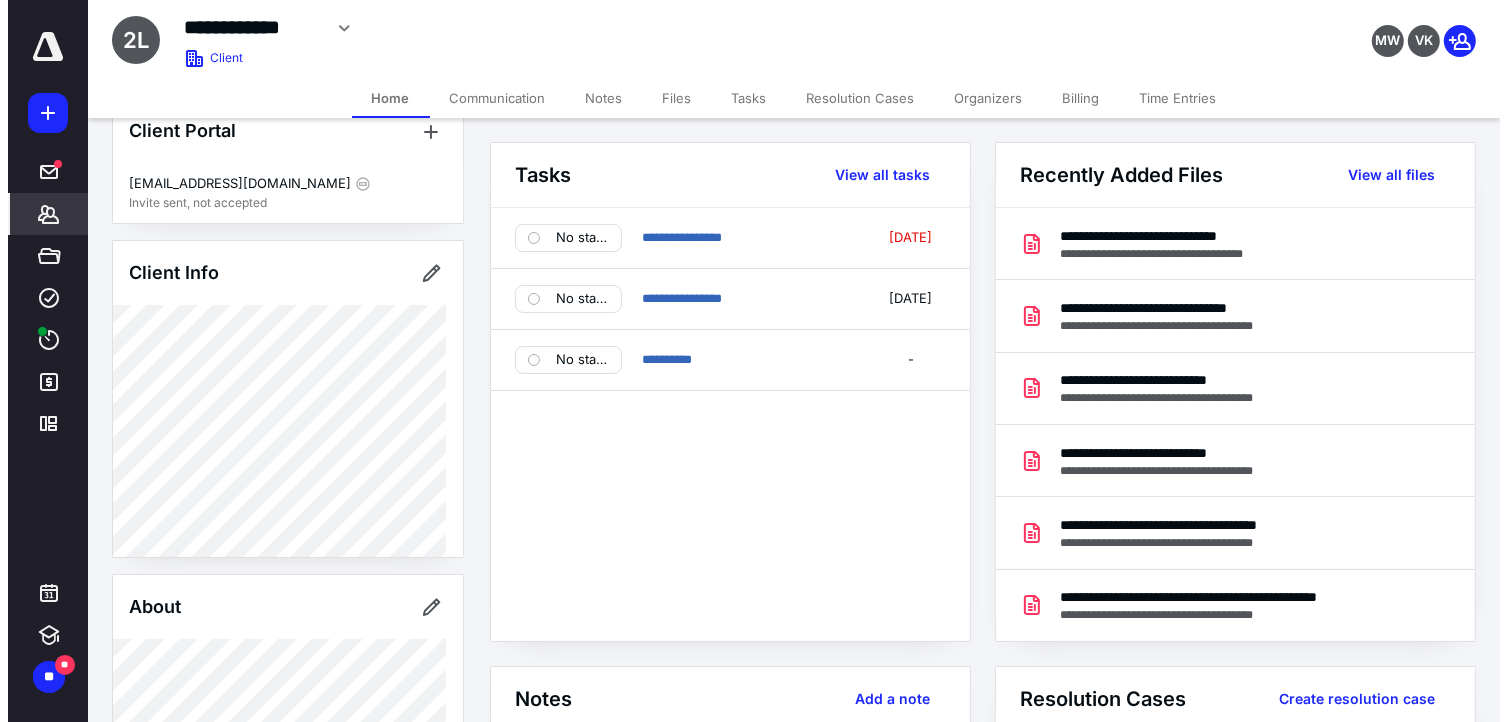 scroll, scrollTop: 0, scrollLeft: 0, axis: both 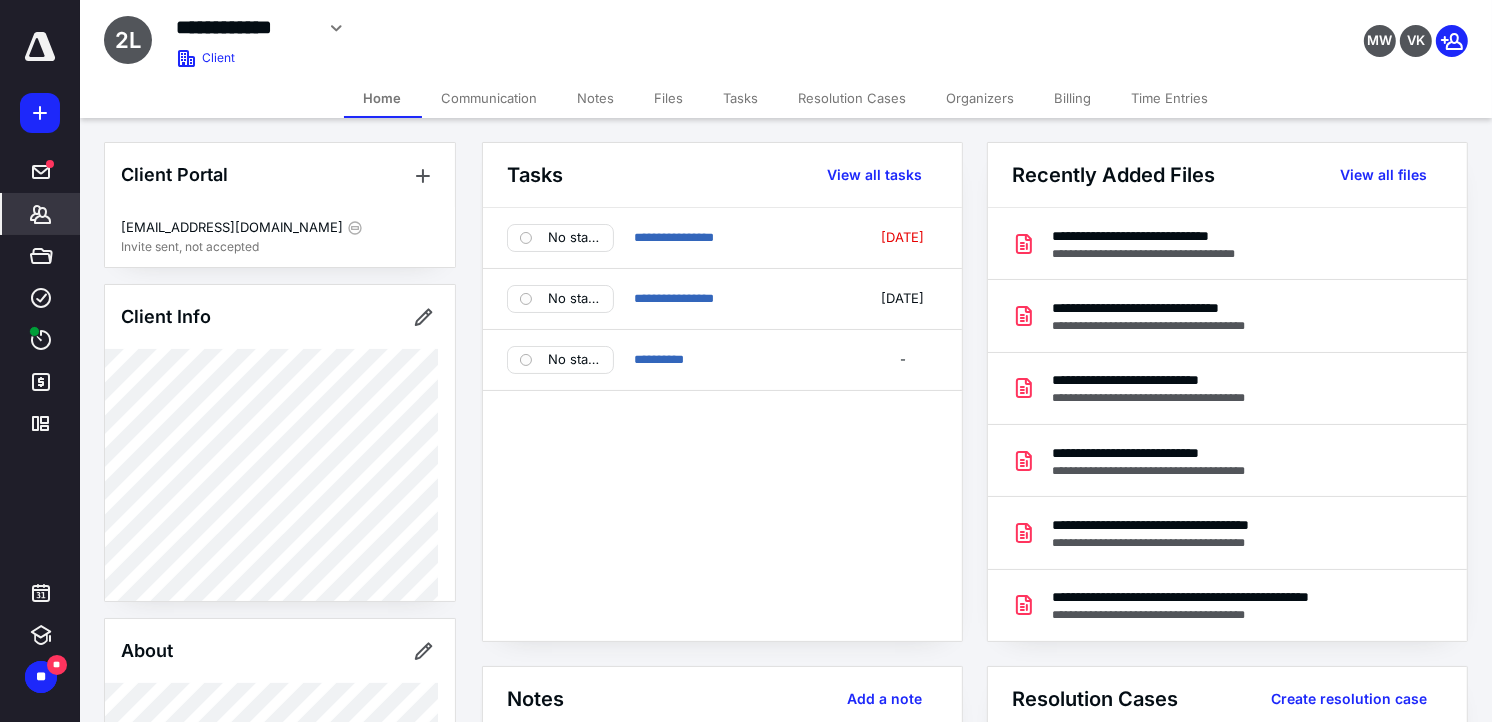 click on "Files" at bounding box center (669, 98) 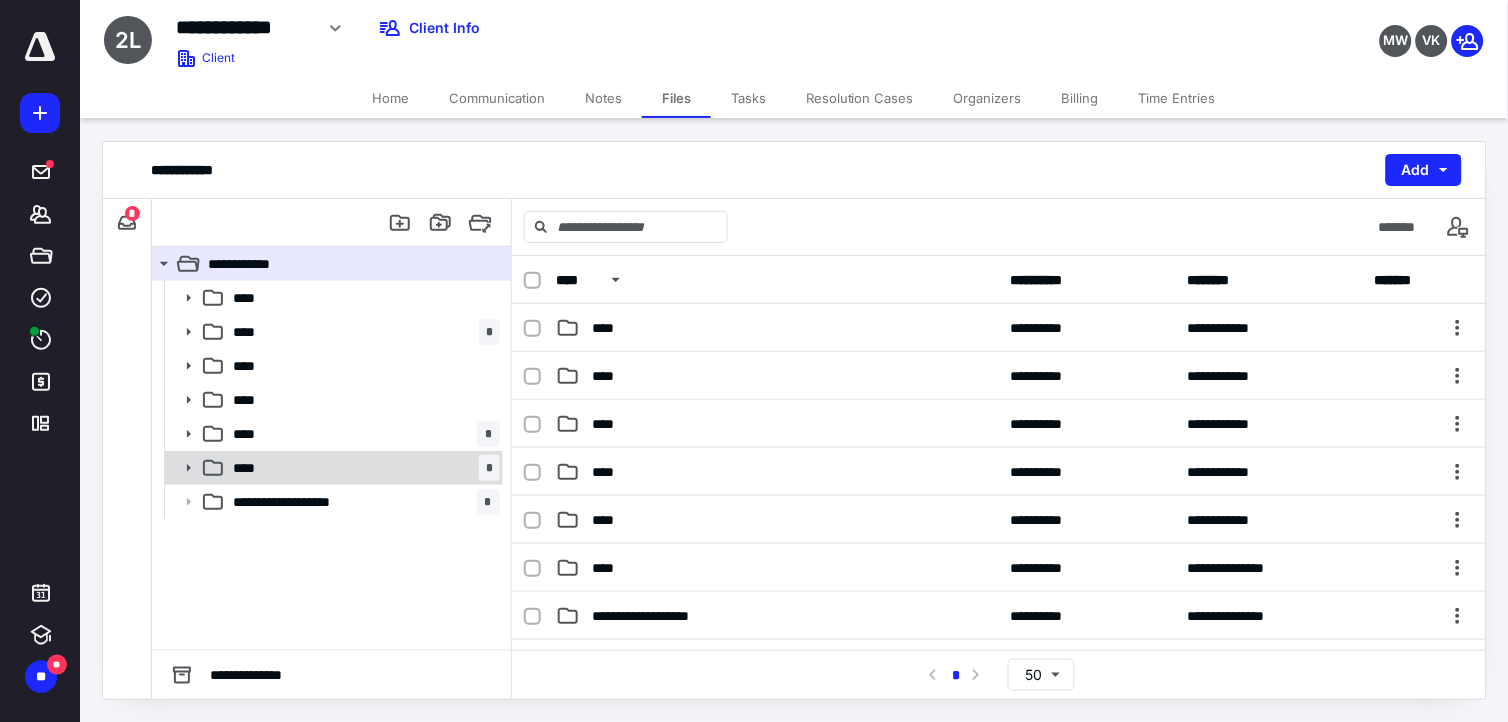 click 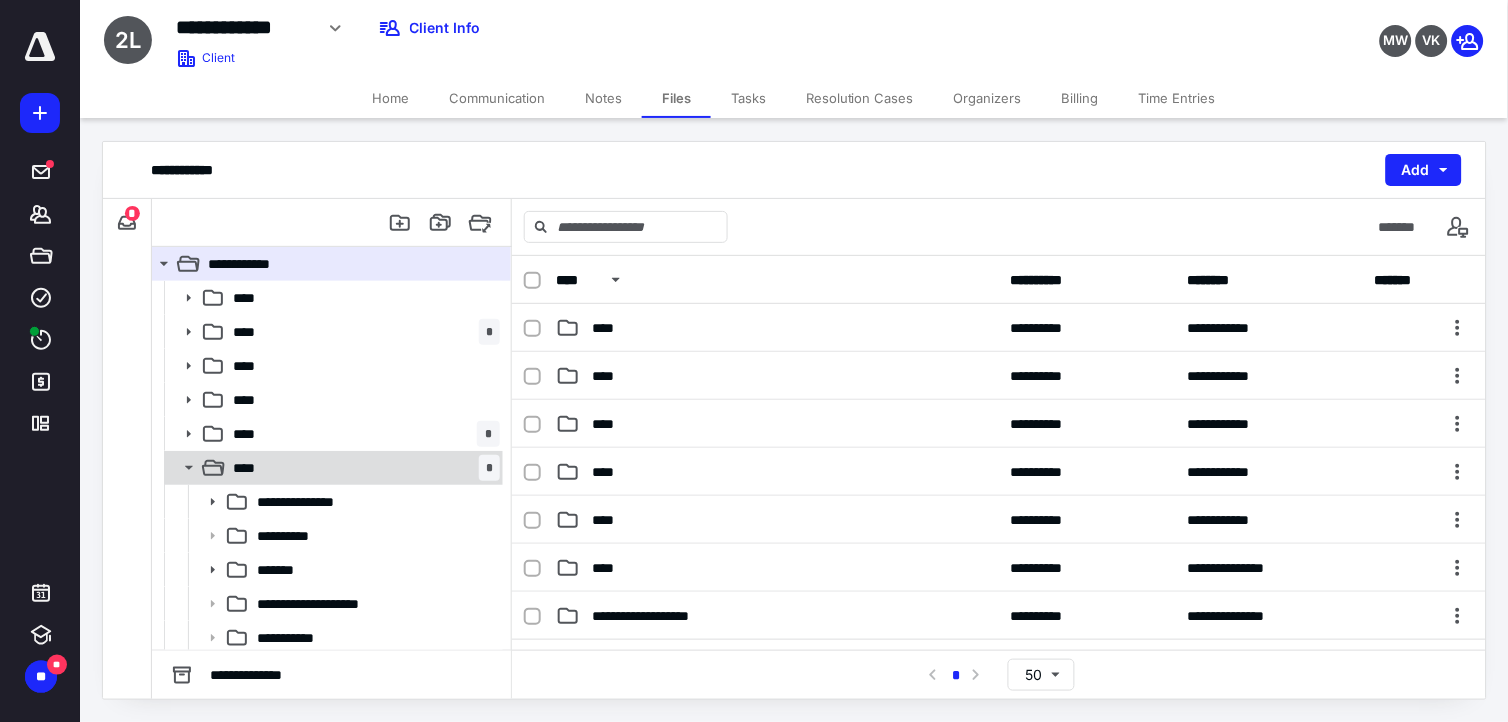 scroll, scrollTop: 73, scrollLeft: 0, axis: vertical 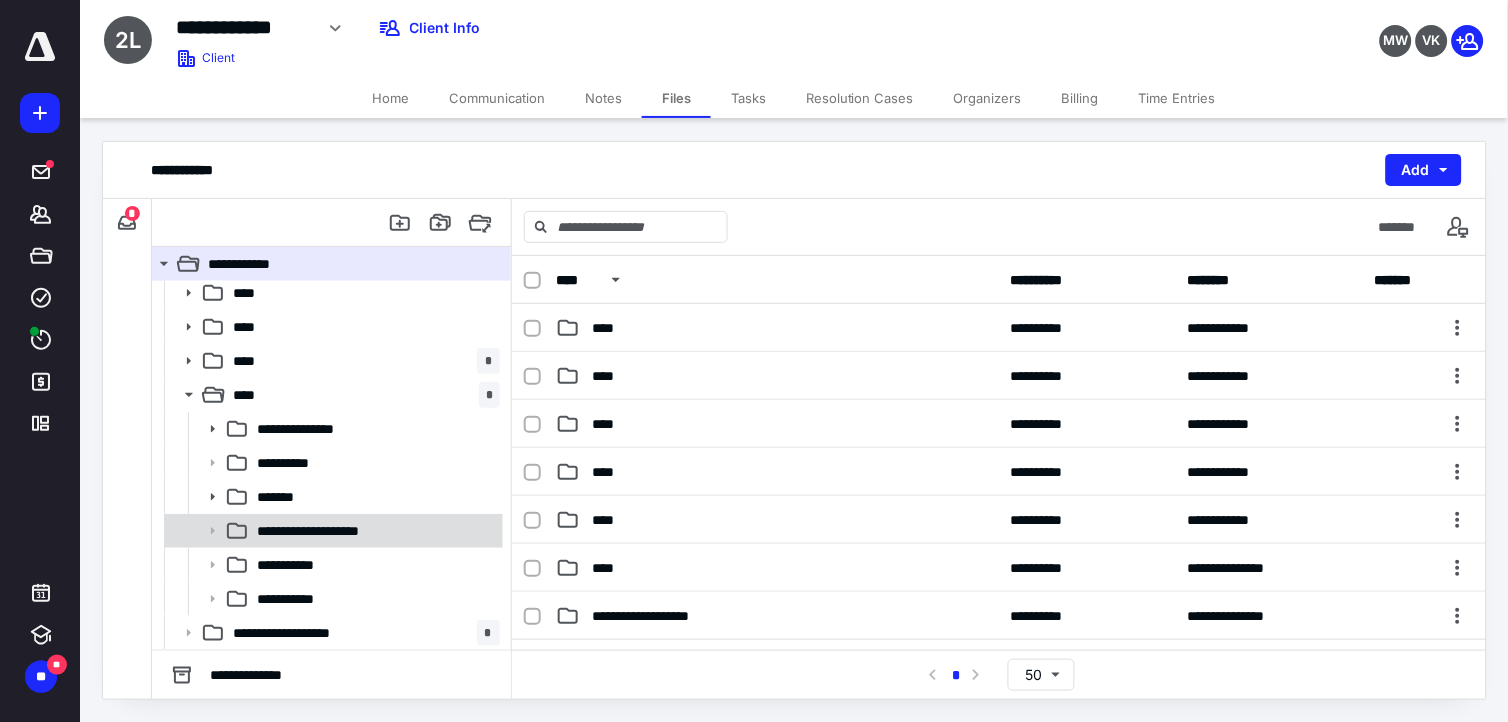 click 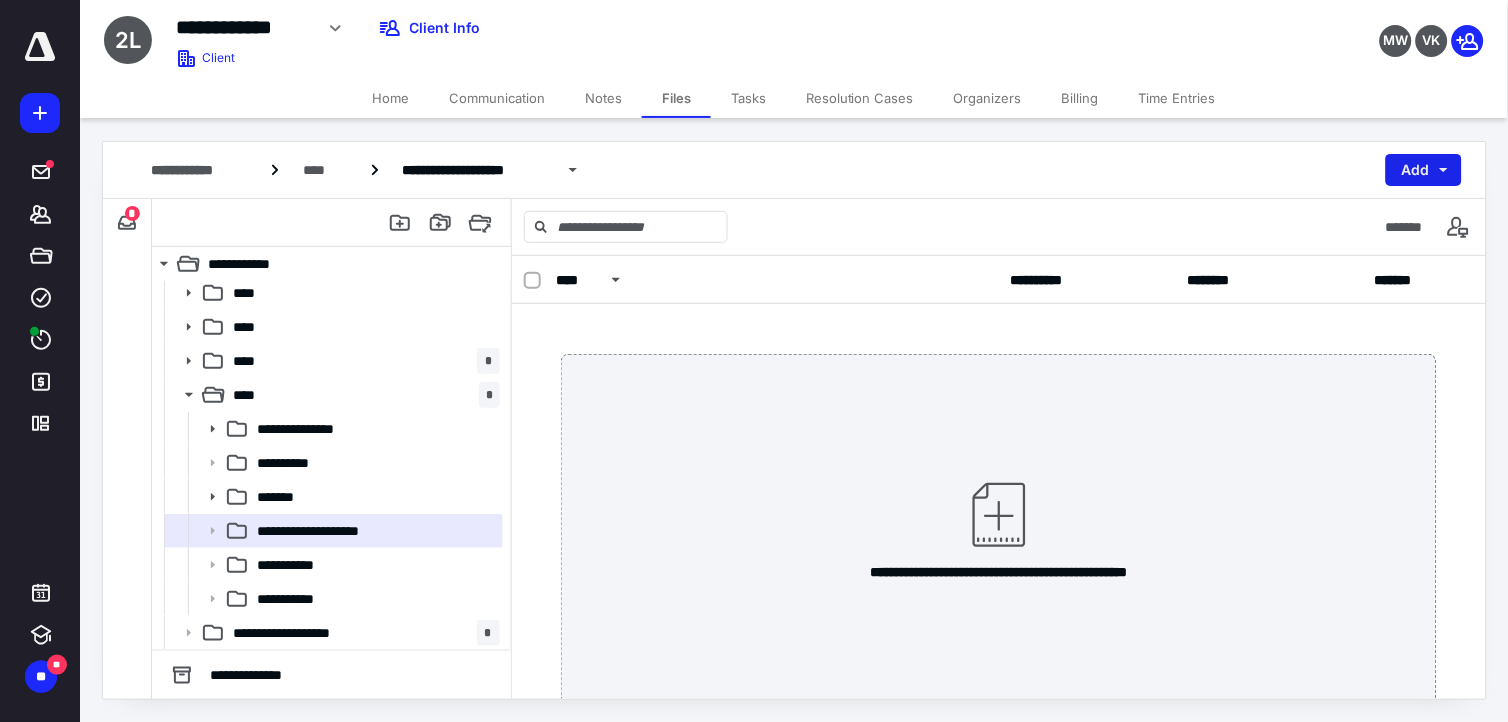 click on "Add" at bounding box center [1424, 170] 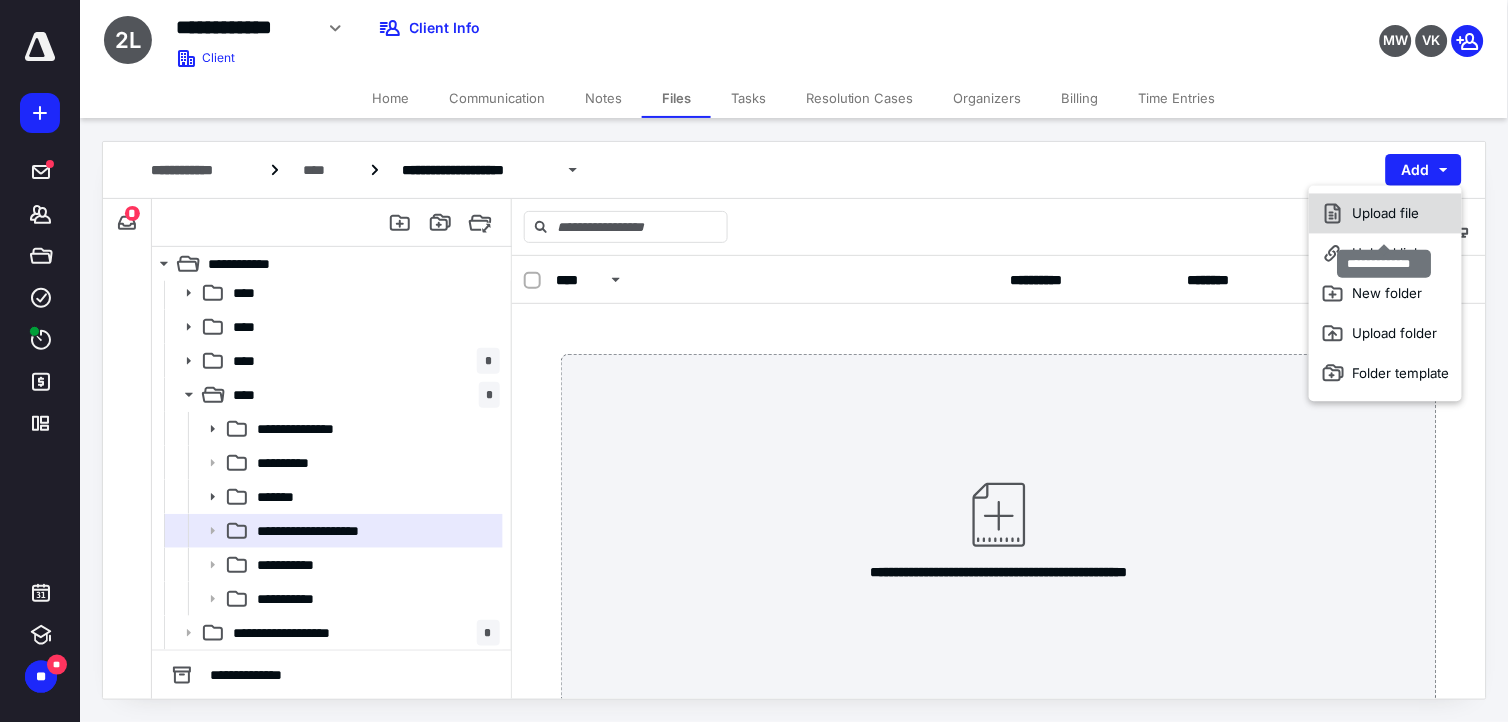 click on "Upload file" at bounding box center (1385, 214) 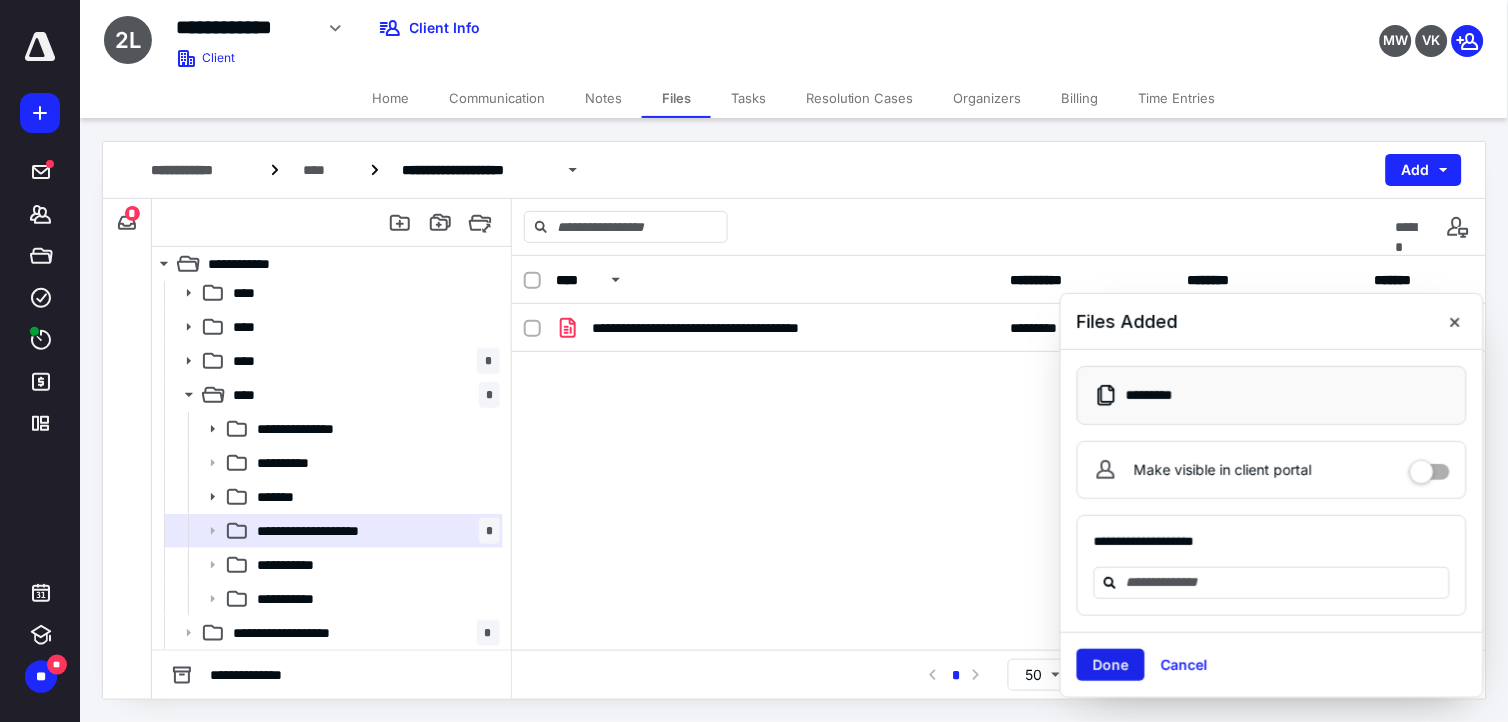 click on "Done" at bounding box center [1111, 665] 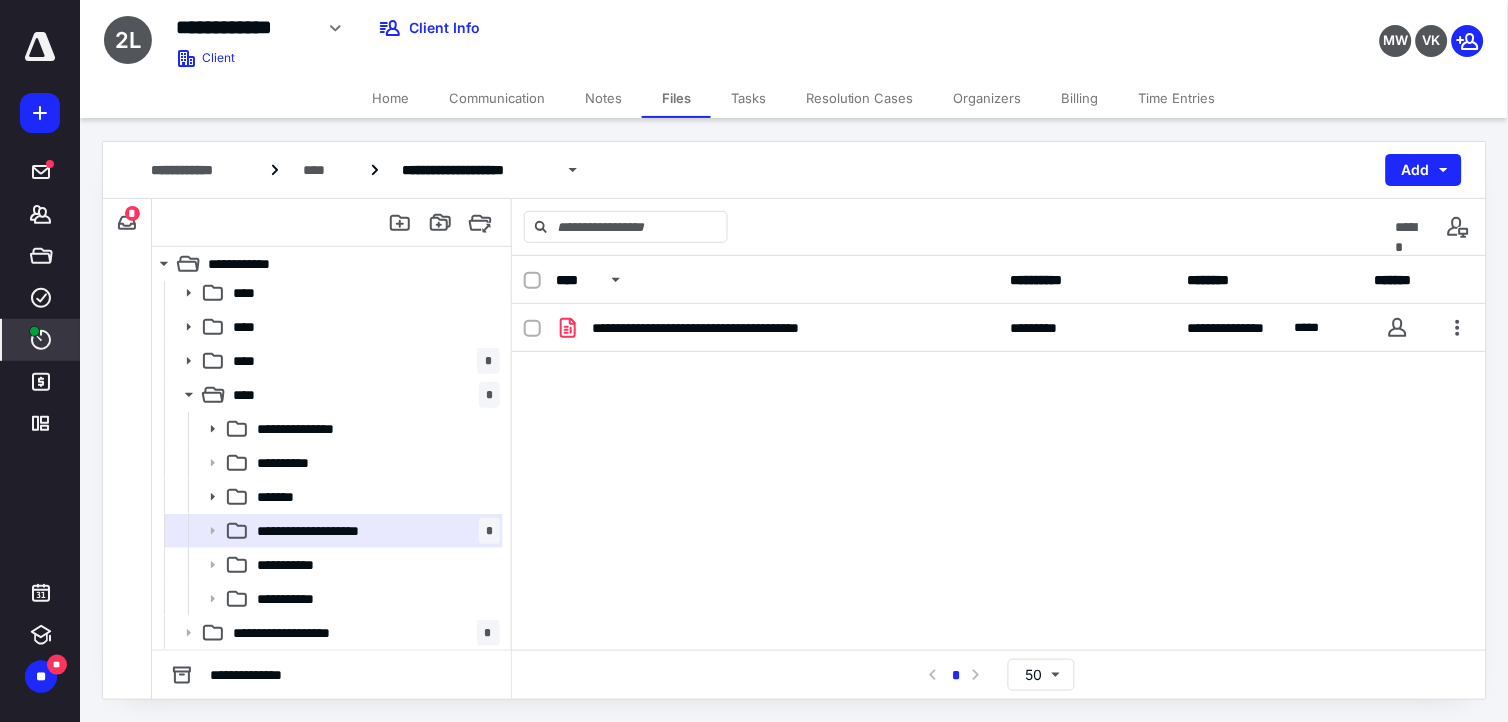 drag, startPoint x: 43, startPoint y: 342, endPoint x: 70, endPoint y: 334, distance: 28.160255 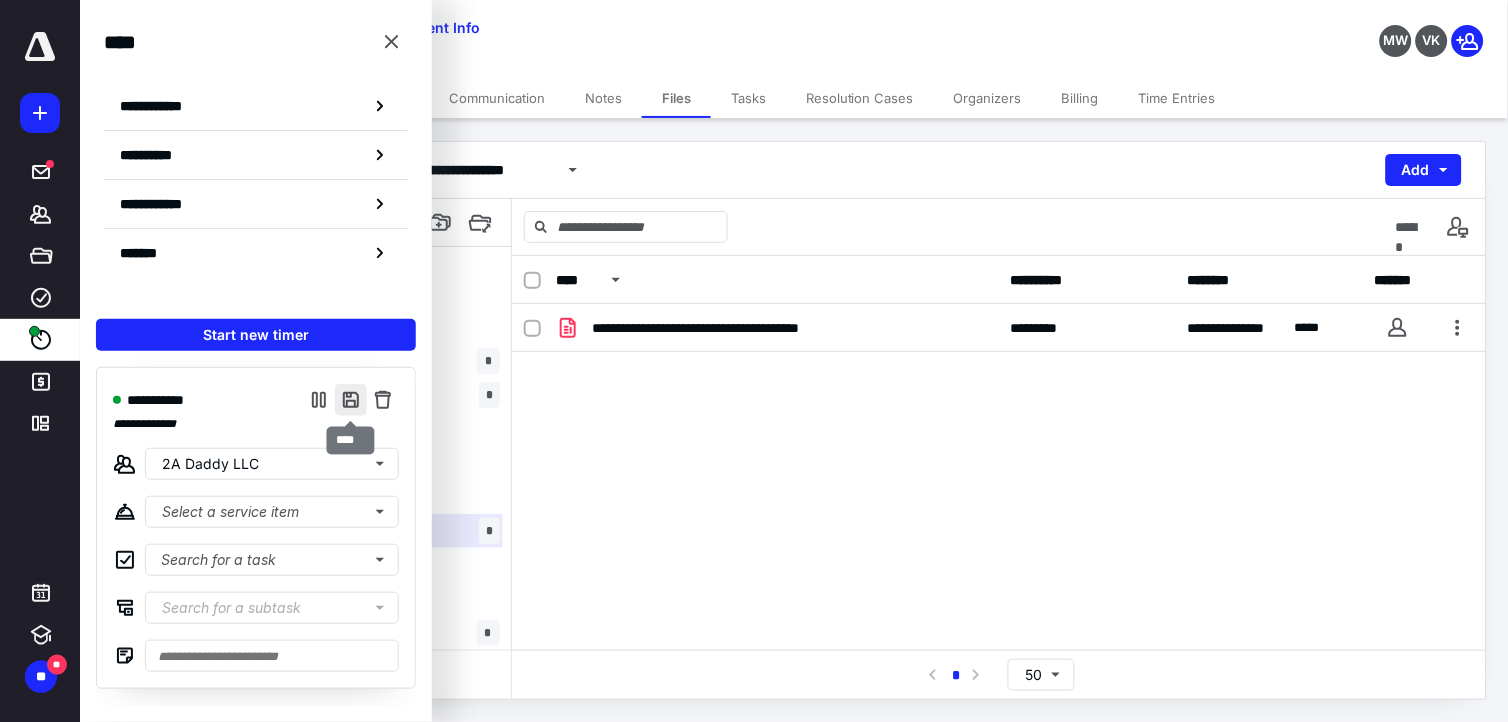 click at bounding box center (351, 400) 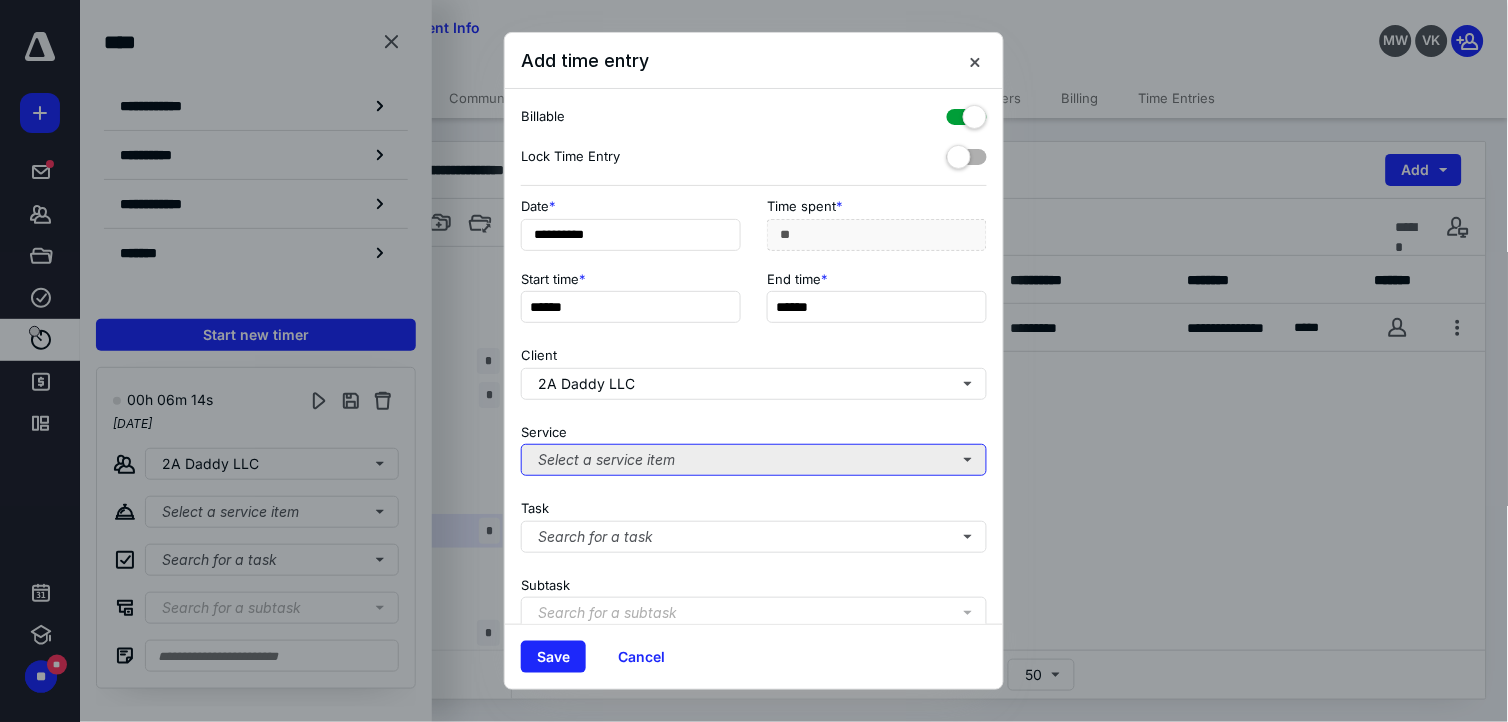 click on "Select a service item" at bounding box center [754, 460] 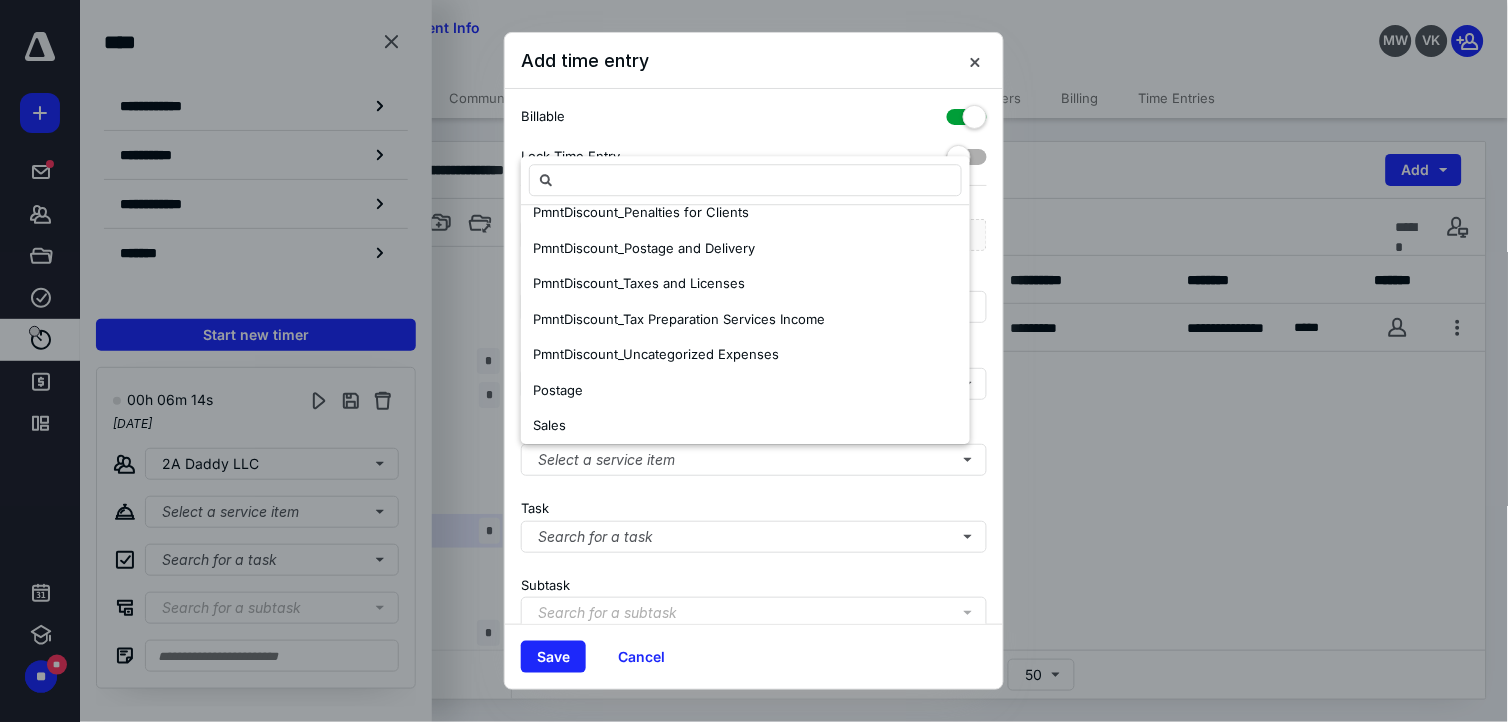 scroll, scrollTop: 555, scrollLeft: 0, axis: vertical 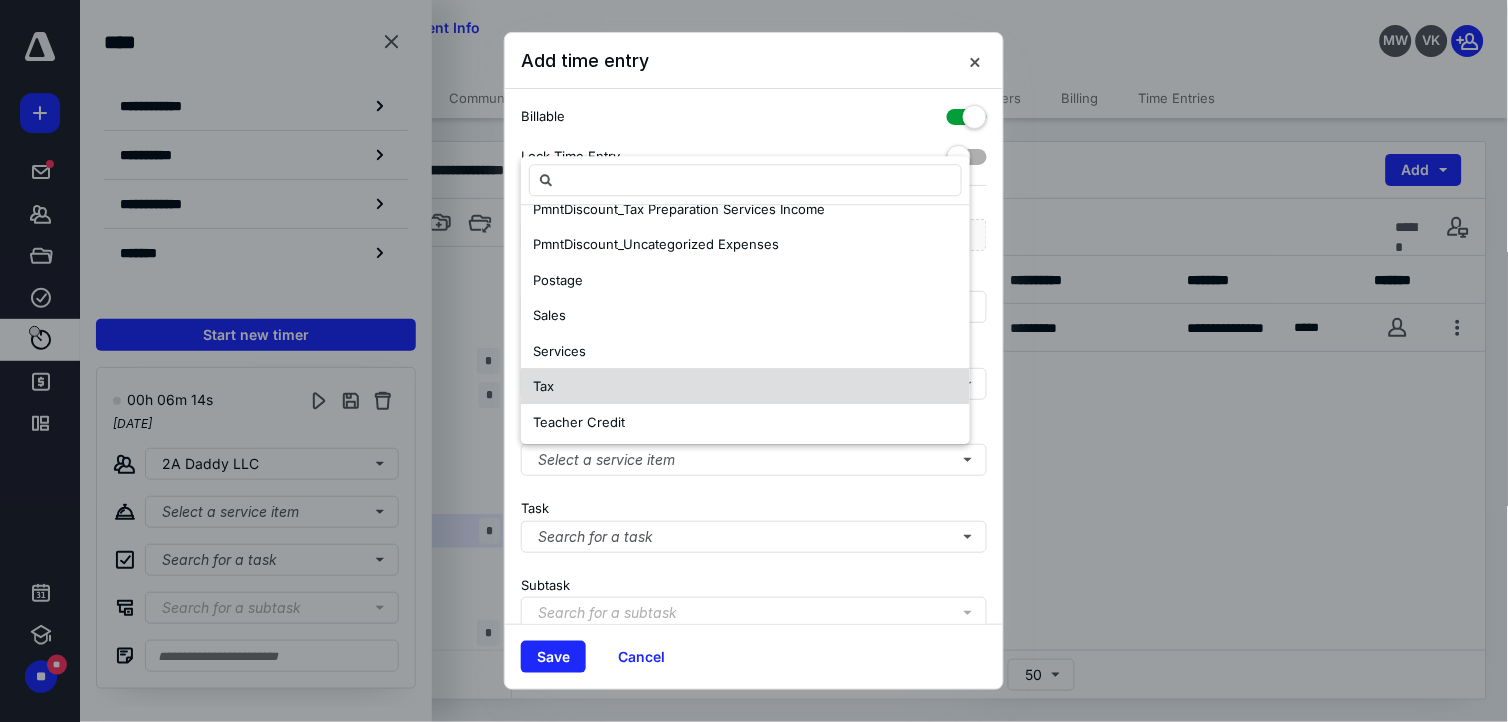 click on "Tax" at bounding box center (745, 387) 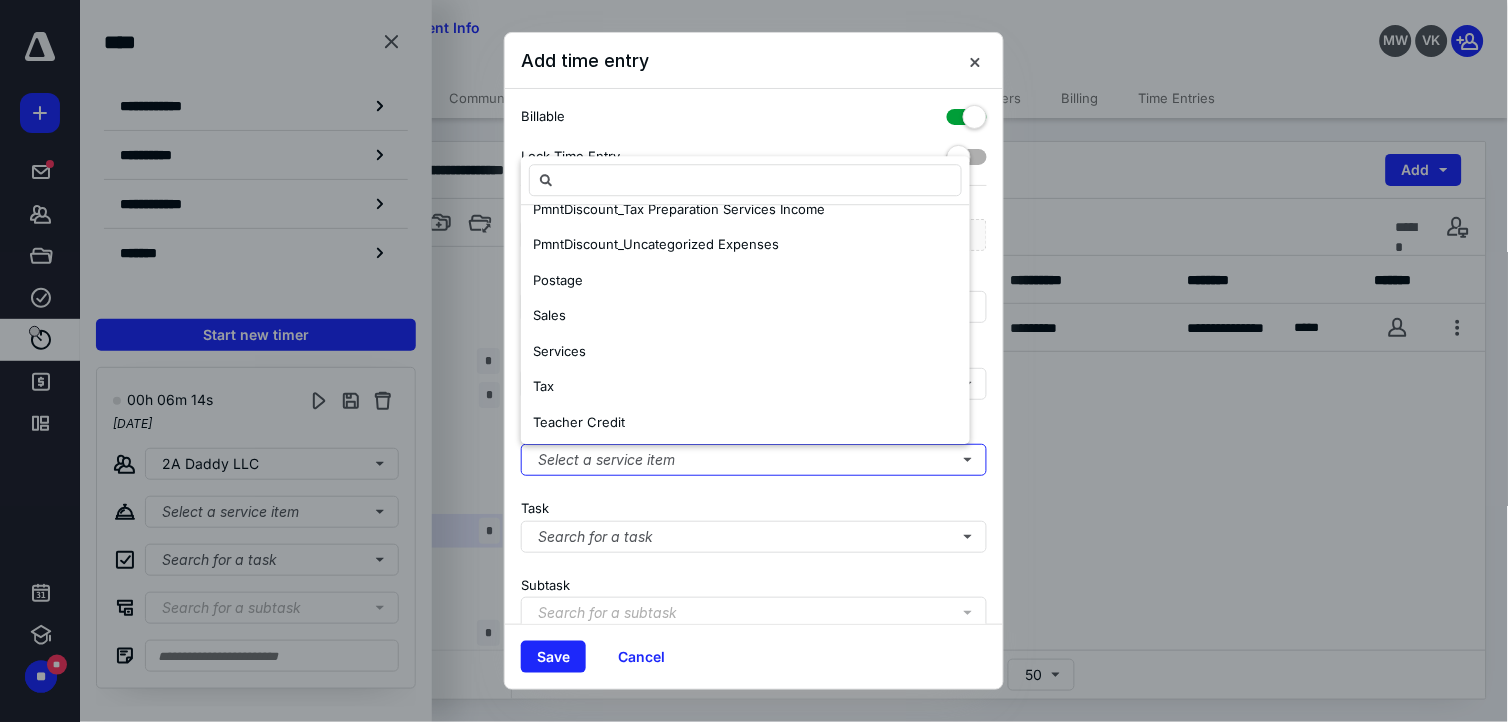 scroll, scrollTop: 0, scrollLeft: 0, axis: both 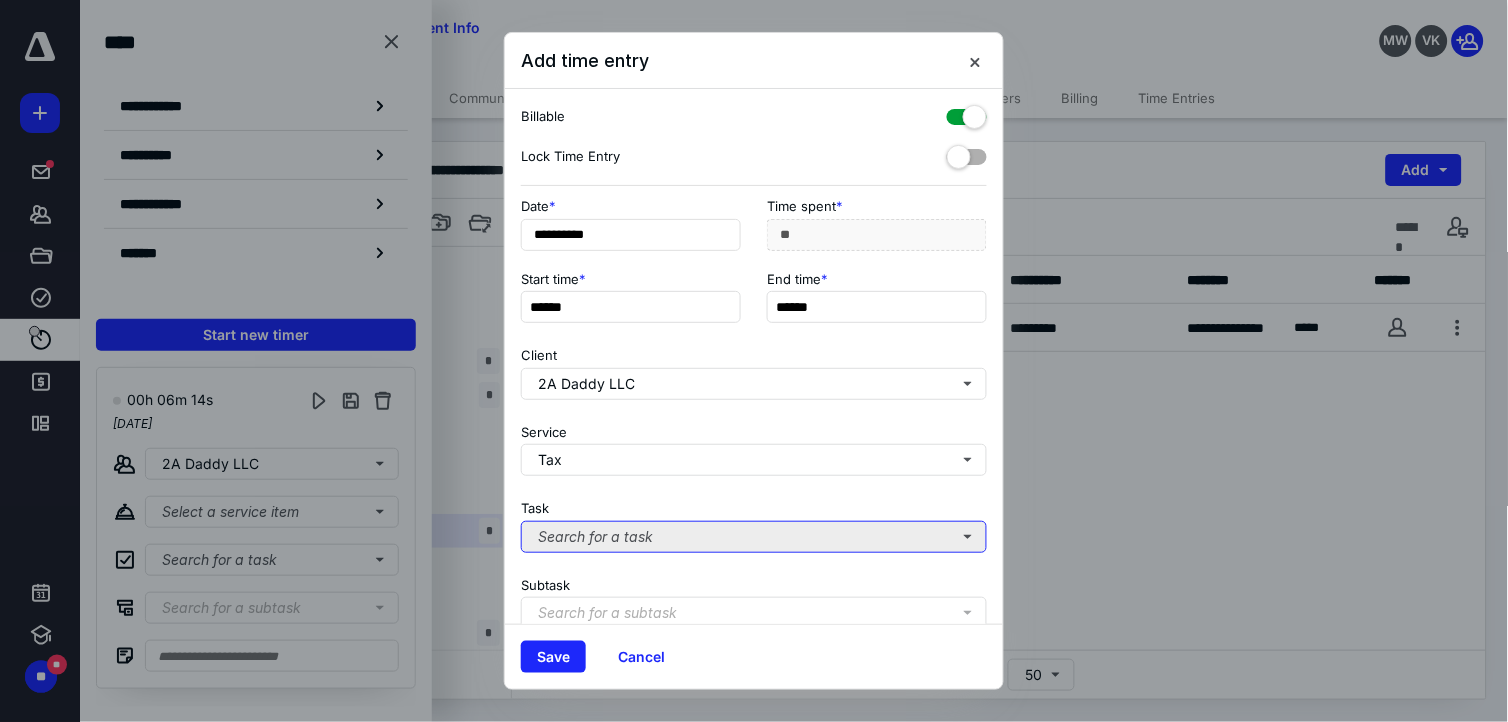 click on "Search for a task" at bounding box center (754, 537) 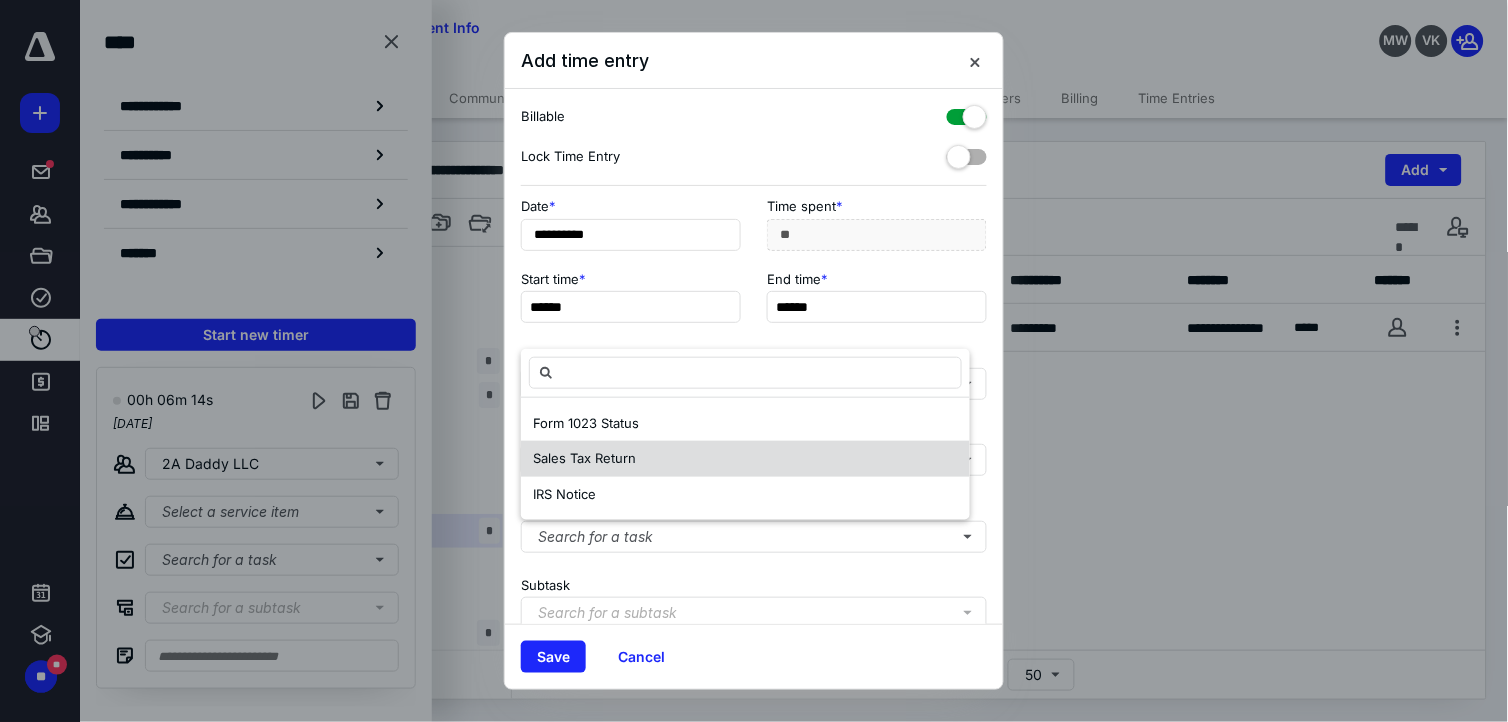 click on "Sales Tax Return" at bounding box center (745, 459) 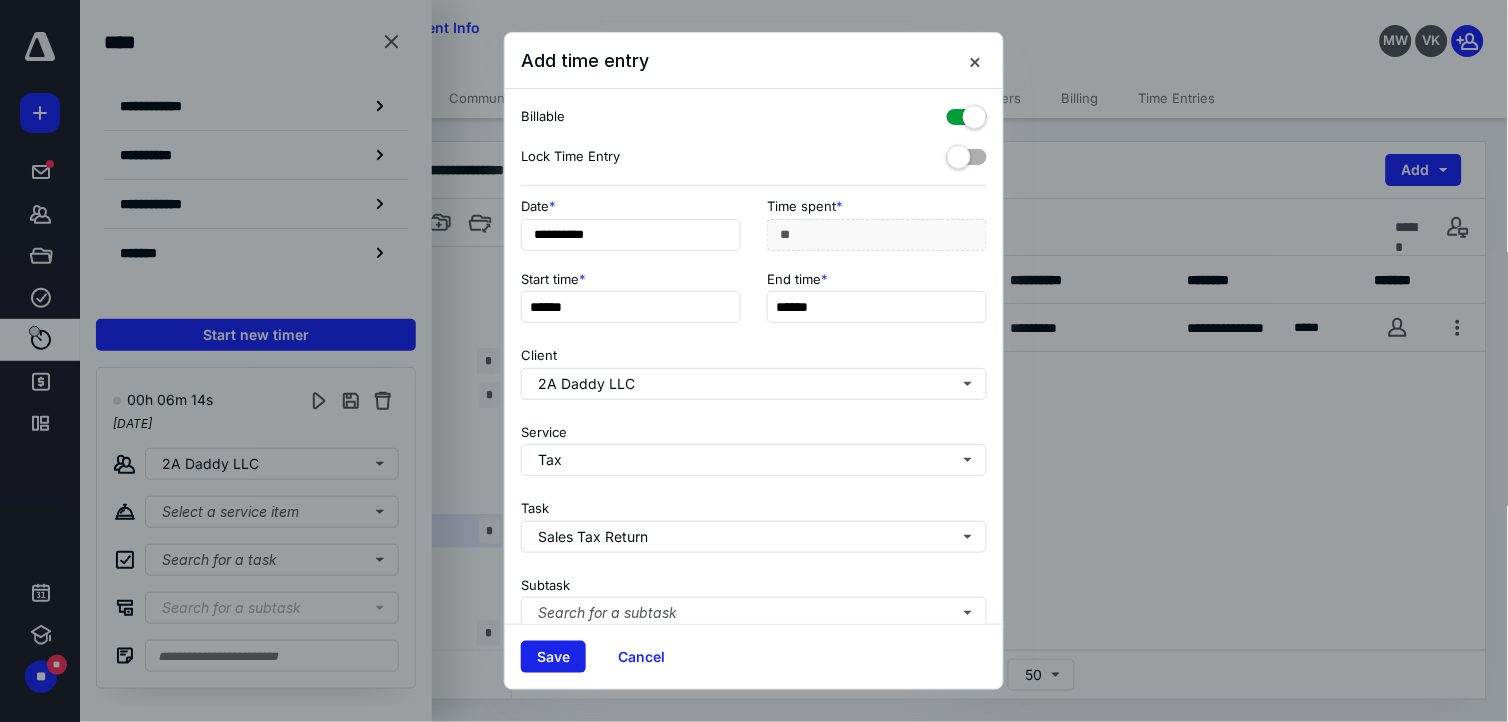 click on "Save" at bounding box center (553, 657) 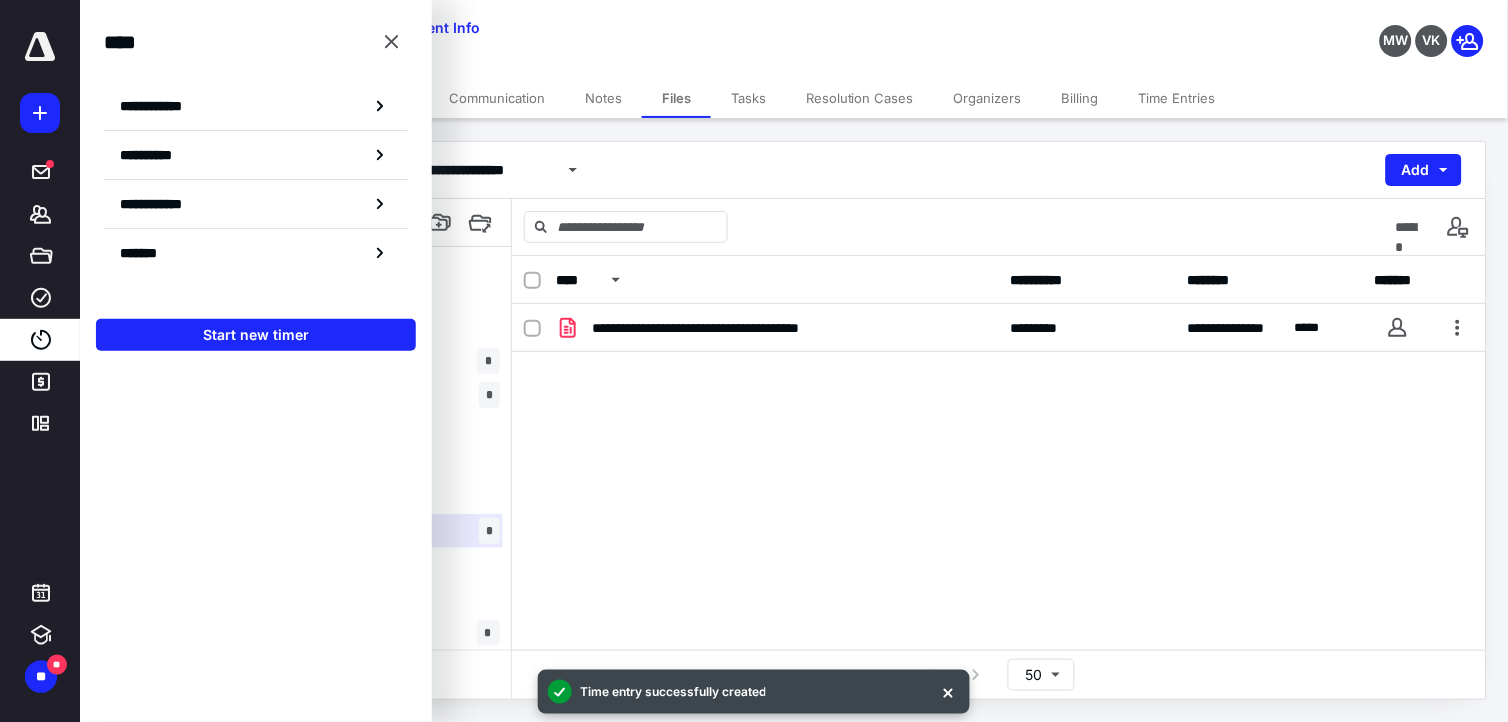 click on "Tasks" at bounding box center (748, 98) 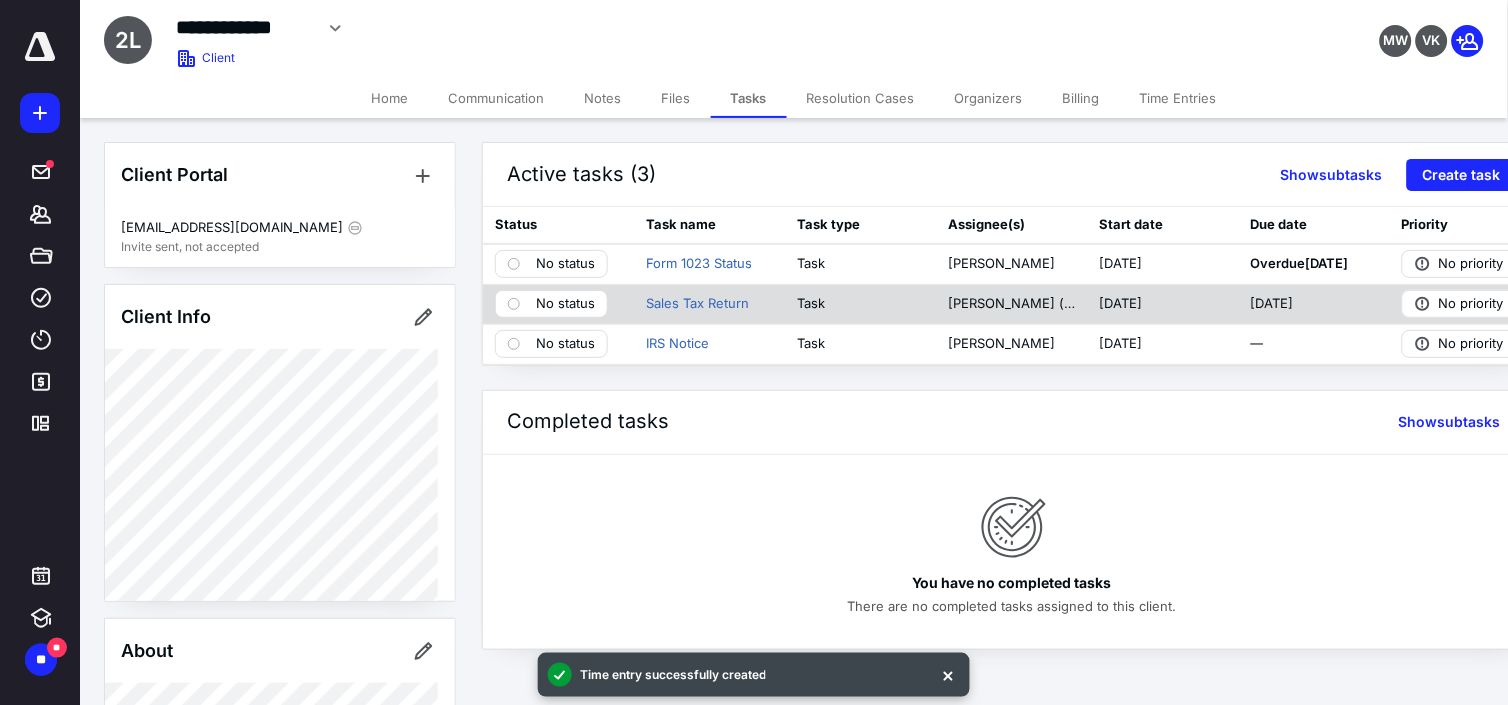 click on "No status" at bounding box center [565, 304] 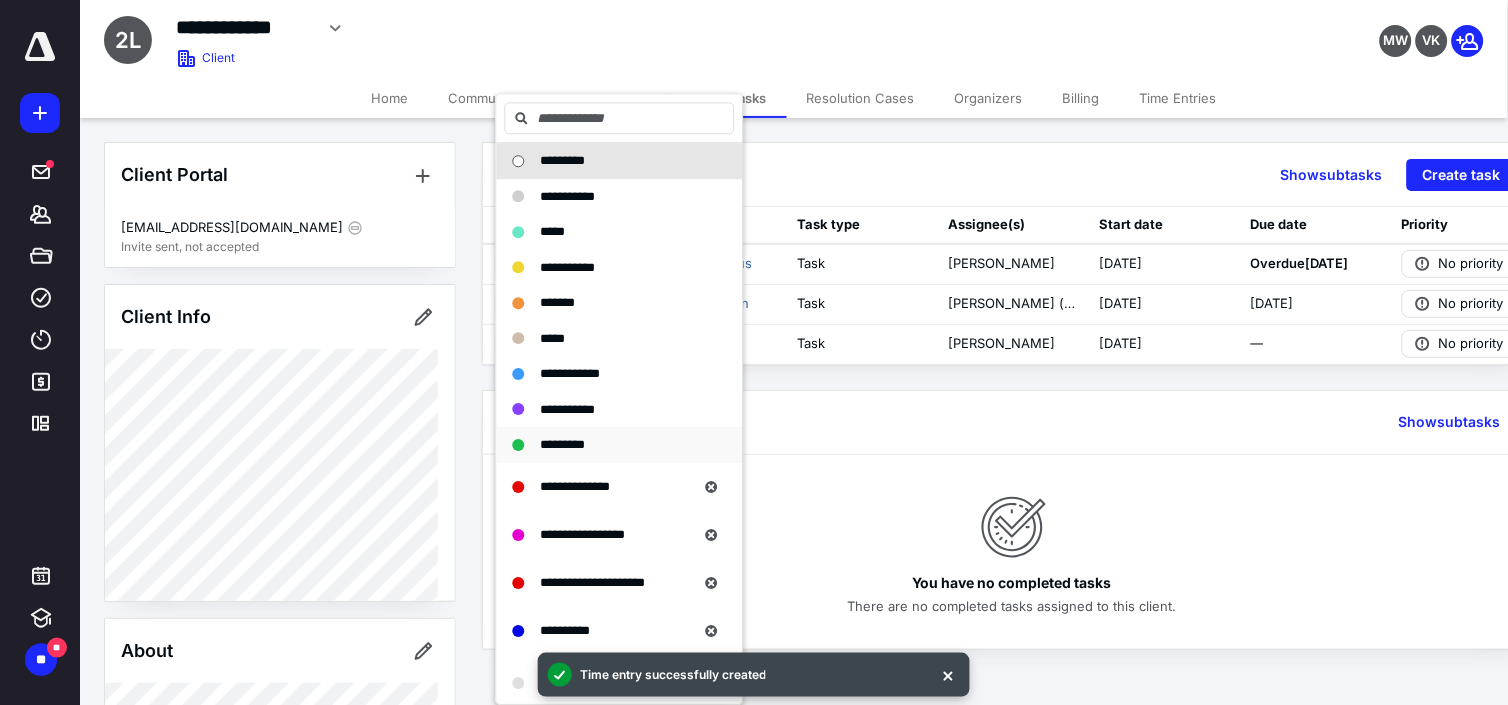 click on "*********" at bounding box center [563, 444] 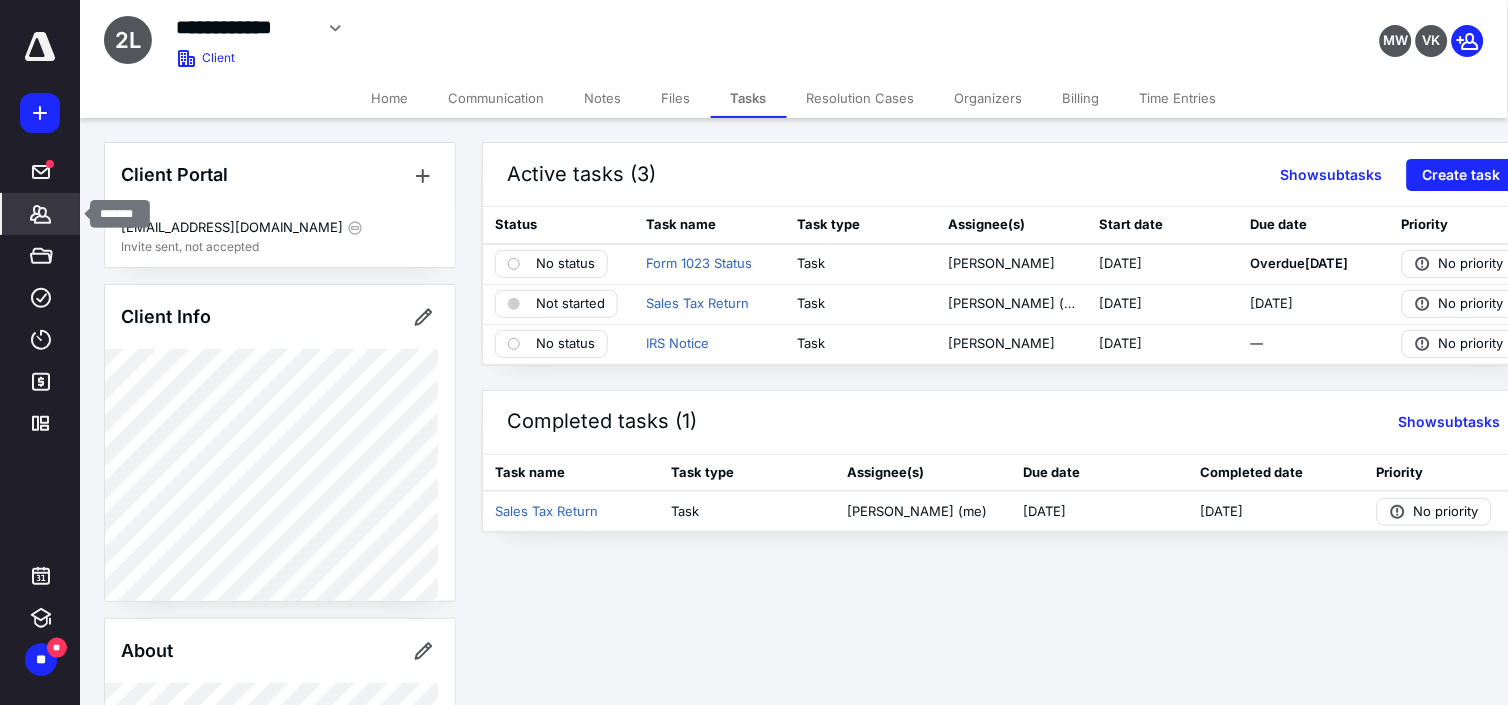 click 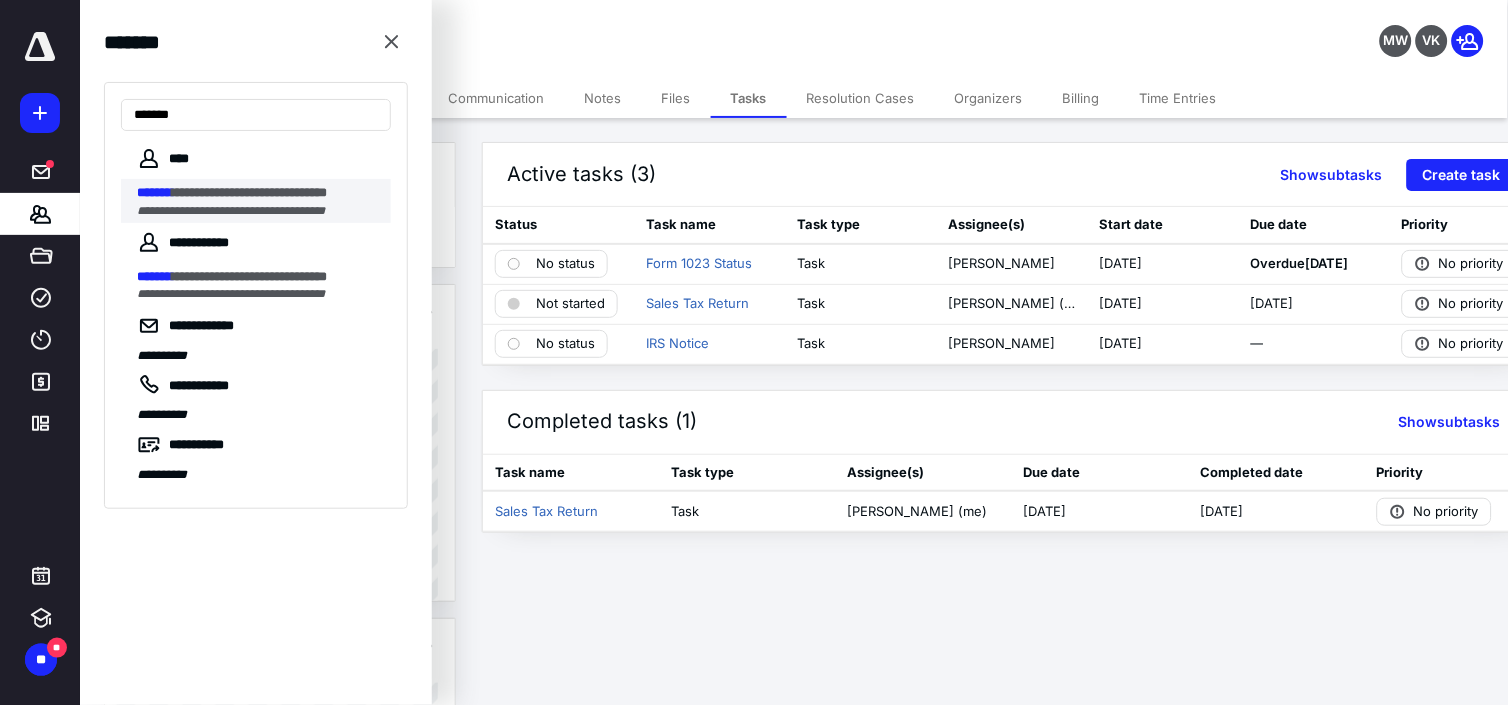 type on "*******" 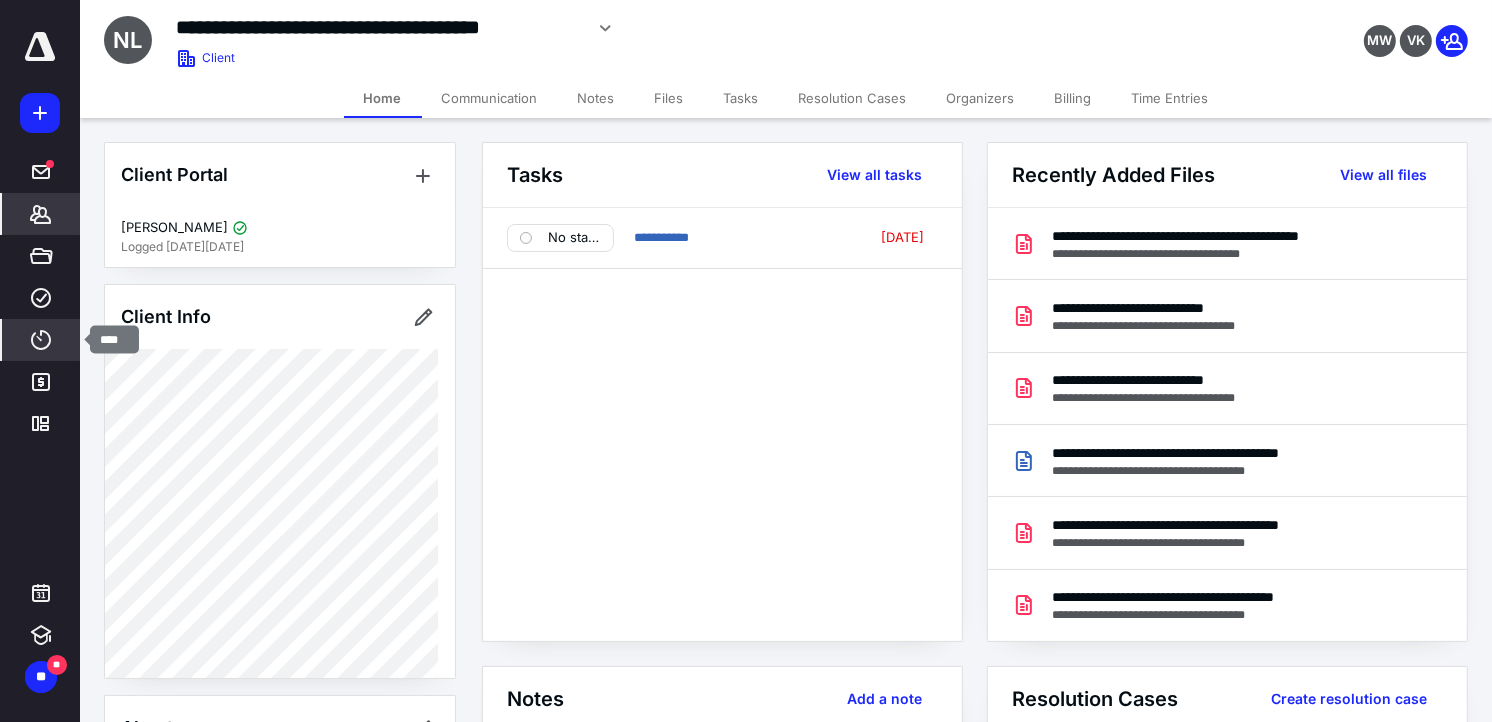 click 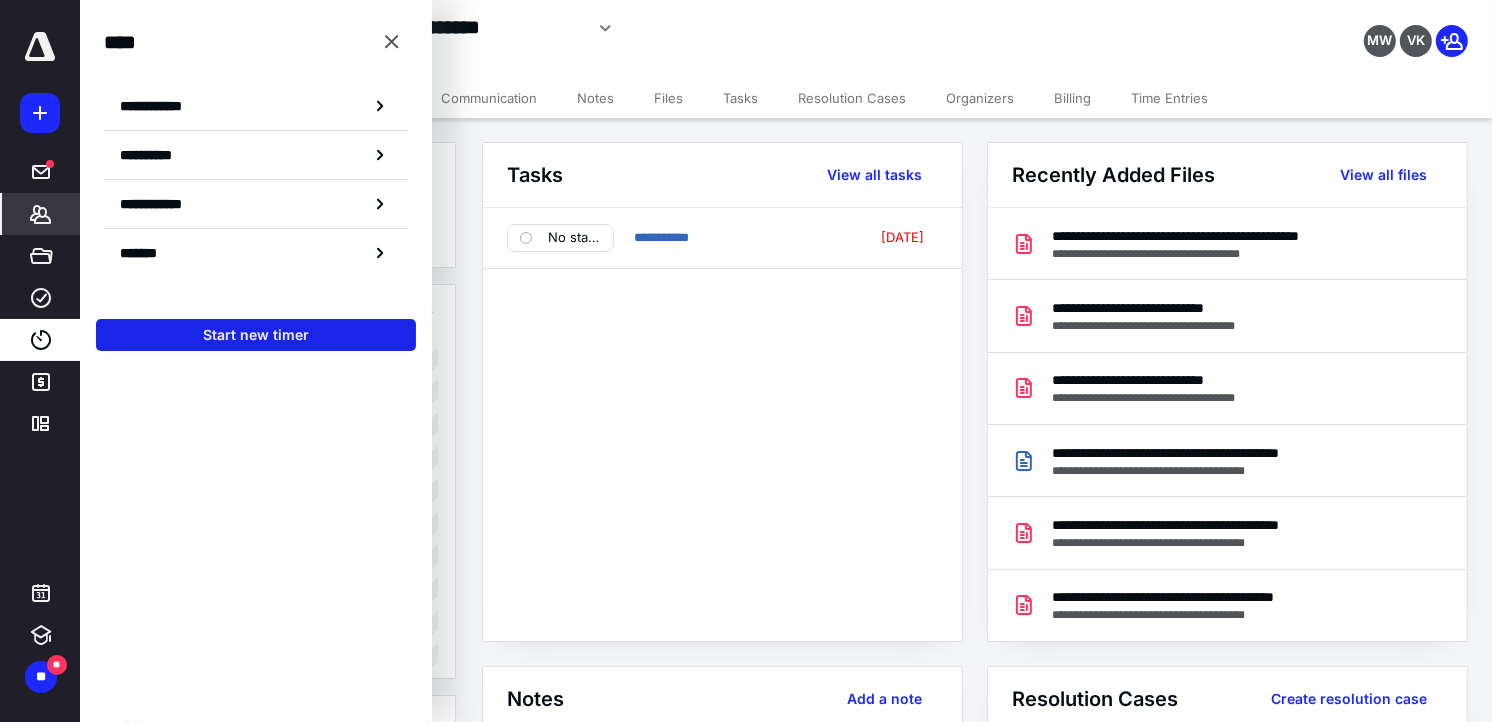click on "Start new timer" at bounding box center [256, 335] 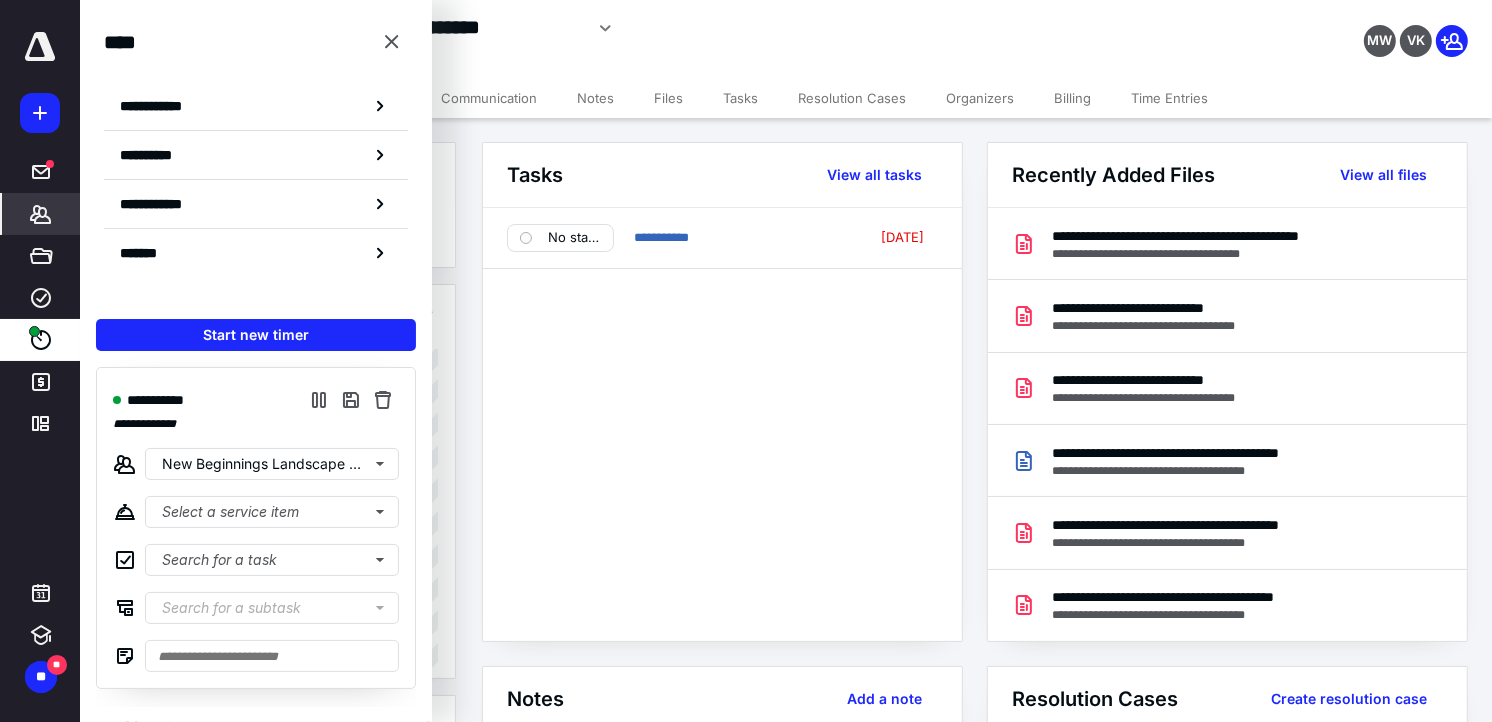 click on "Files" at bounding box center [669, 98] 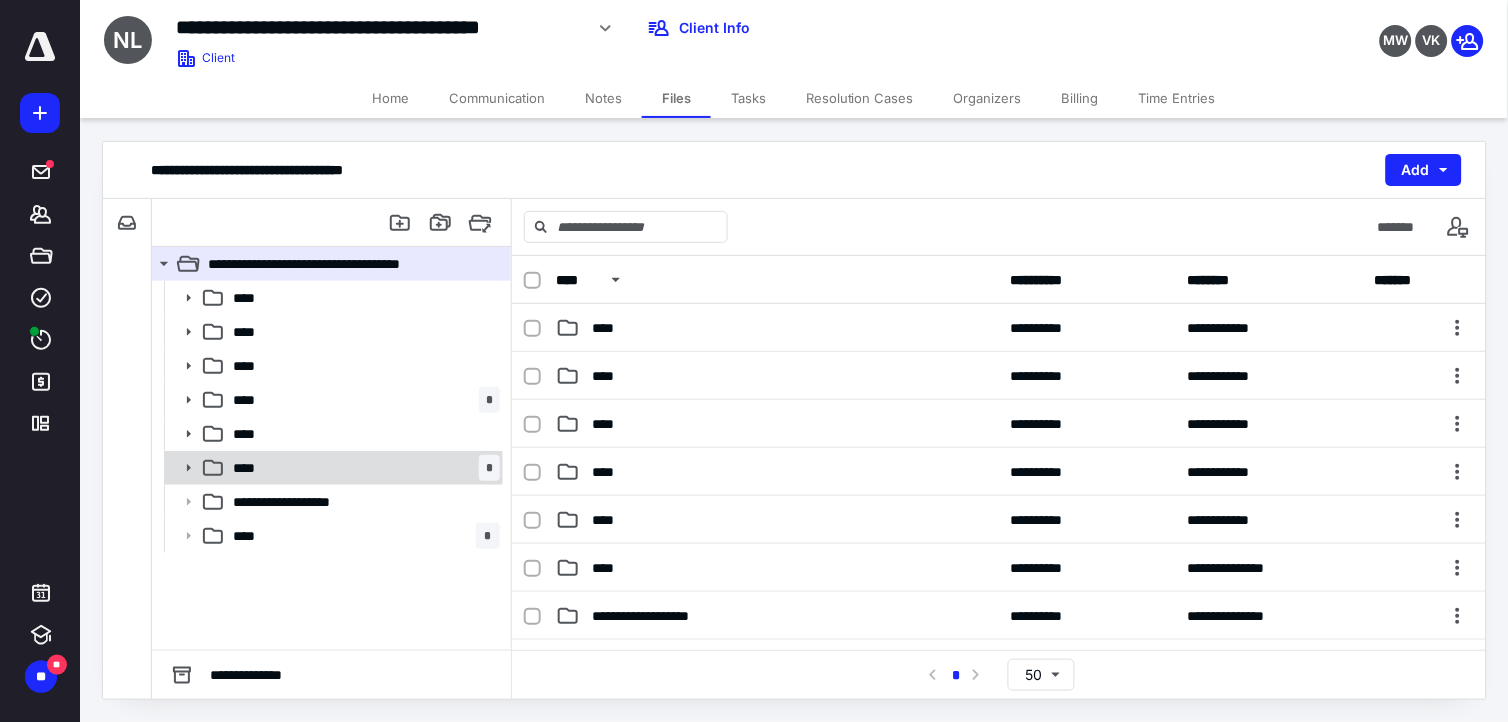 click at bounding box center (182, 468) 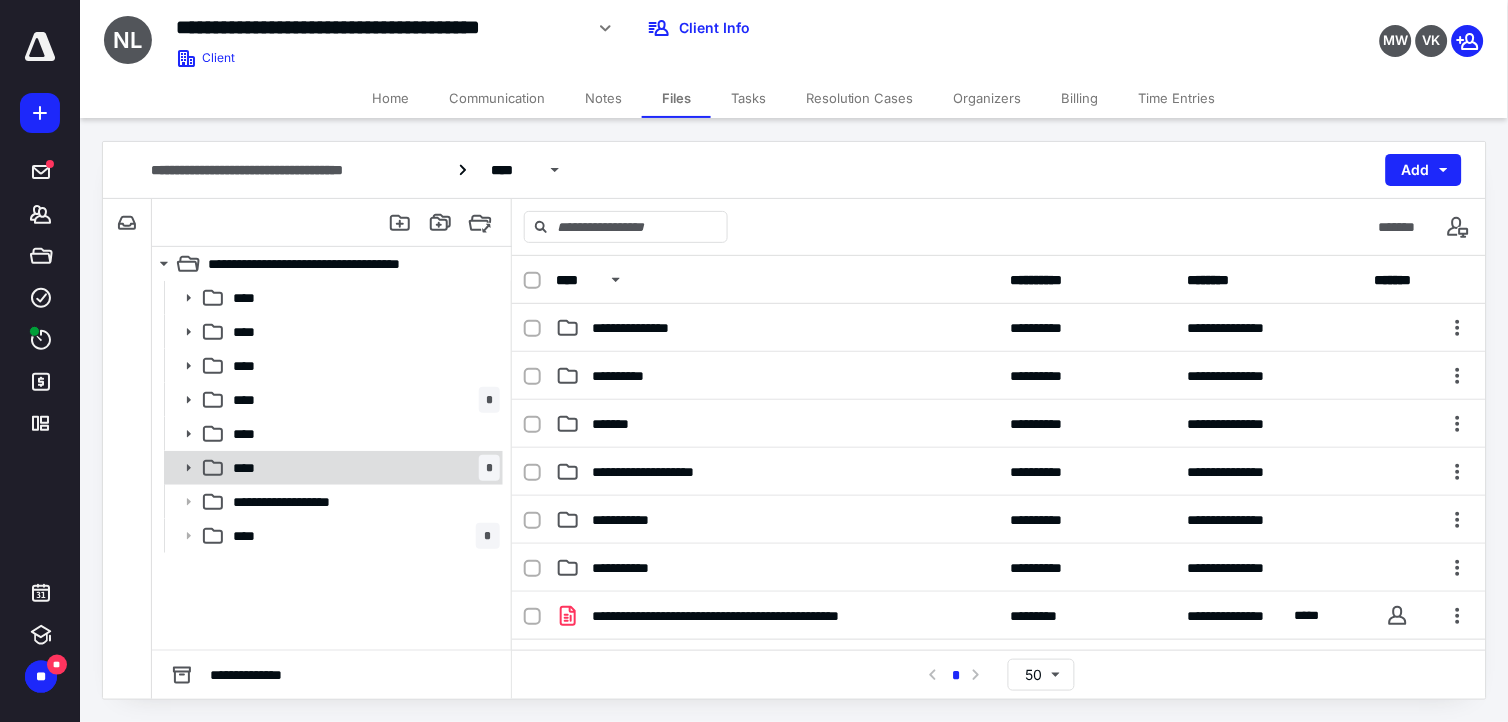 click 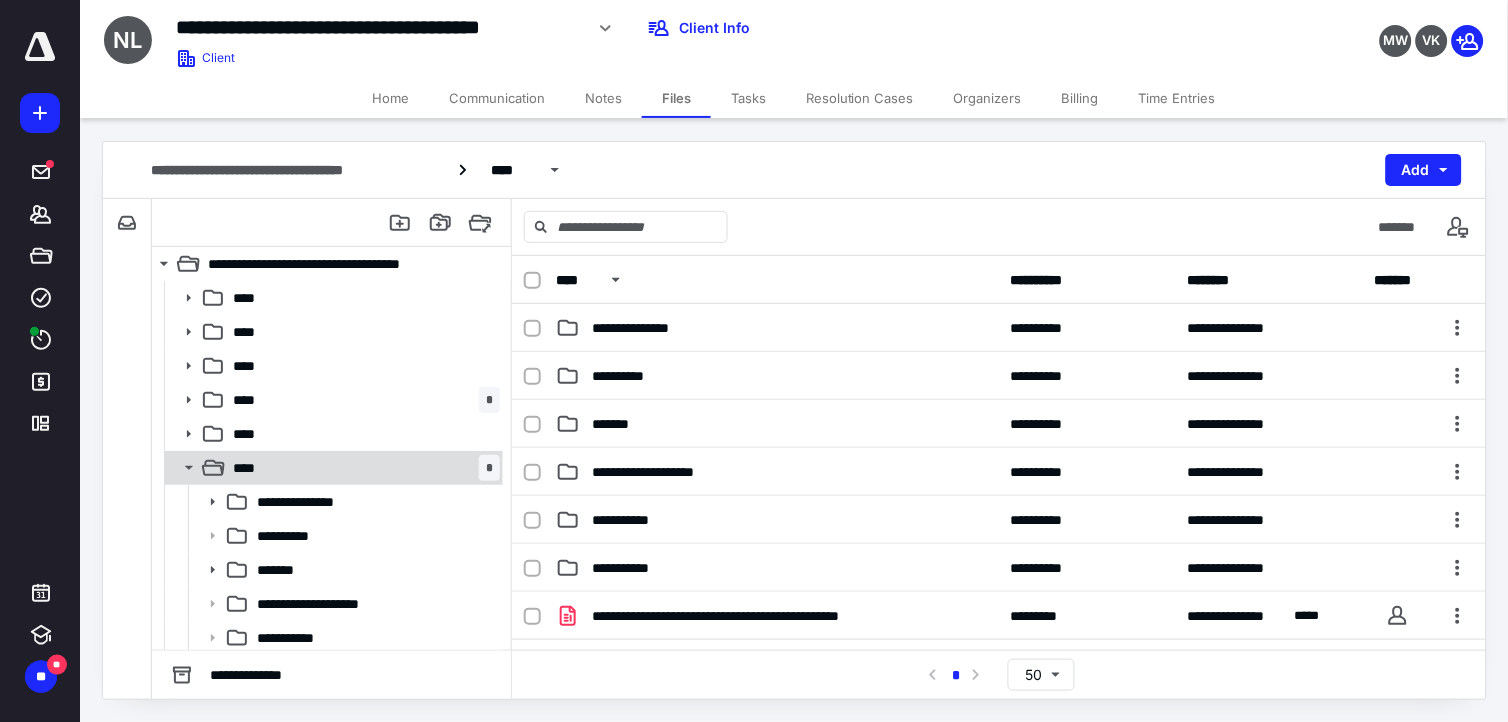 scroll, scrollTop: 106, scrollLeft: 0, axis: vertical 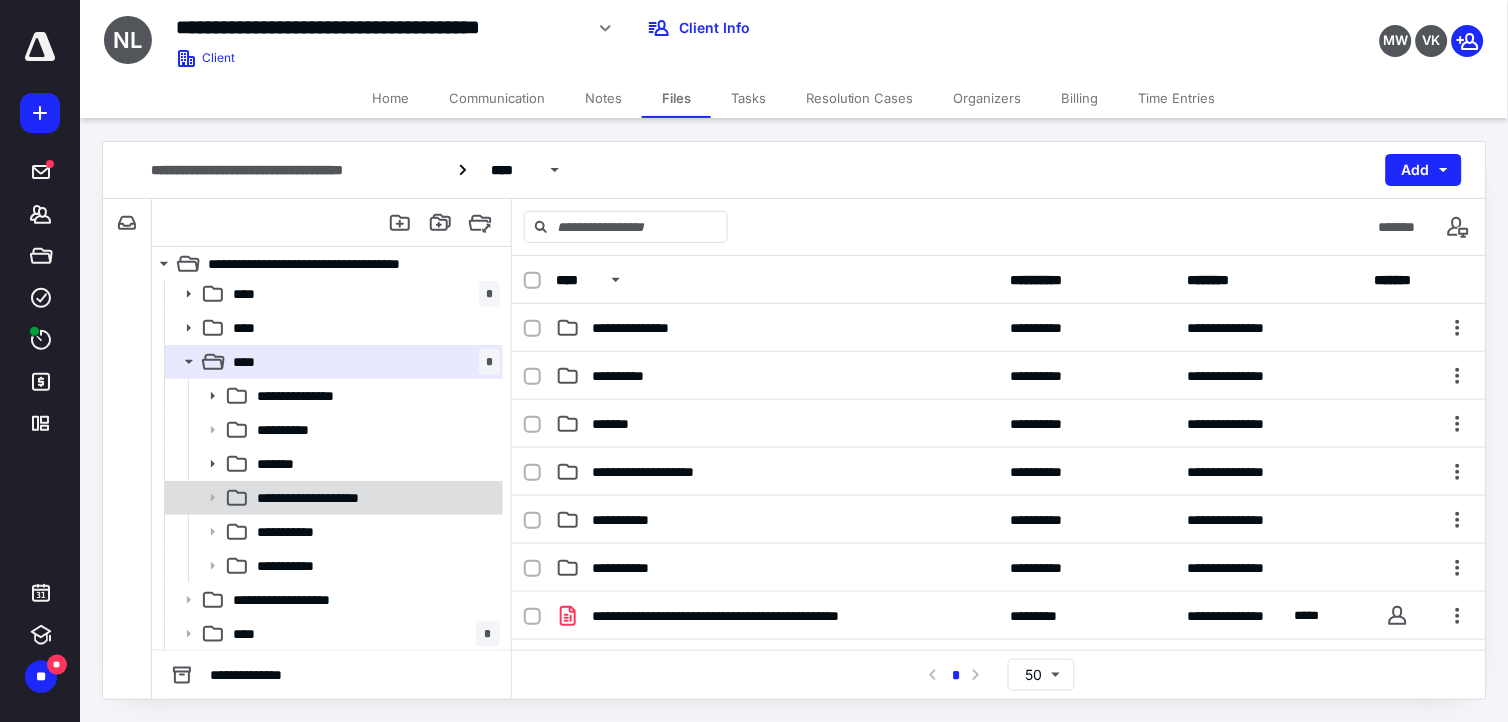 click on "**********" at bounding box center (327, 498) 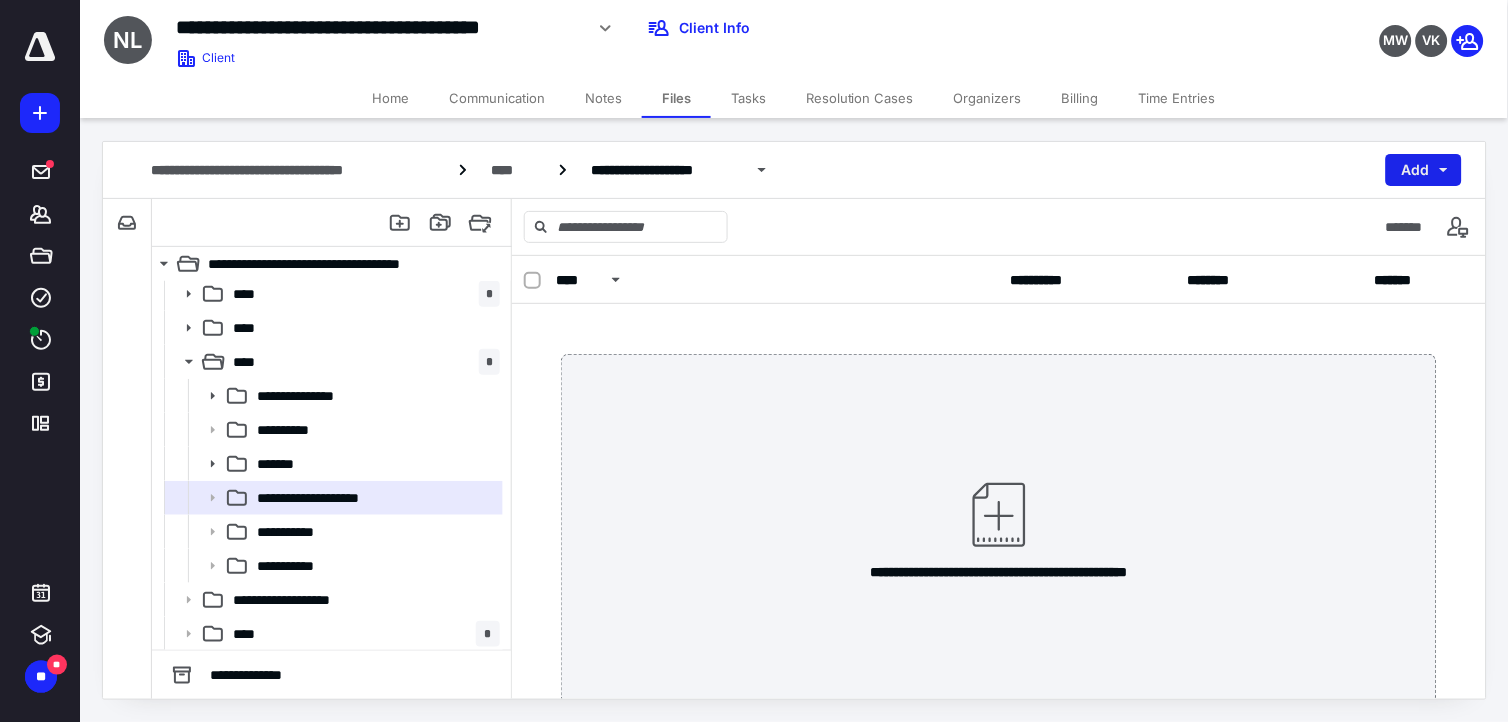 click on "Add" at bounding box center [1424, 170] 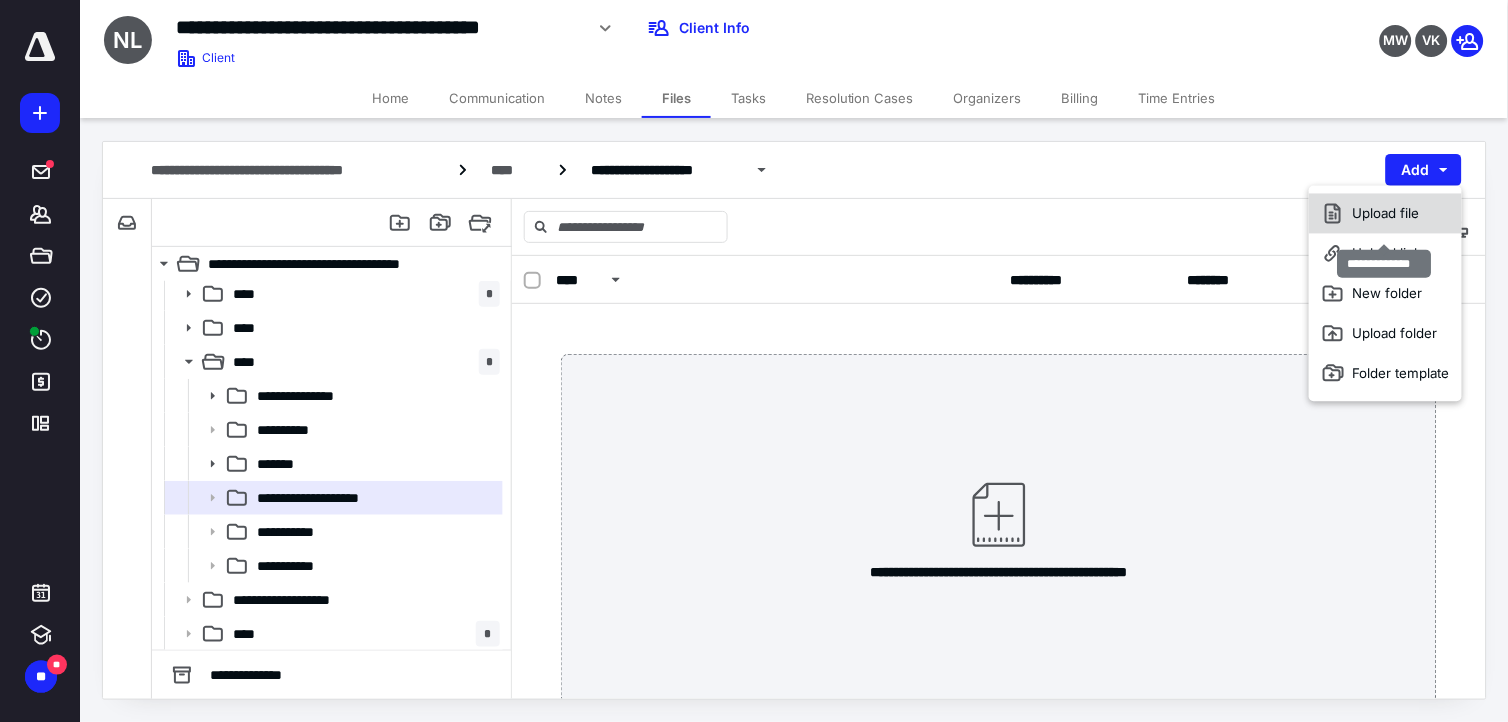 click on "Upload file" at bounding box center [1385, 214] 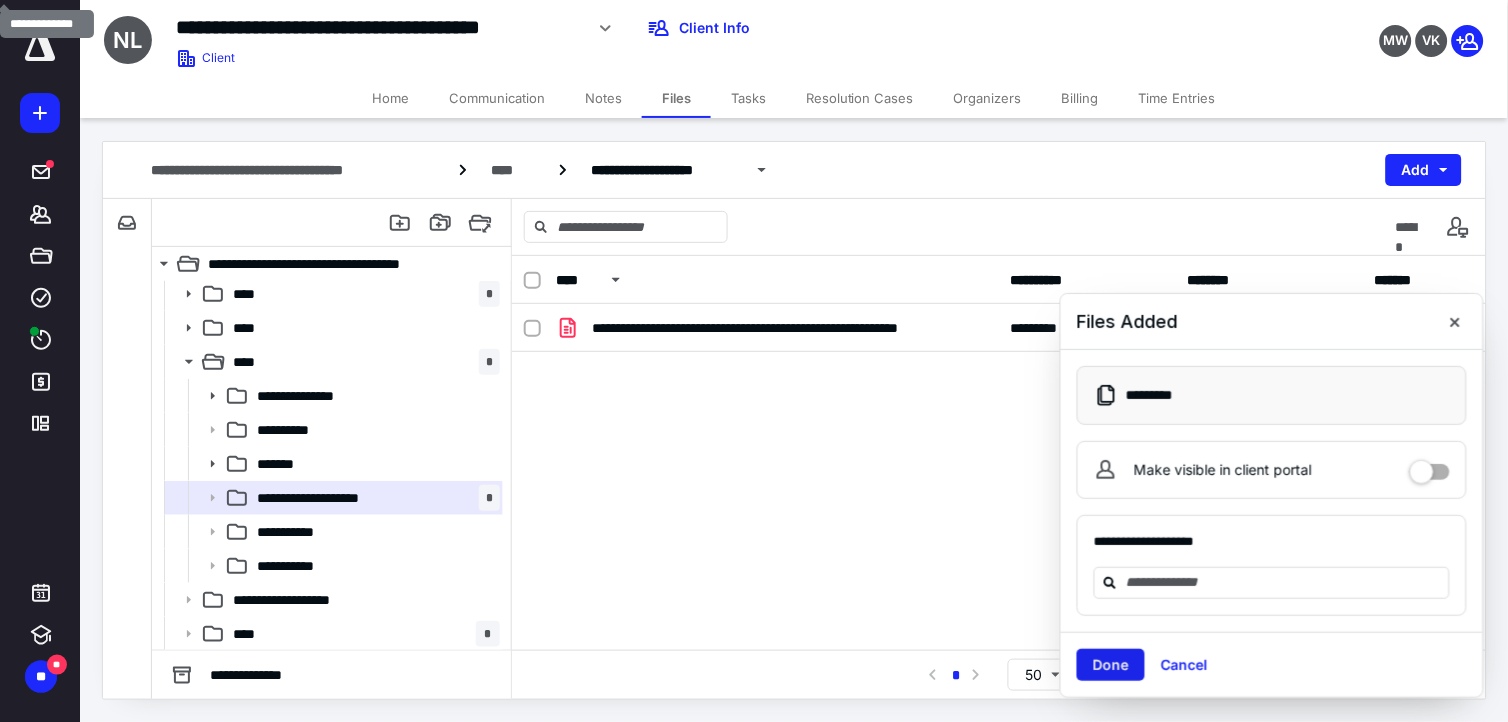 click on "Done" at bounding box center [1111, 665] 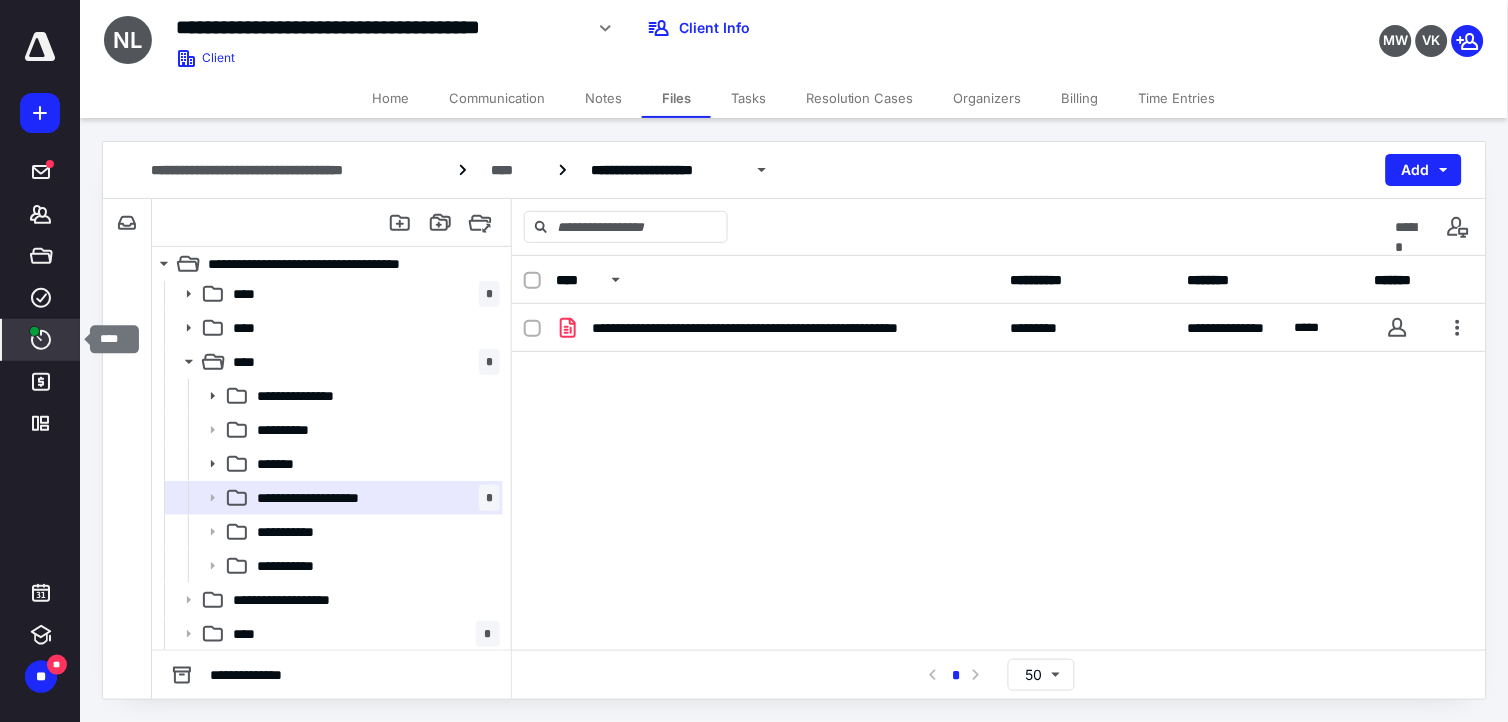 click on "****" at bounding box center [41, 340] 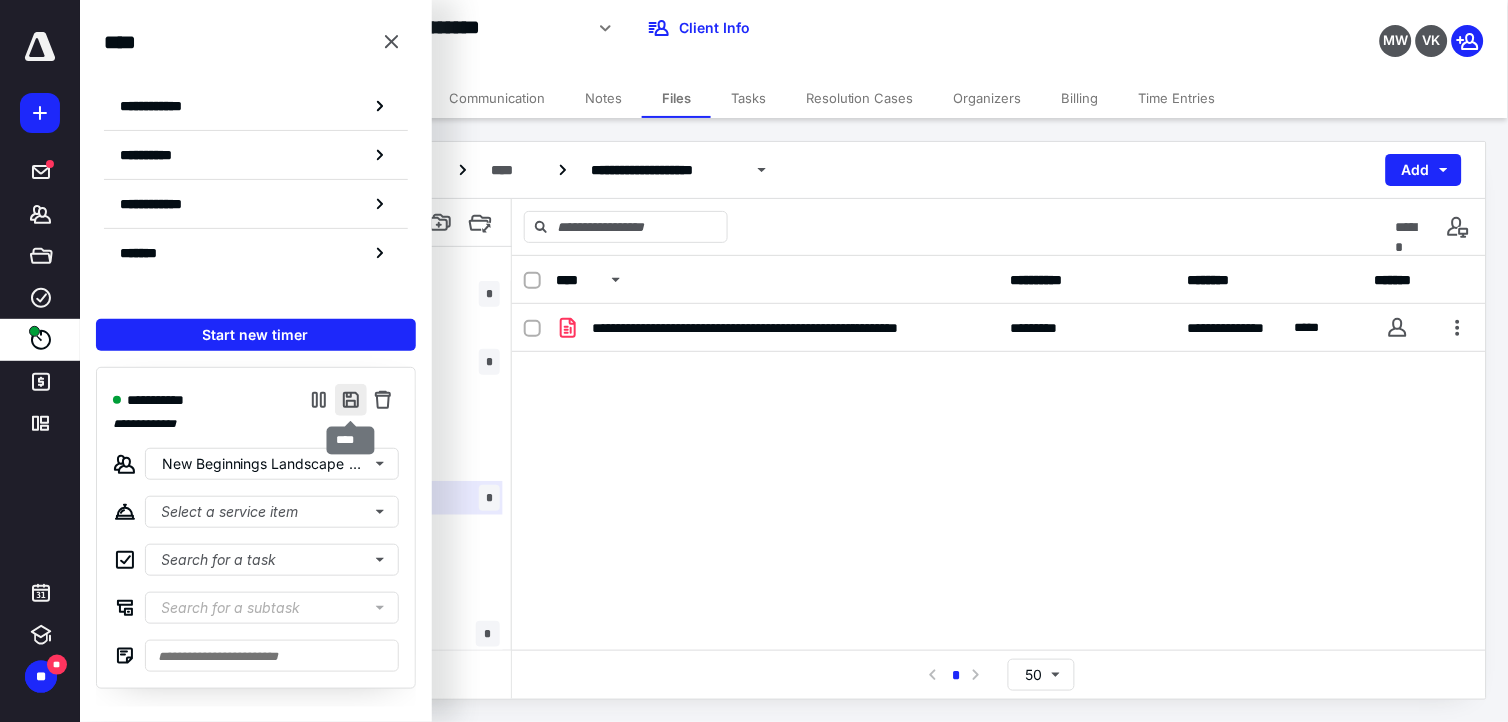 click at bounding box center (351, 400) 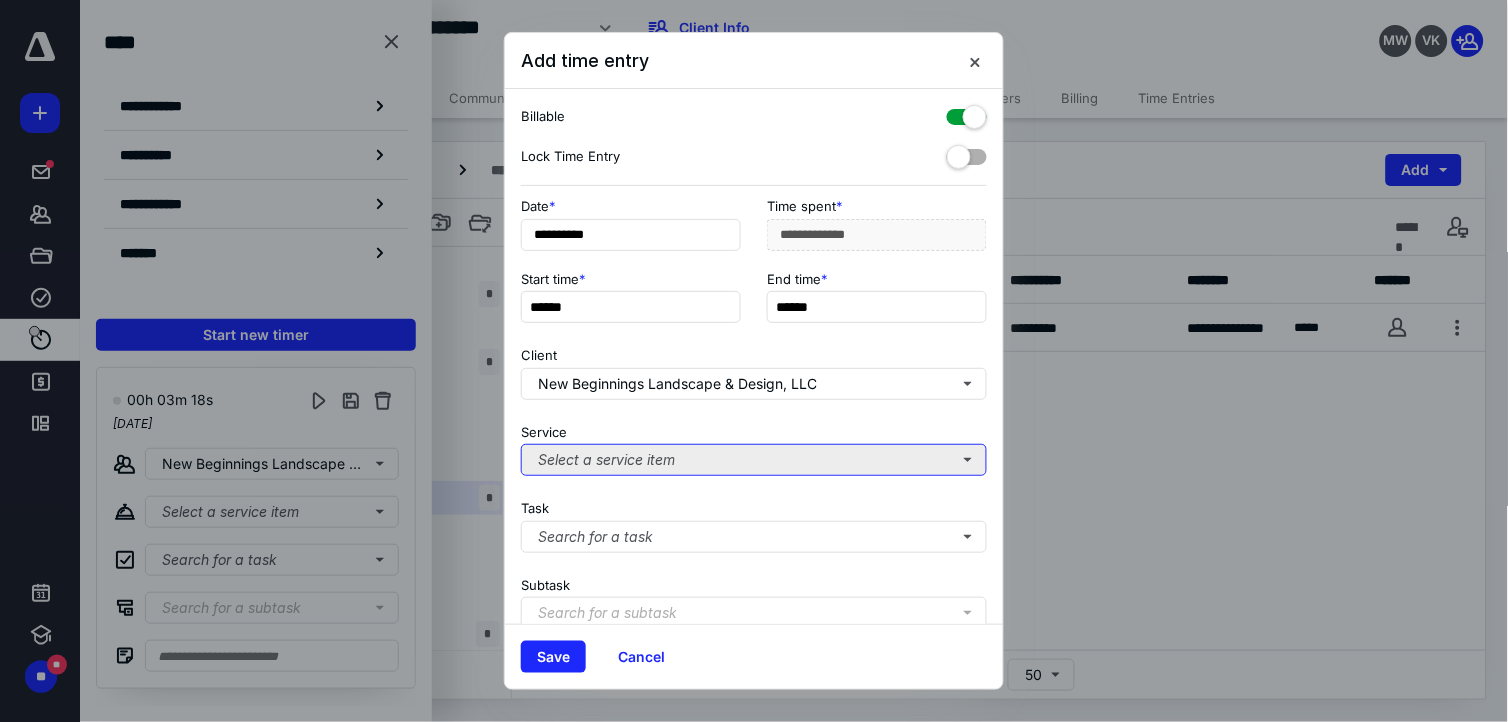 click on "Select a service item" at bounding box center (754, 460) 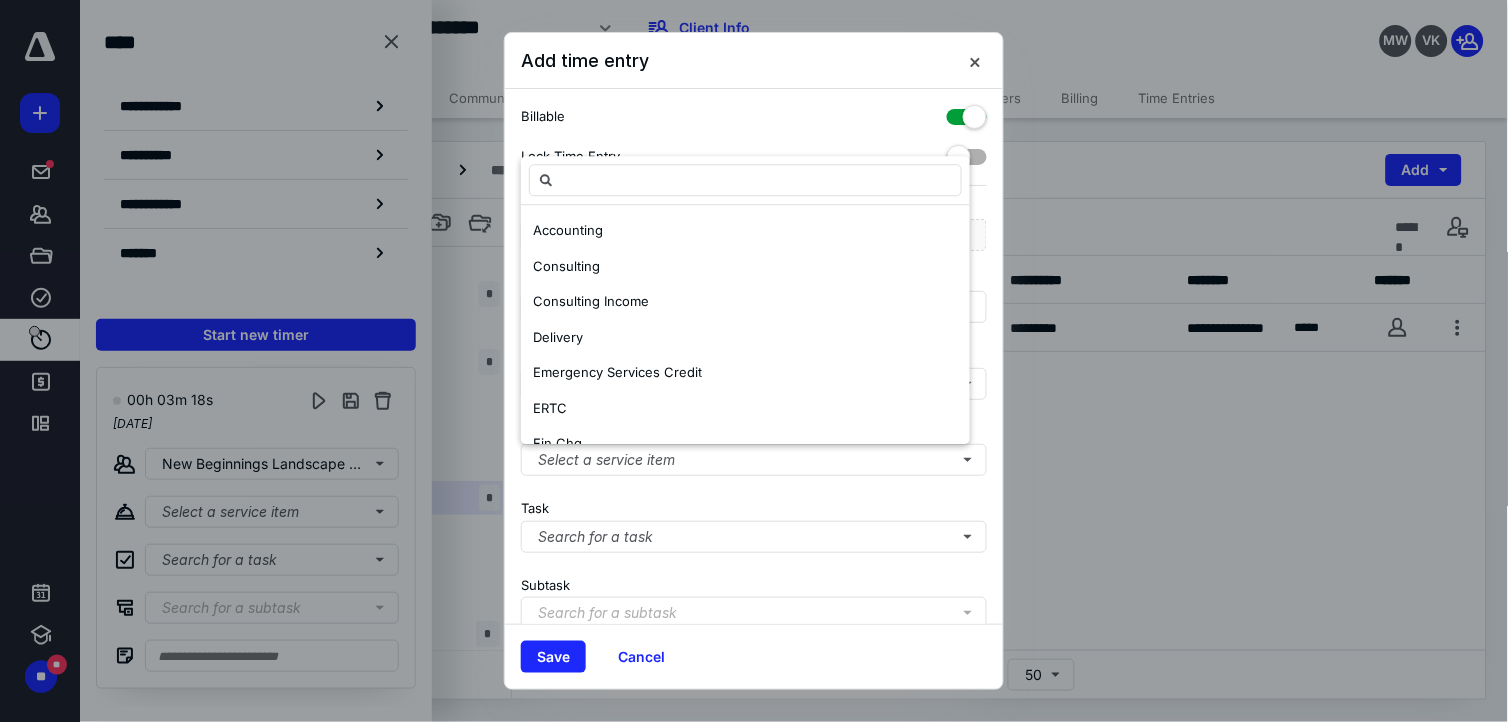 scroll, scrollTop: 593, scrollLeft: 0, axis: vertical 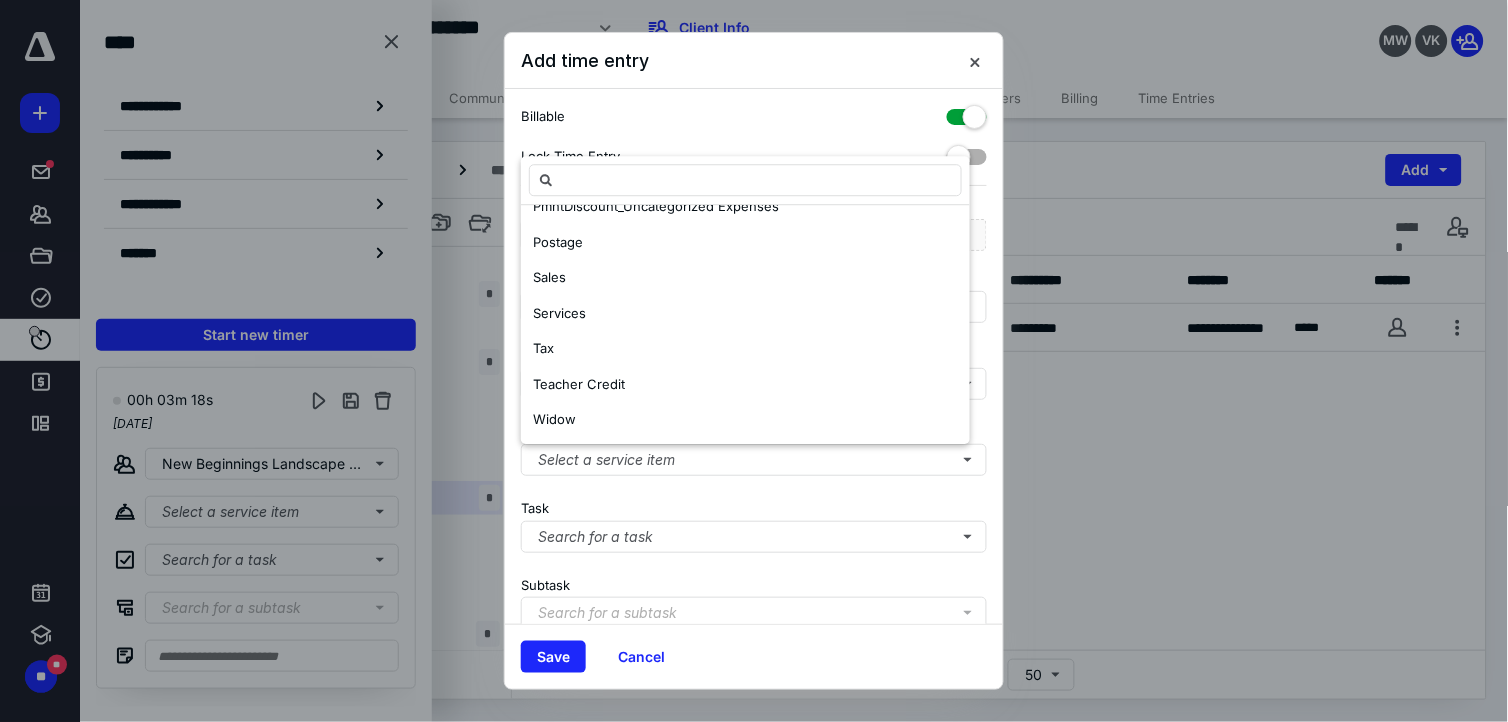 click on "Tax" at bounding box center (745, 349) 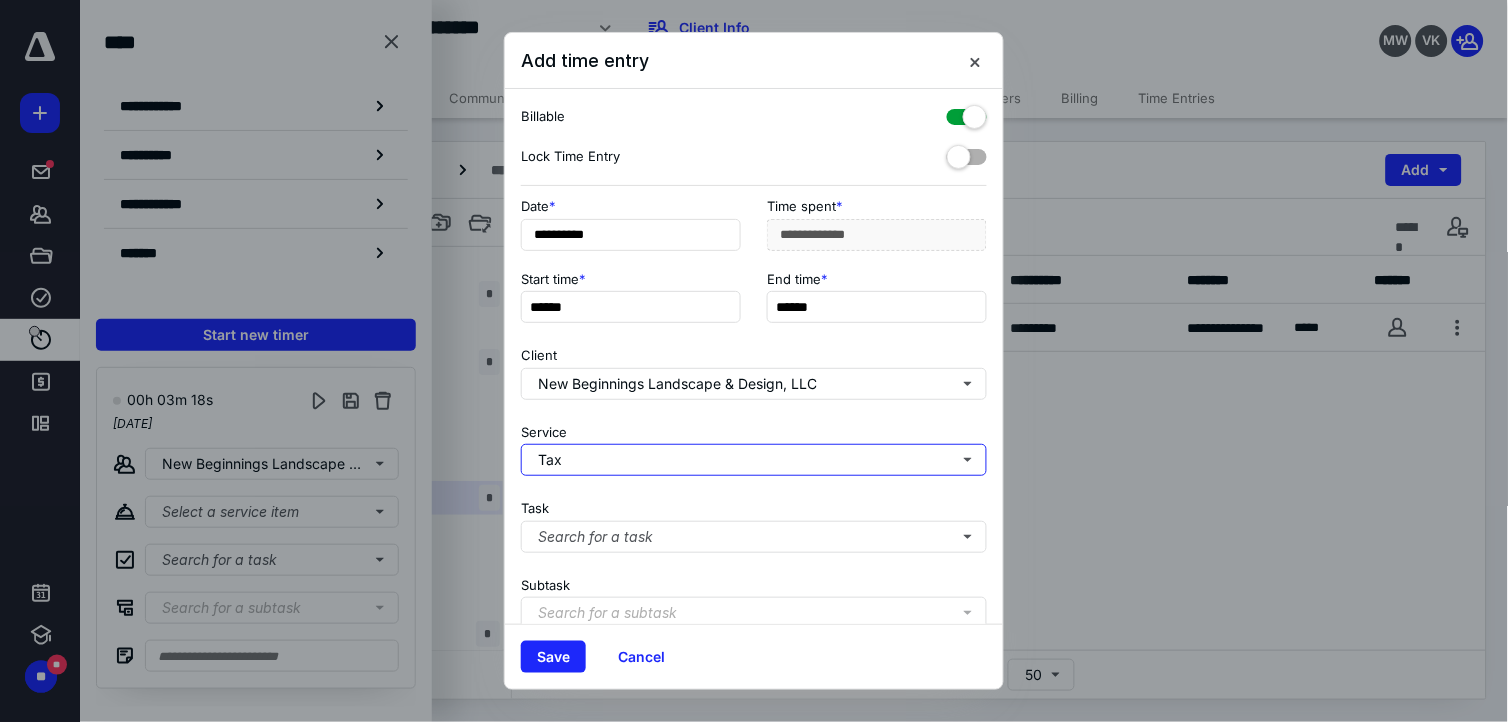 scroll, scrollTop: 0, scrollLeft: 0, axis: both 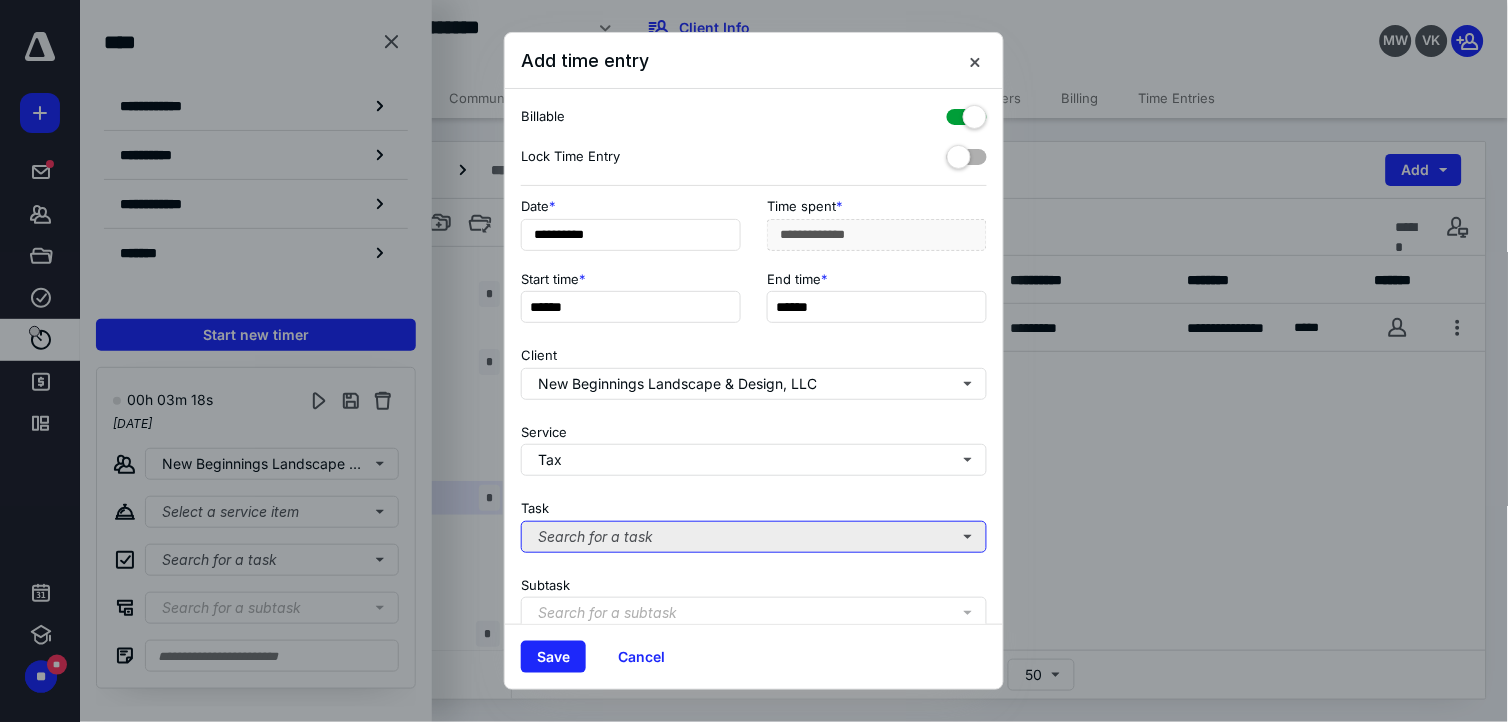 click on "Search for a task" at bounding box center [754, 537] 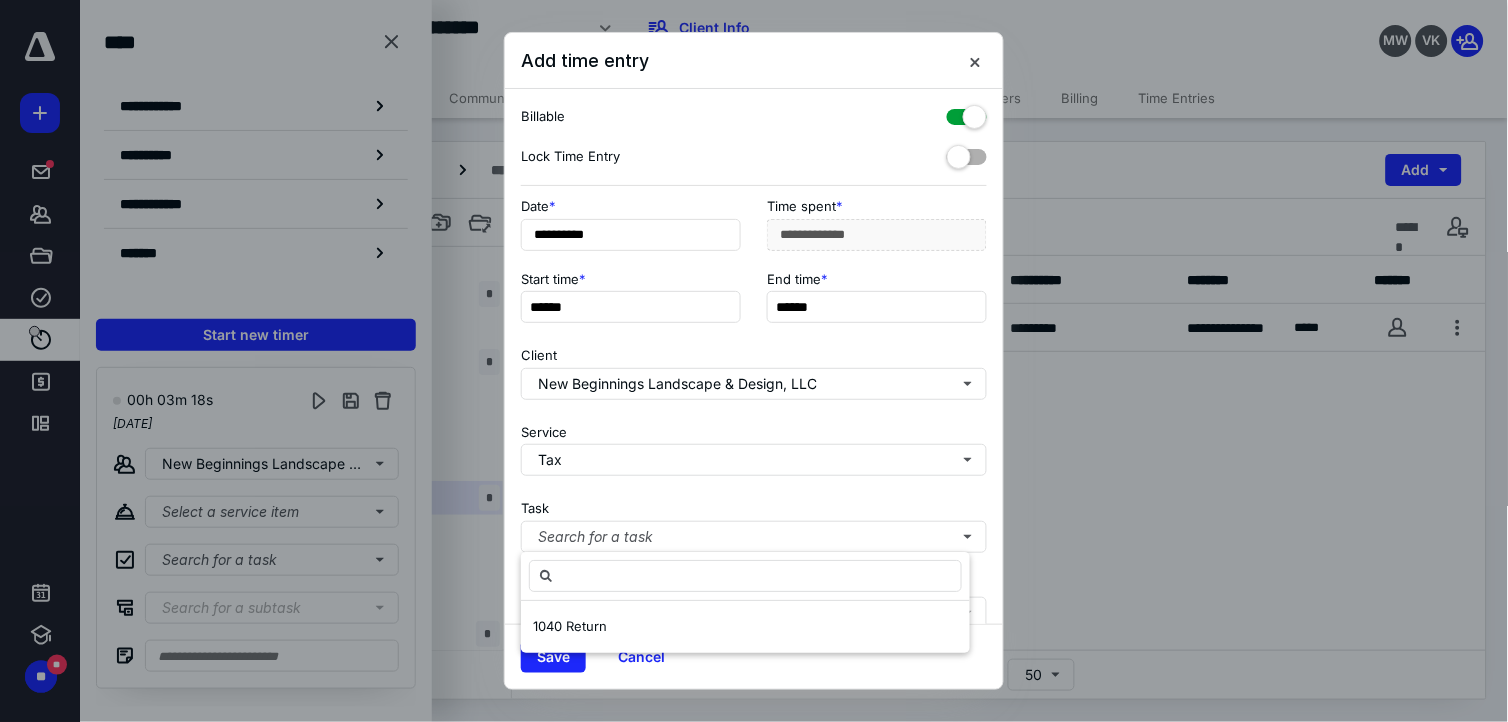 click on "**********" at bounding box center (754, 356) 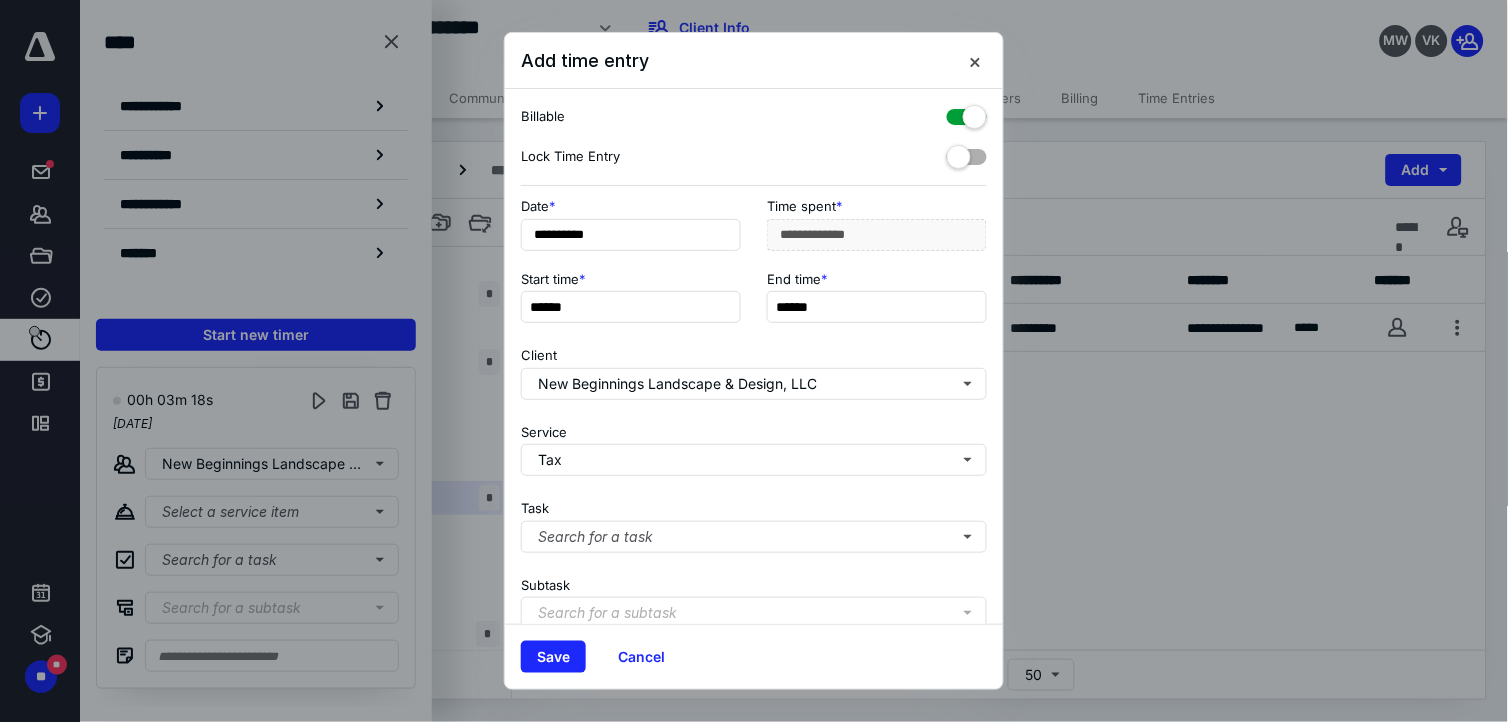 scroll, scrollTop: 253, scrollLeft: 0, axis: vertical 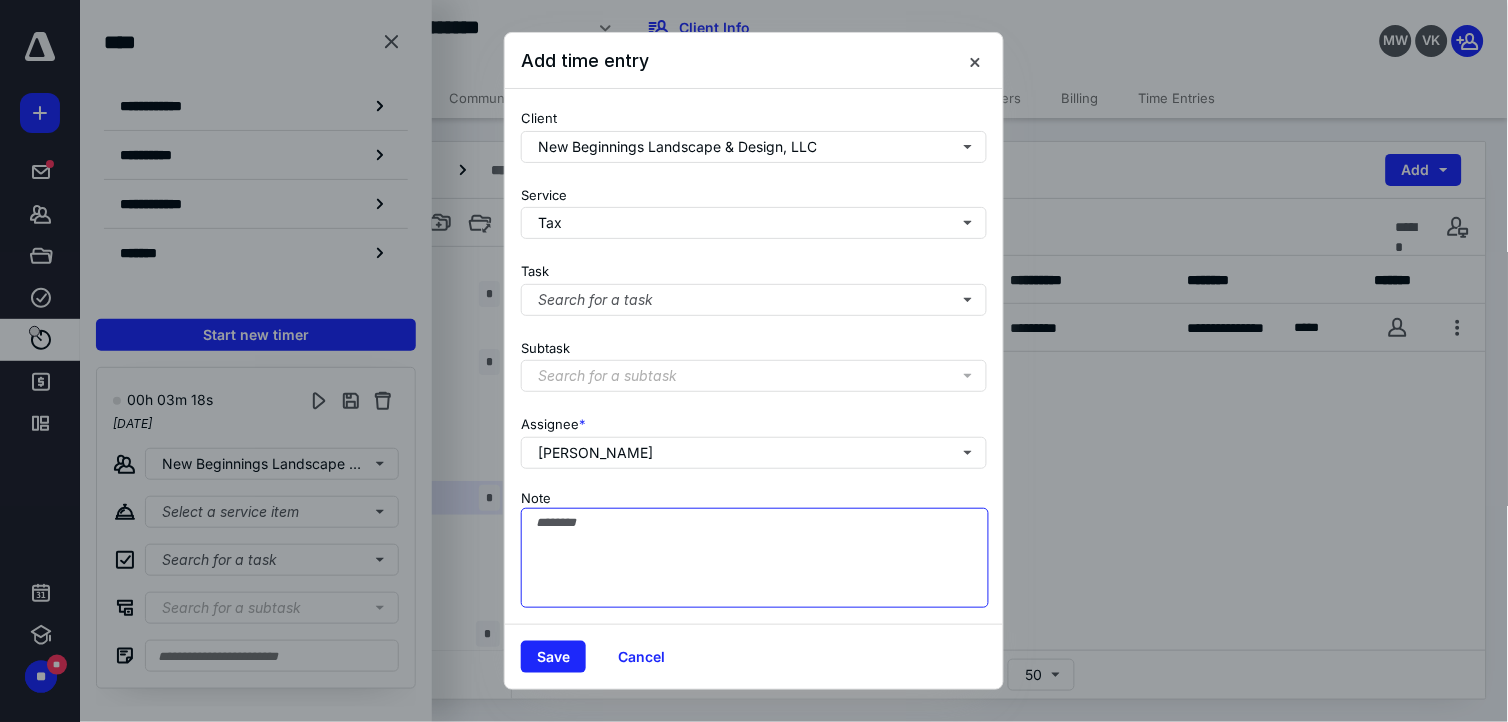 click on "Note" at bounding box center (755, 558) 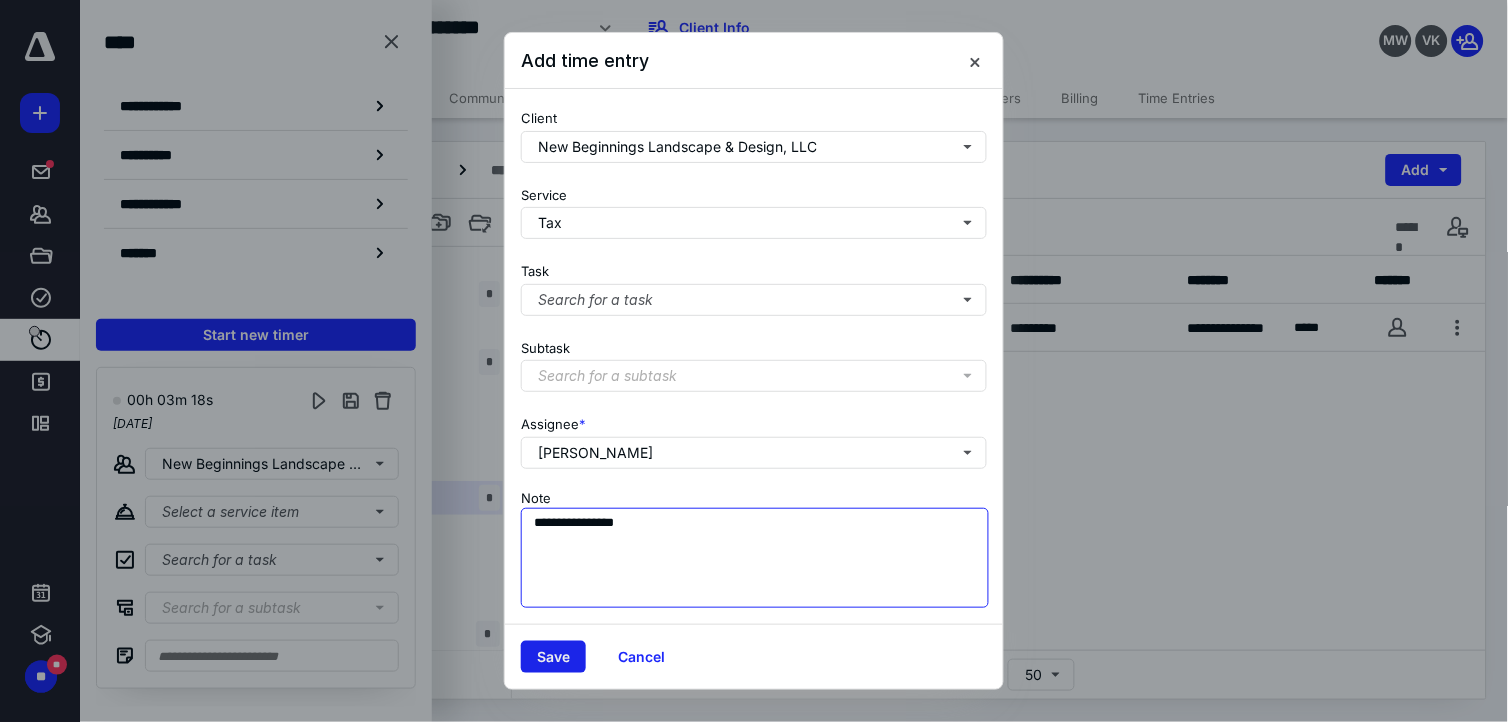 type on "**********" 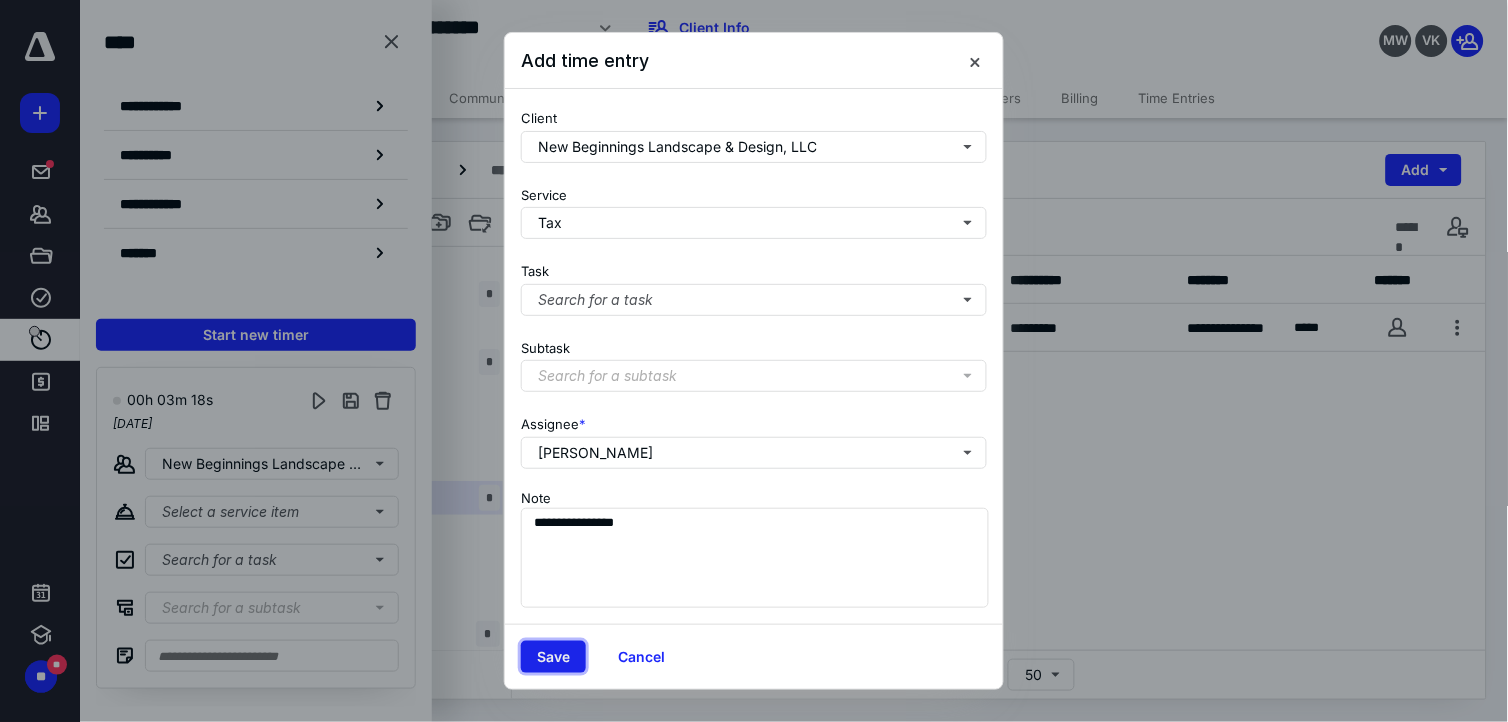 click on "Save" at bounding box center (553, 657) 